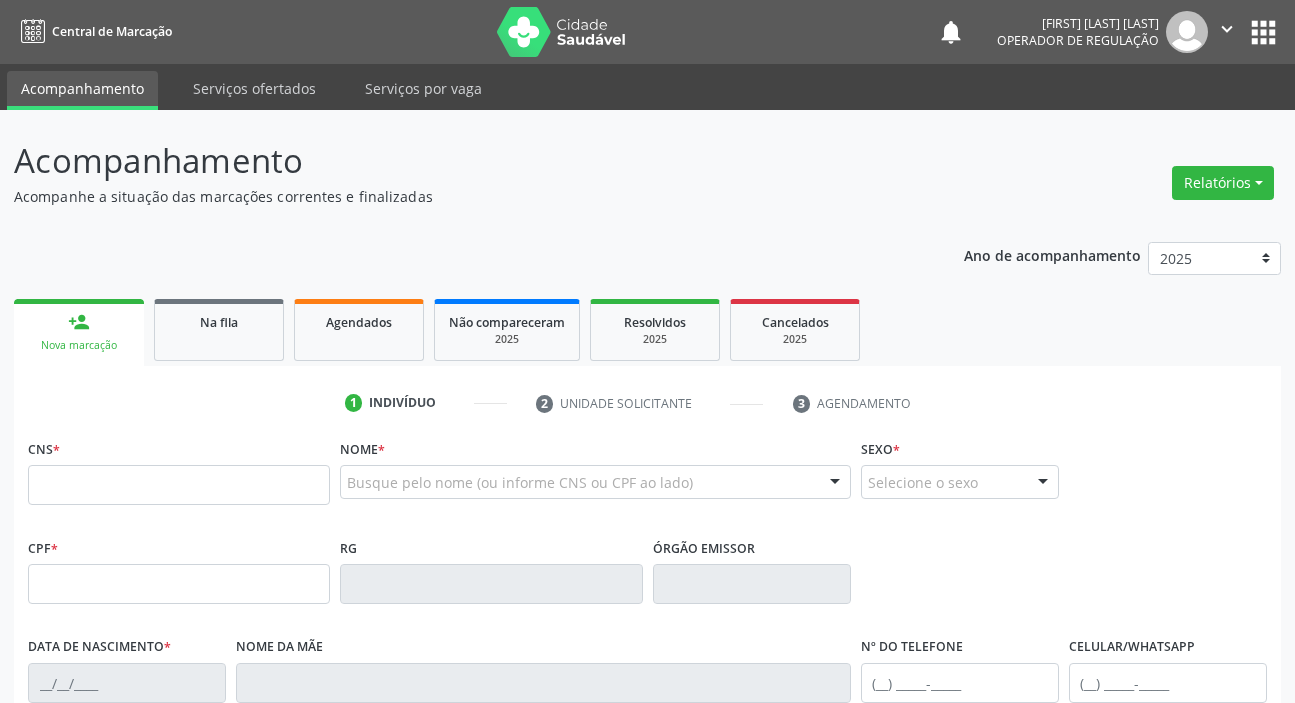 scroll, scrollTop: 0, scrollLeft: 0, axis: both 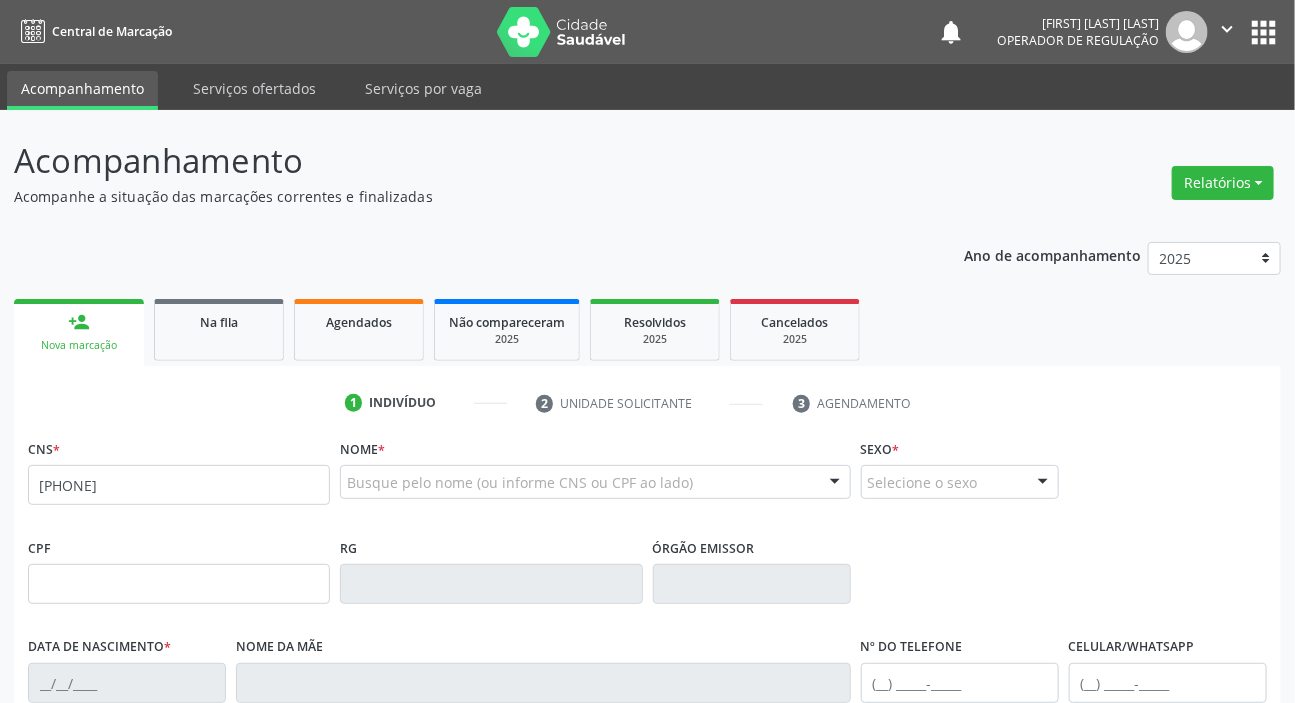 type on "[PHONE]" 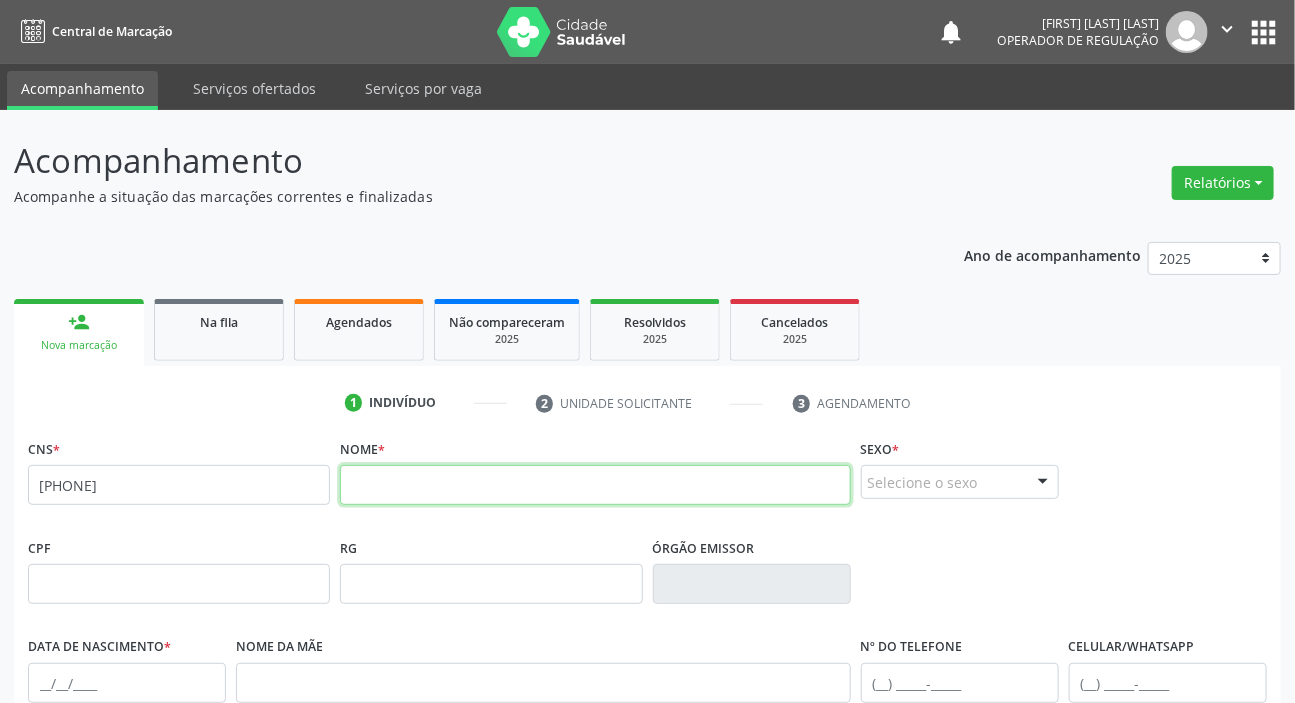 click at bounding box center (595, 485) 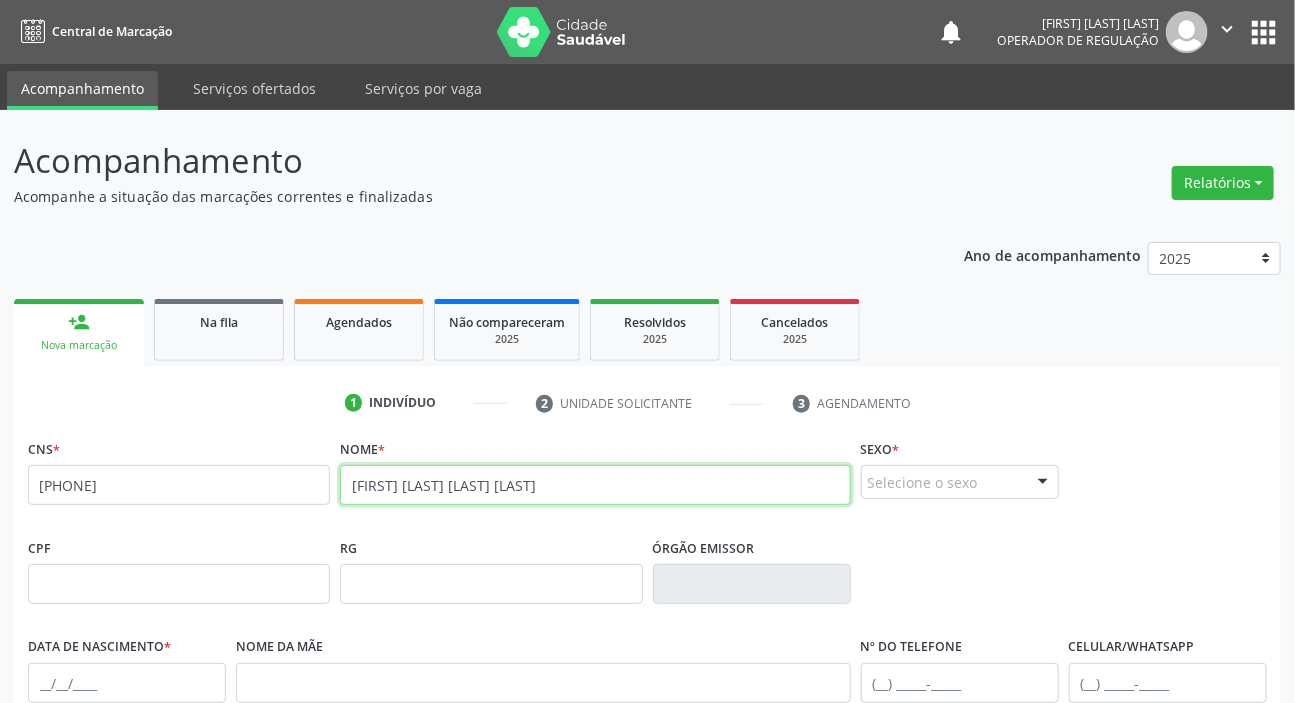 type on "[FIRST] [LAST] [LAST] [LAST]" 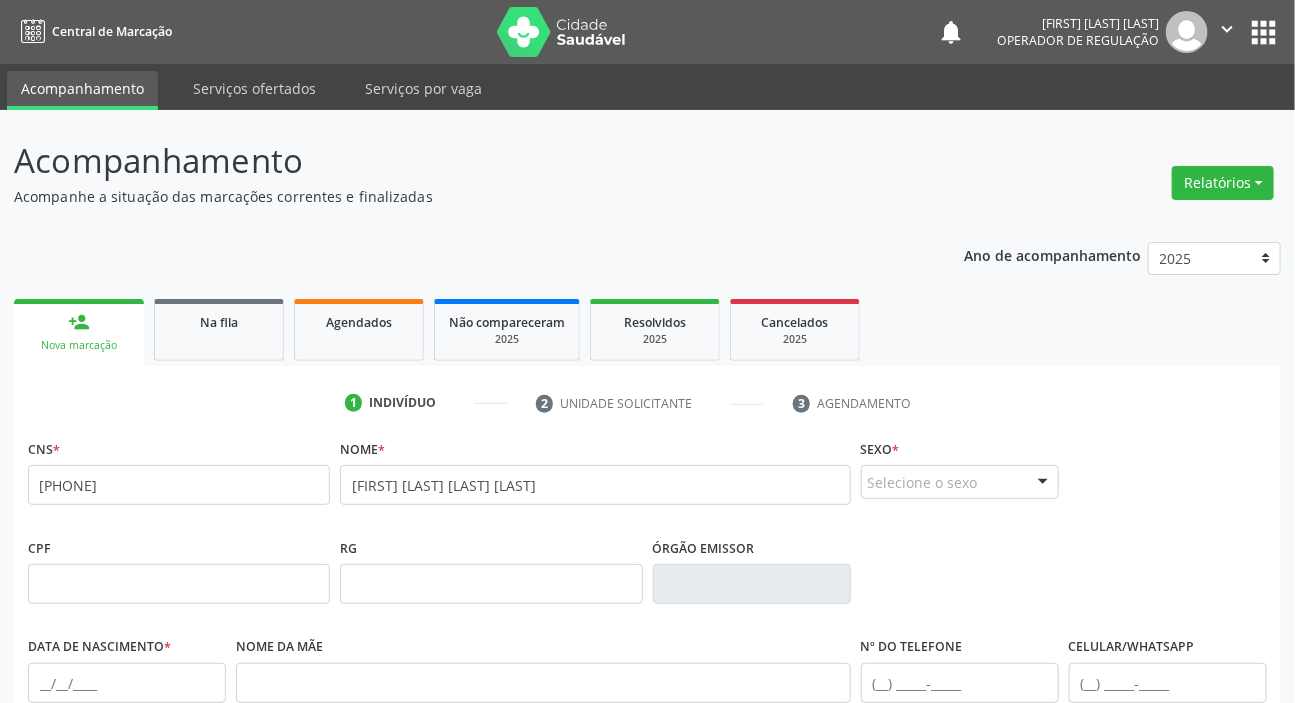 click on "Selecione o sexo" at bounding box center (960, 482) 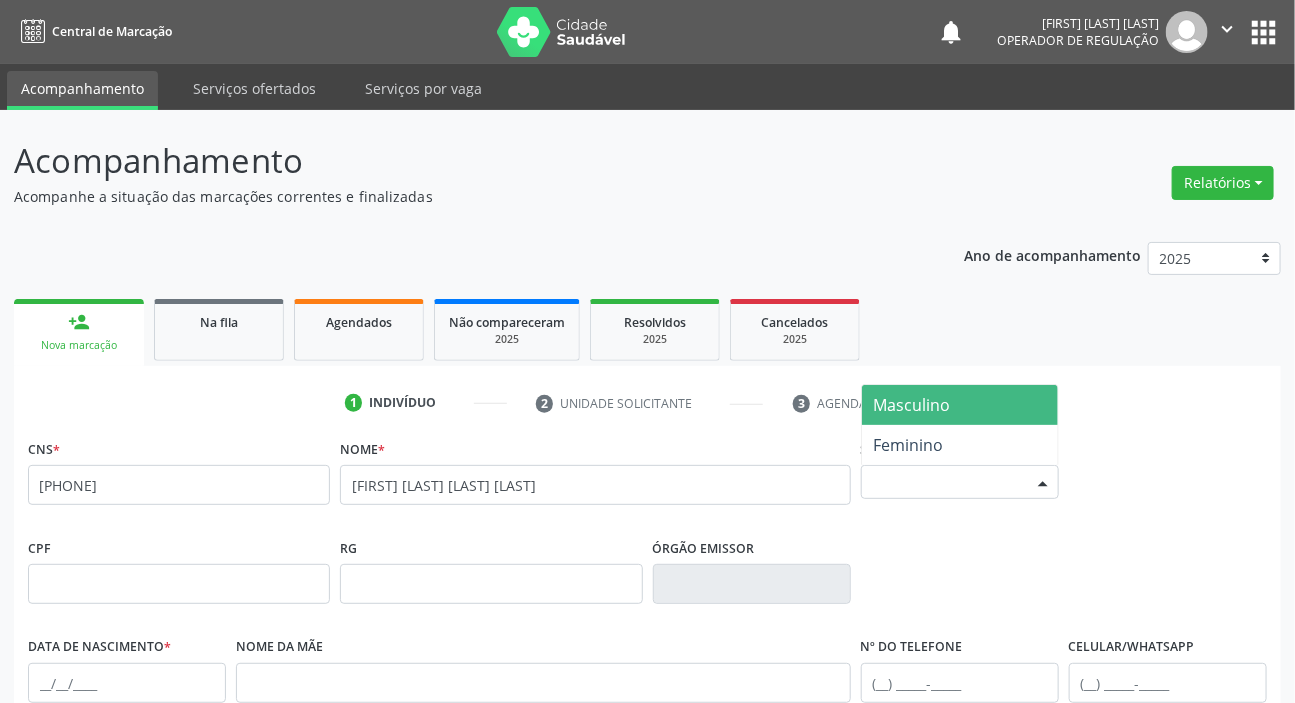 click on "Masculino" at bounding box center (960, 405) 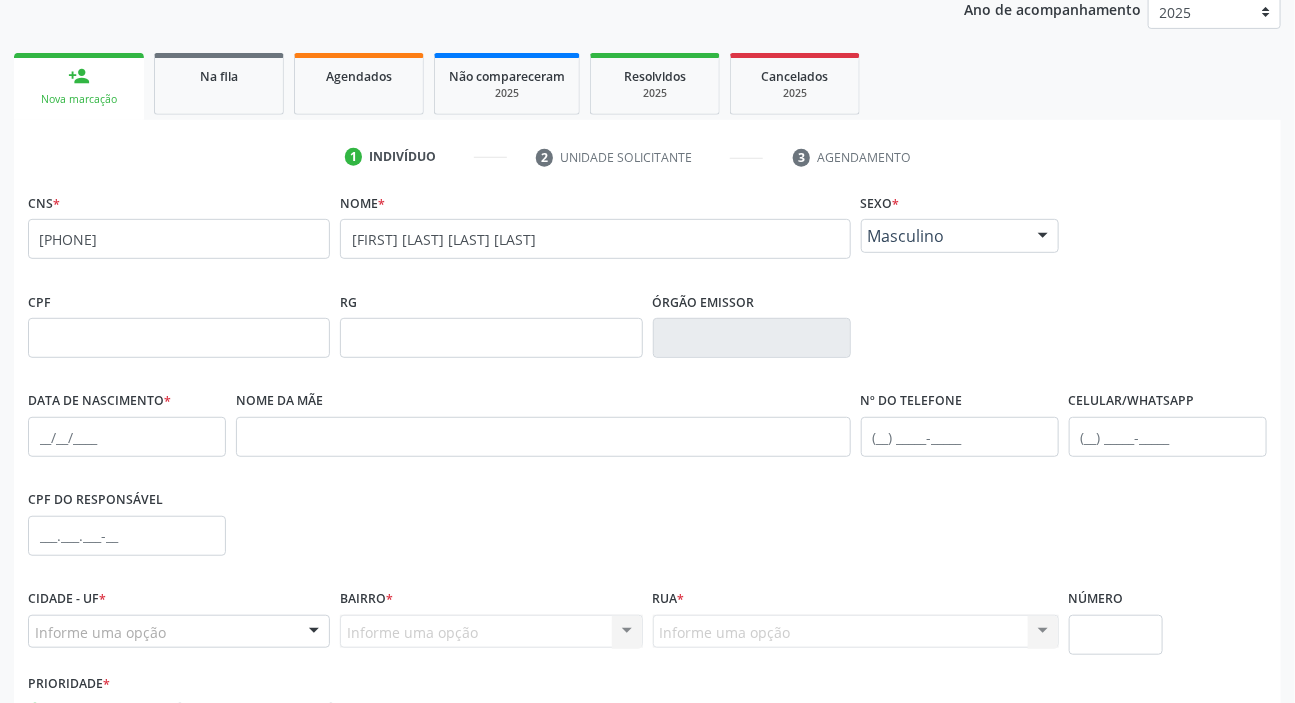 scroll, scrollTop: 380, scrollLeft: 0, axis: vertical 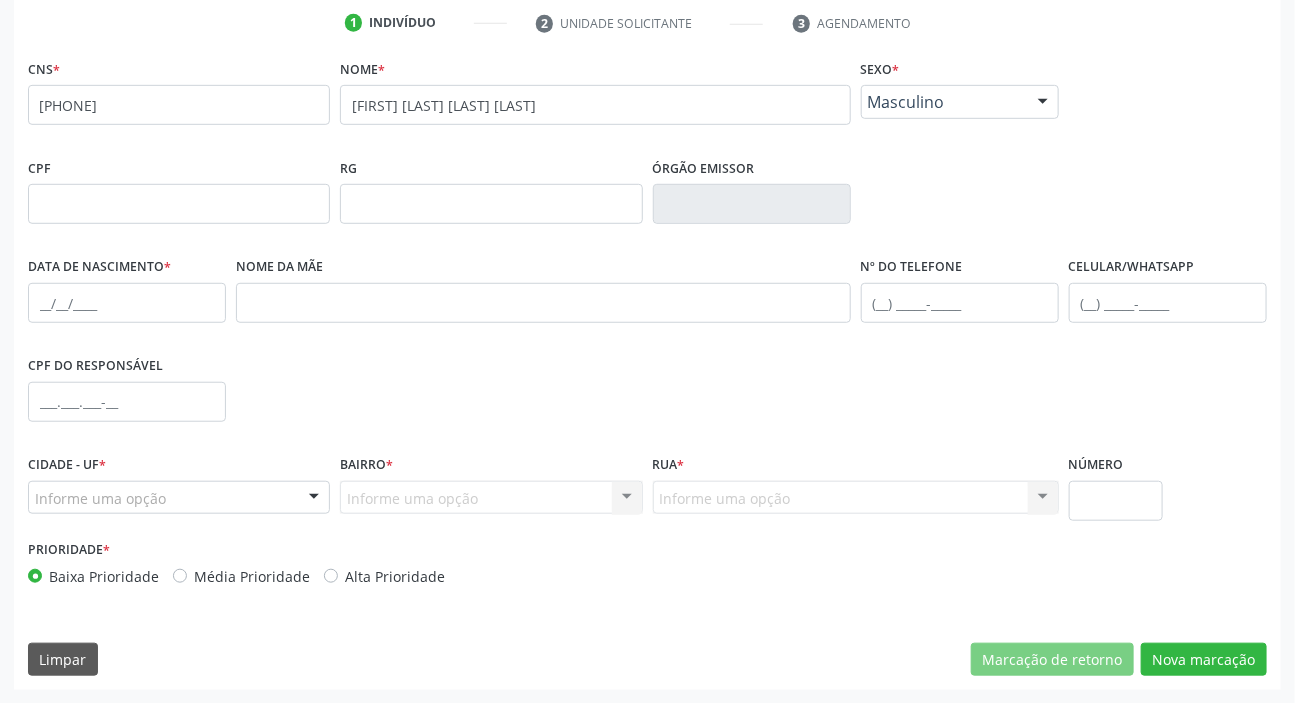 click on "Informe uma opção" at bounding box center (179, 498) 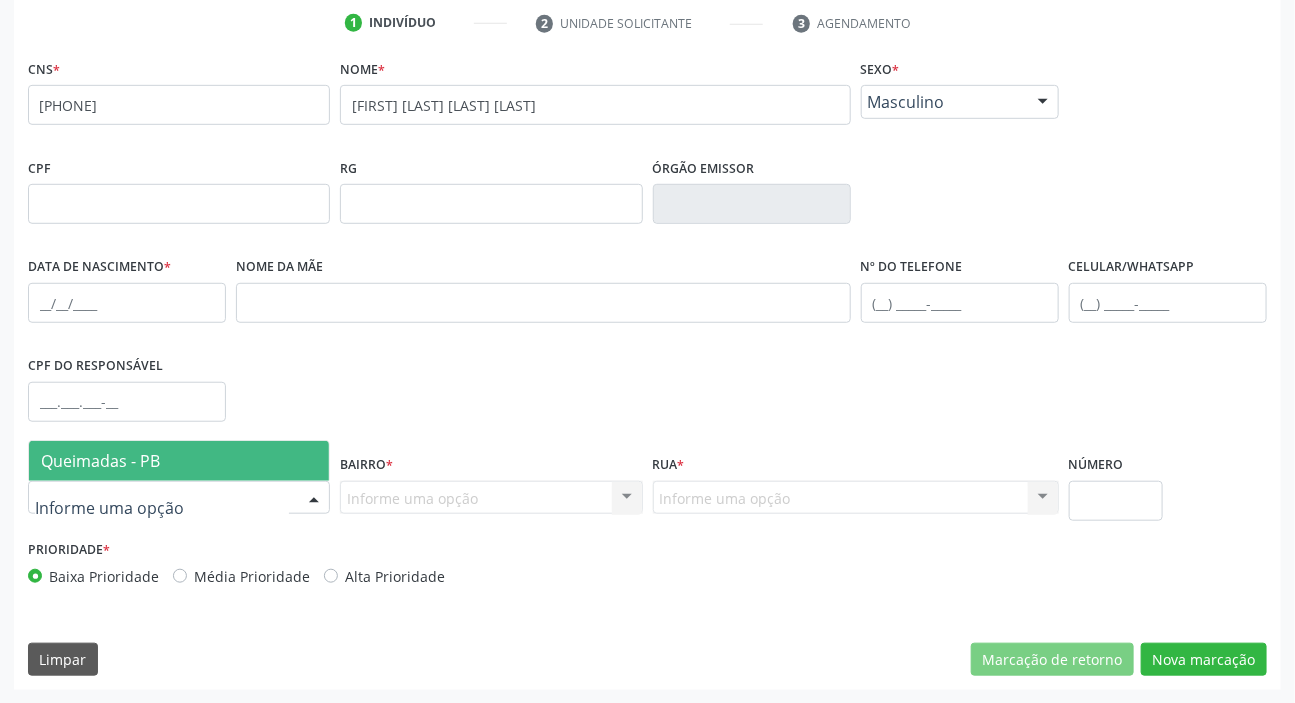 click on "Queimadas - PB" at bounding box center [179, 461] 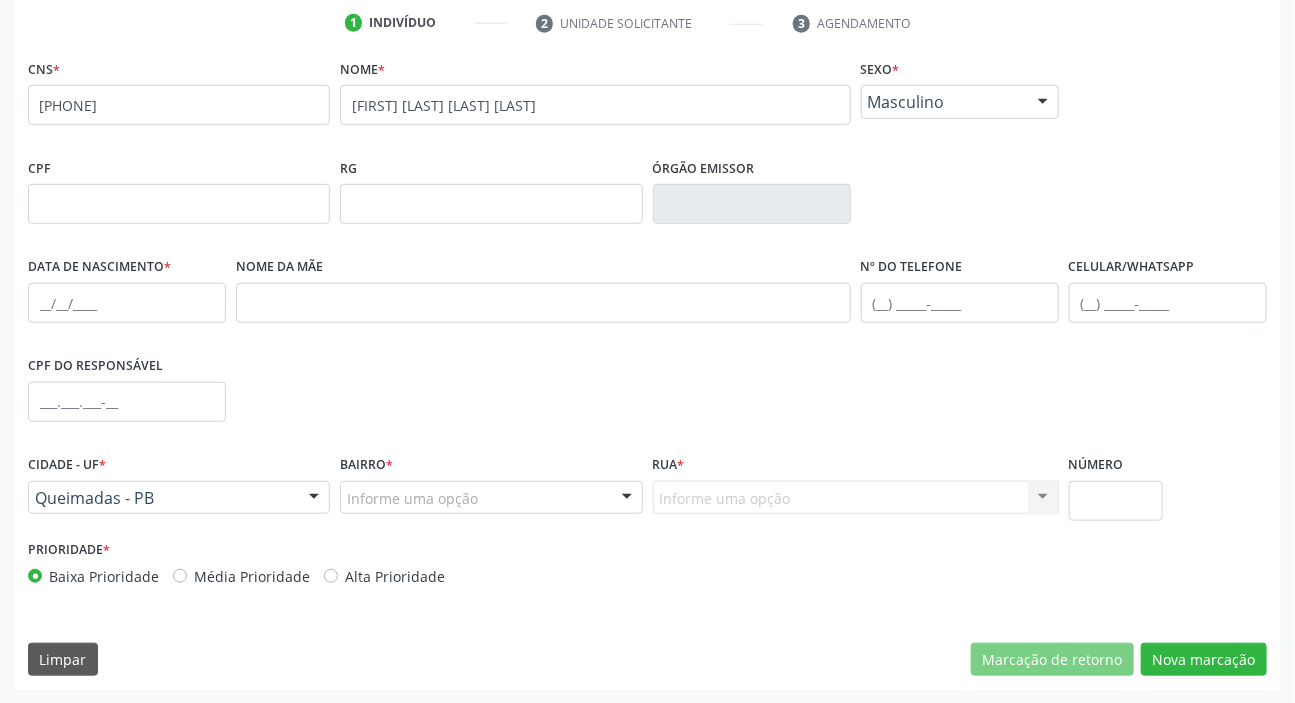 click on "Informe uma opção" at bounding box center (491, 498) 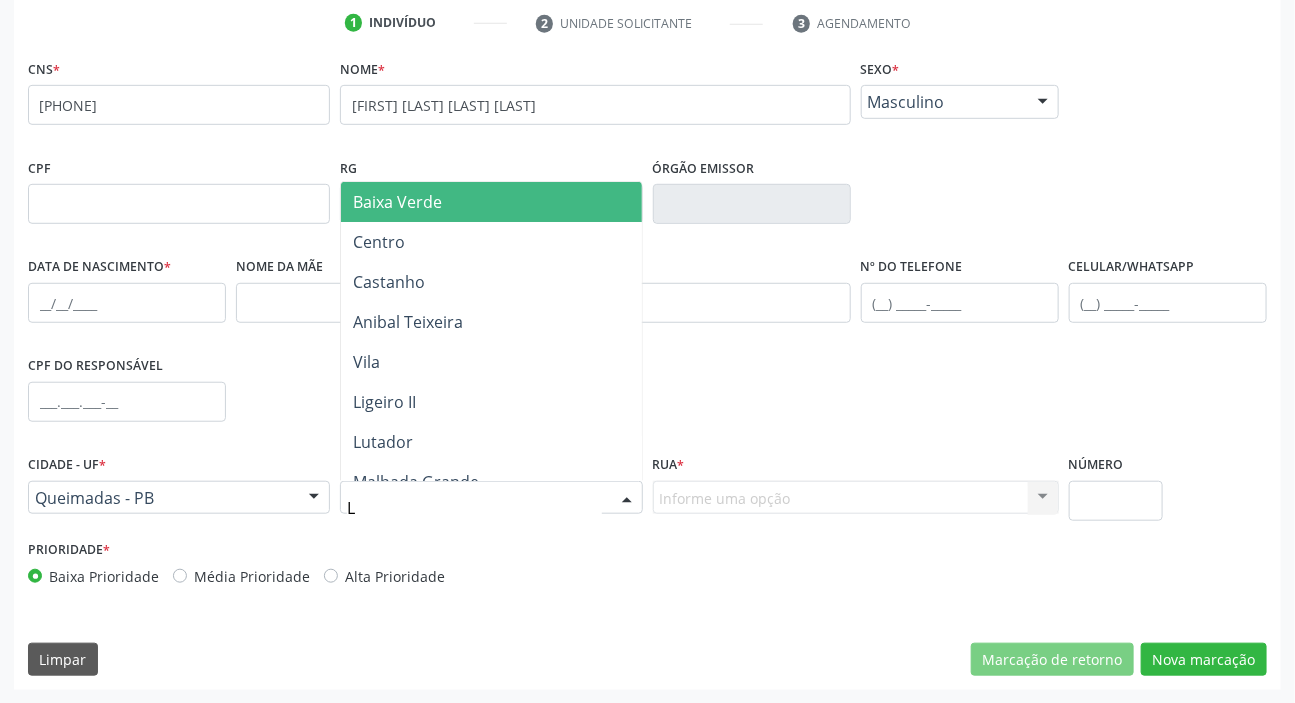 type on "LU" 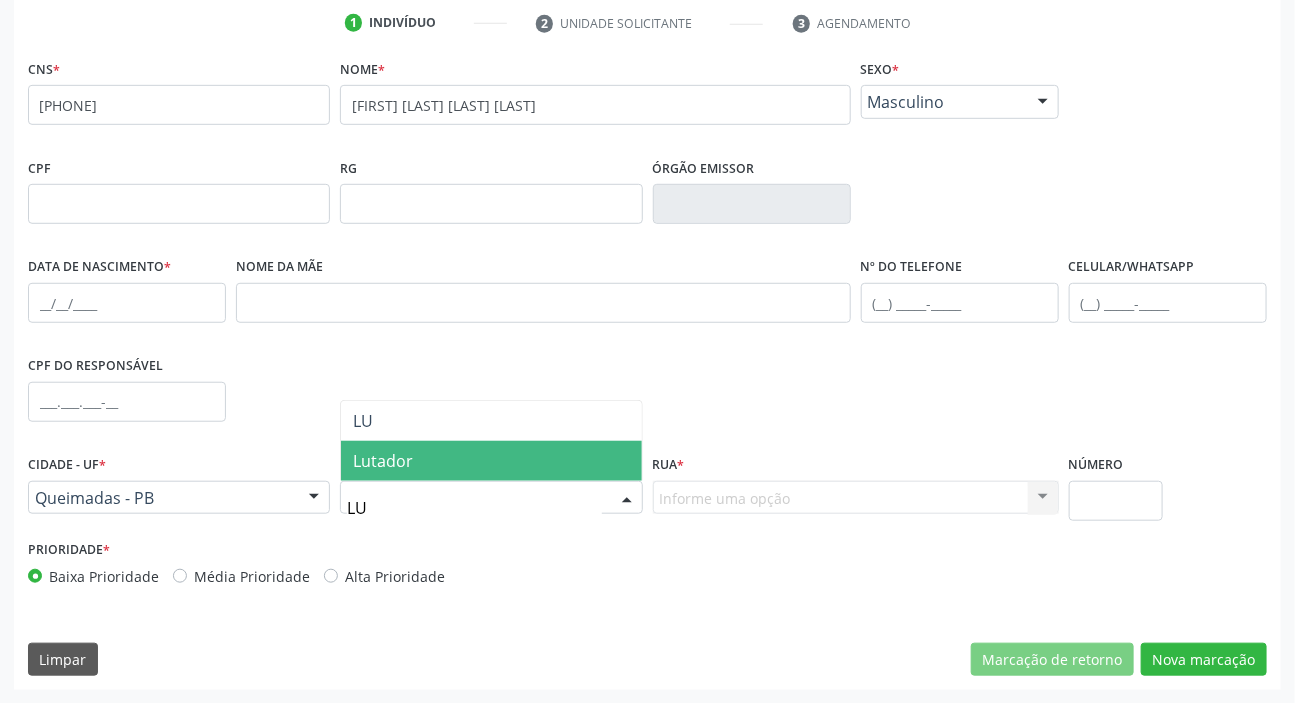 click on "Lutador" at bounding box center (491, 461) 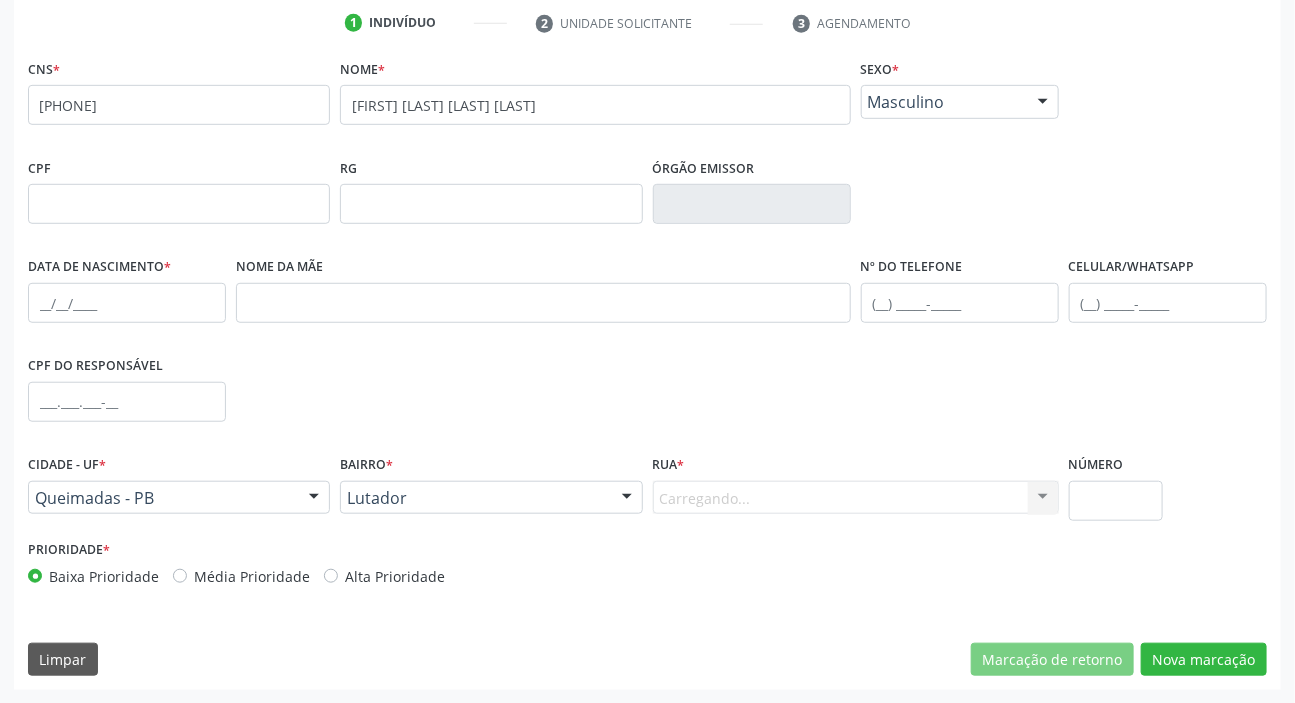 click on "Carregando...
Nenhum resultado encontrado para: "   "
Nenhuma opção encontrada. Digite para adicionar." at bounding box center [856, 498] 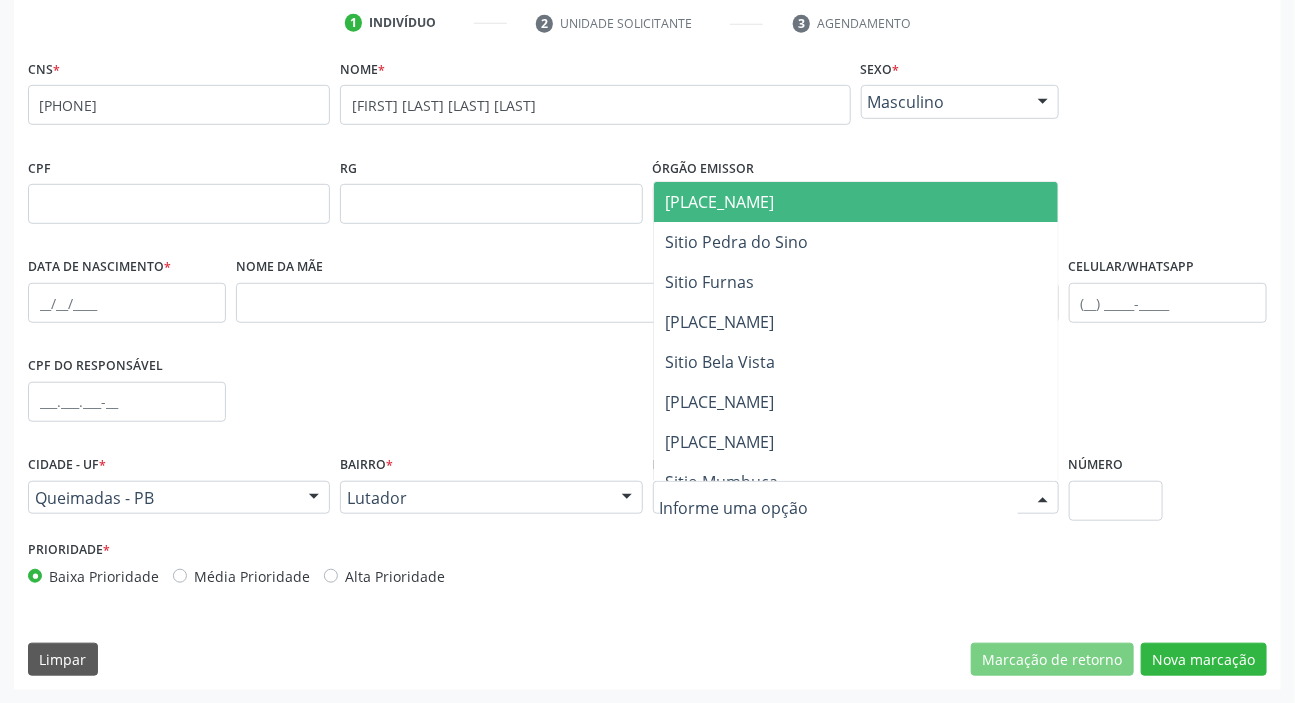 click on "[PLACE_NAME]" at bounding box center (856, 202) 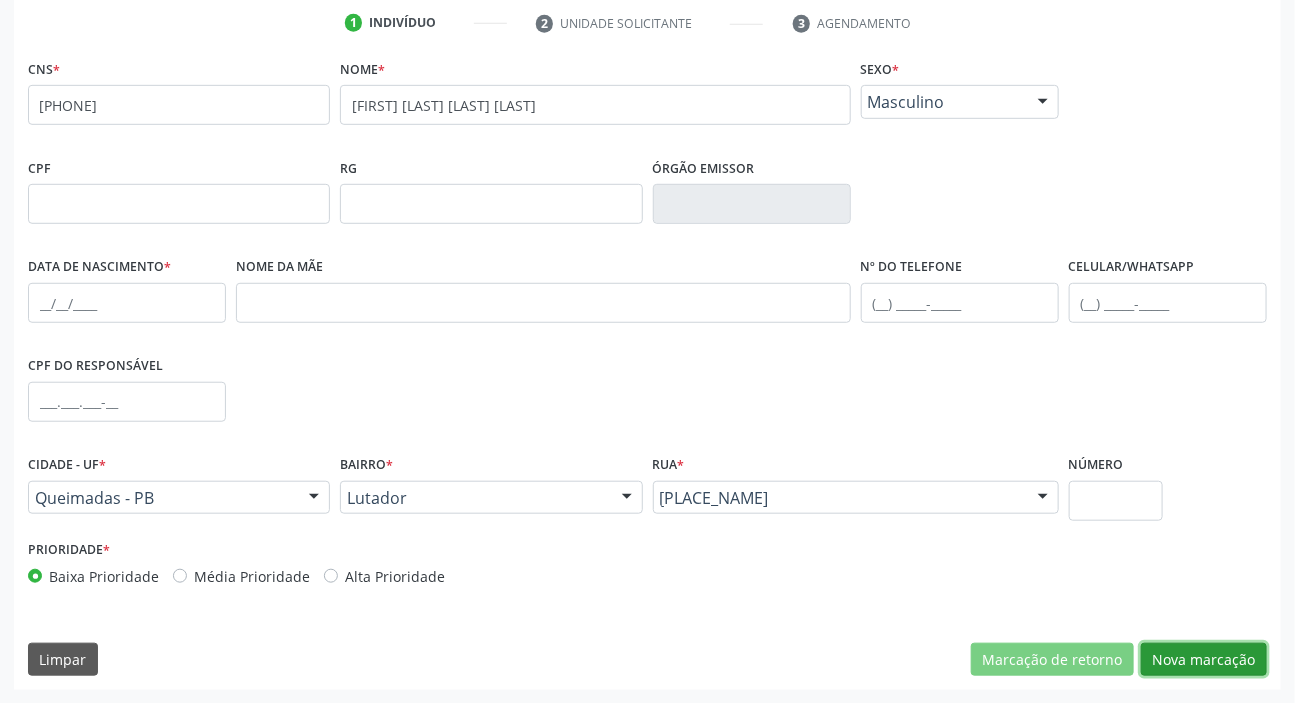 click on "Nova marcação" at bounding box center (1204, 660) 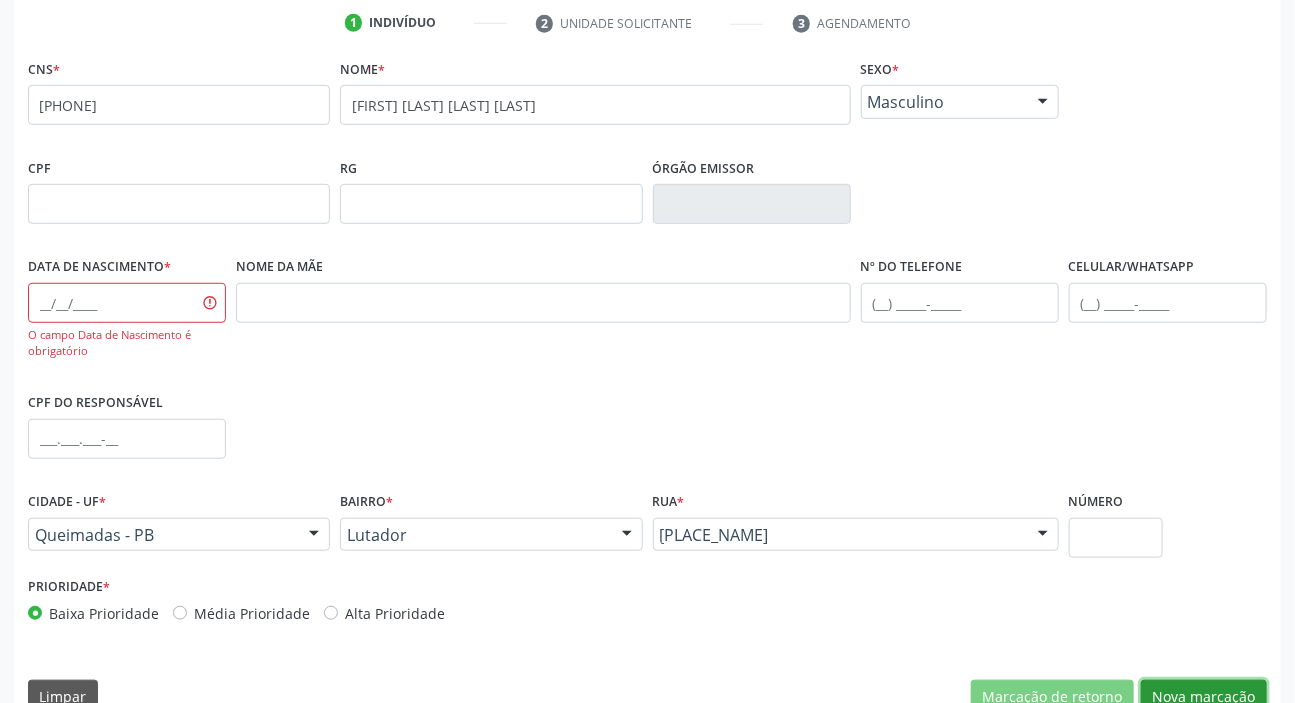 scroll, scrollTop: 417, scrollLeft: 0, axis: vertical 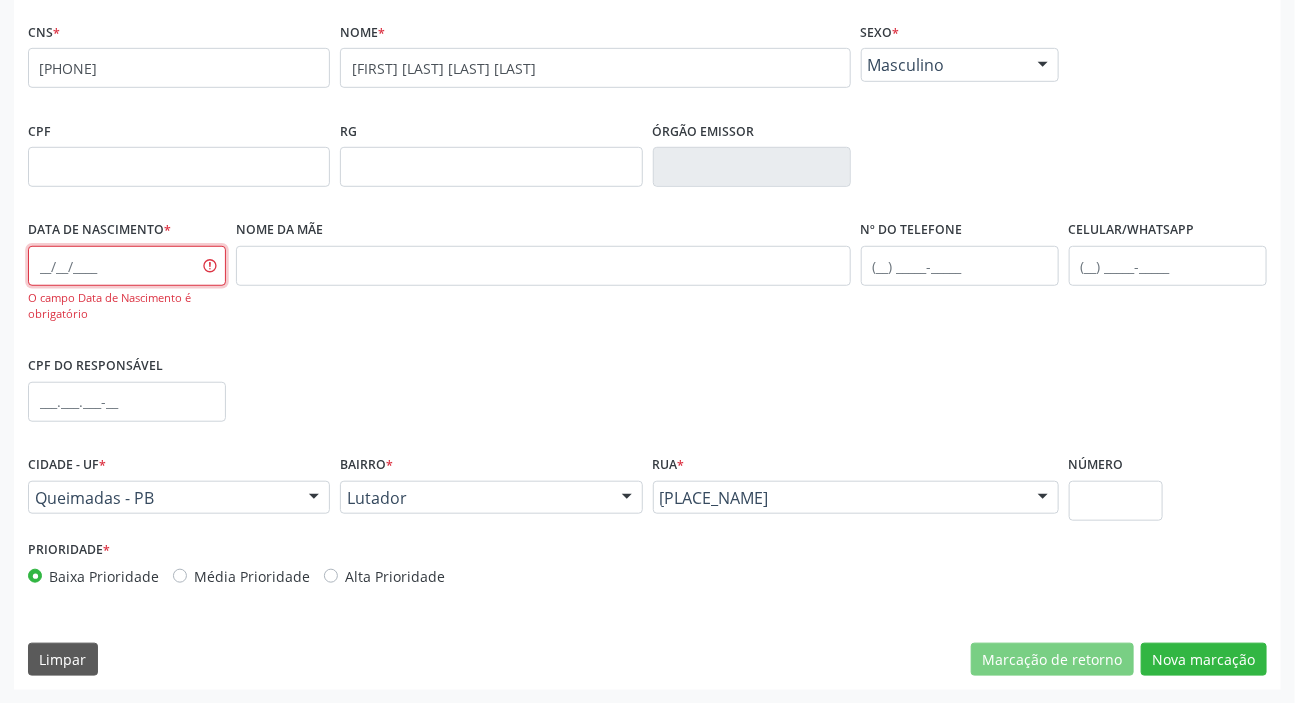click at bounding box center [127, 266] 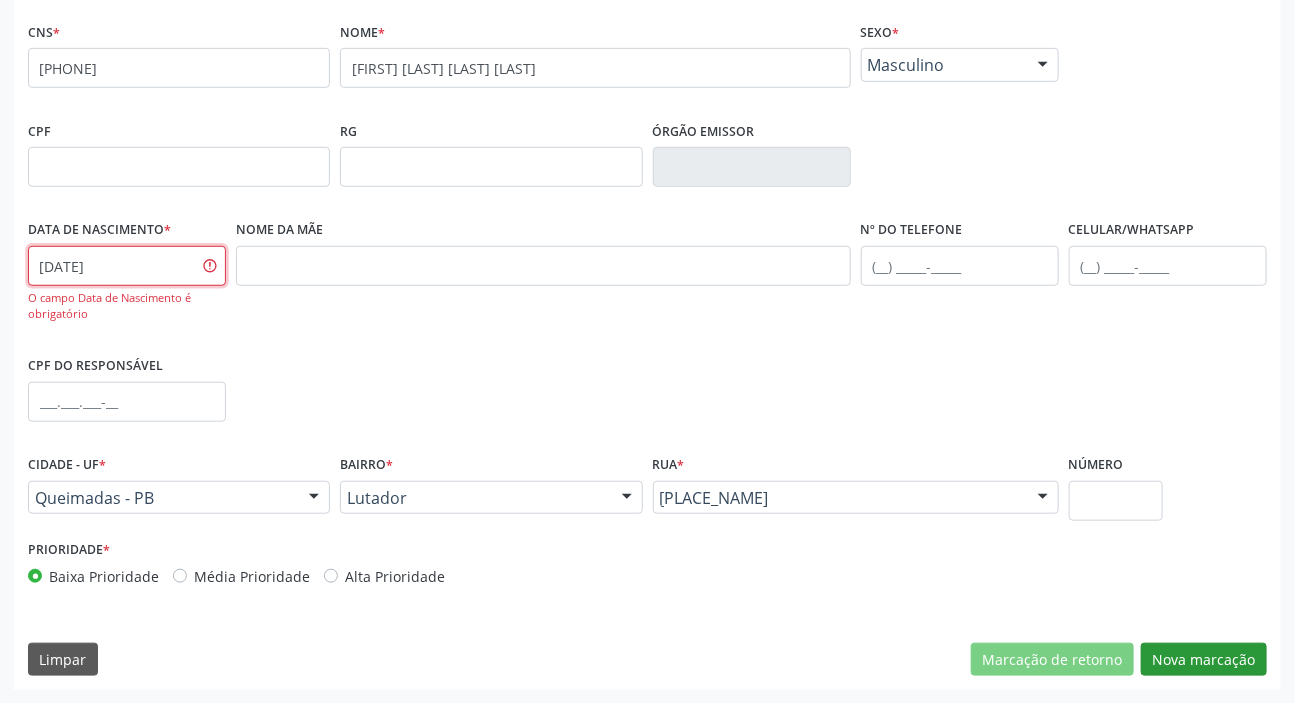 type on "[DATE]" 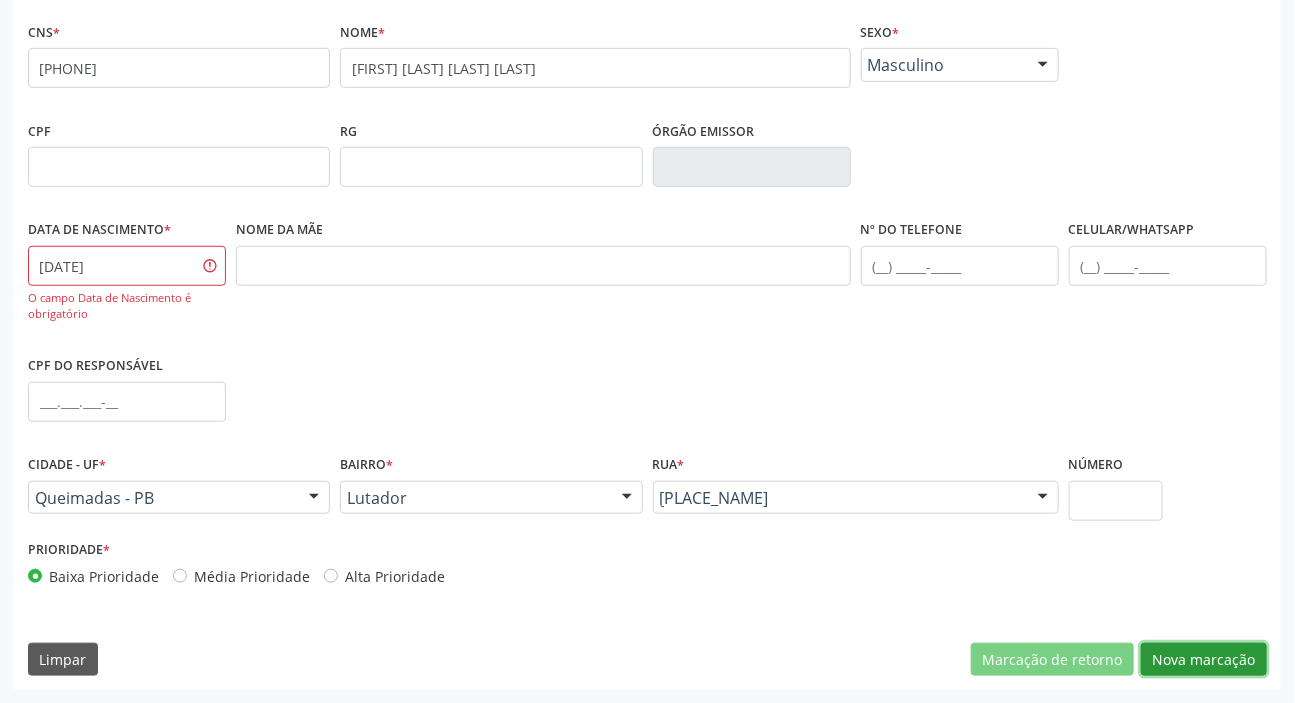 click on "Nova marcação" at bounding box center (1204, 660) 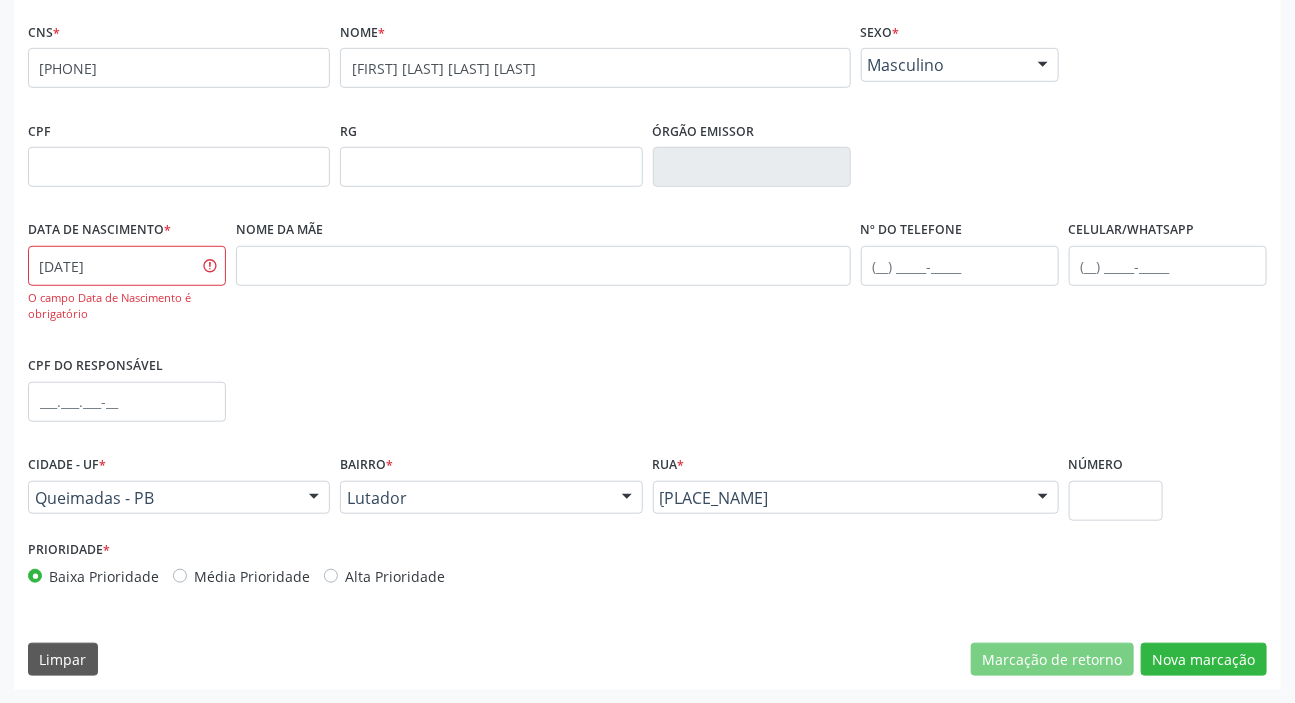 scroll, scrollTop: 201, scrollLeft: 0, axis: vertical 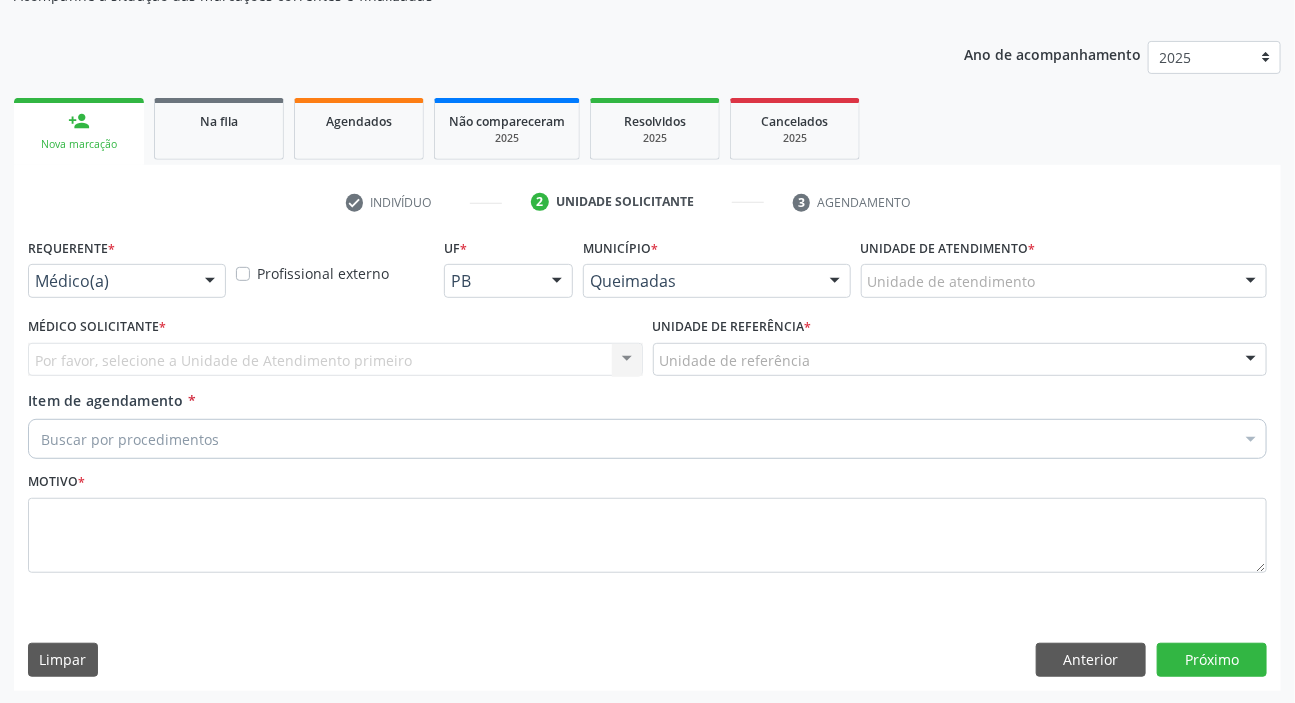 click on "Médico(a)" at bounding box center [127, 281] 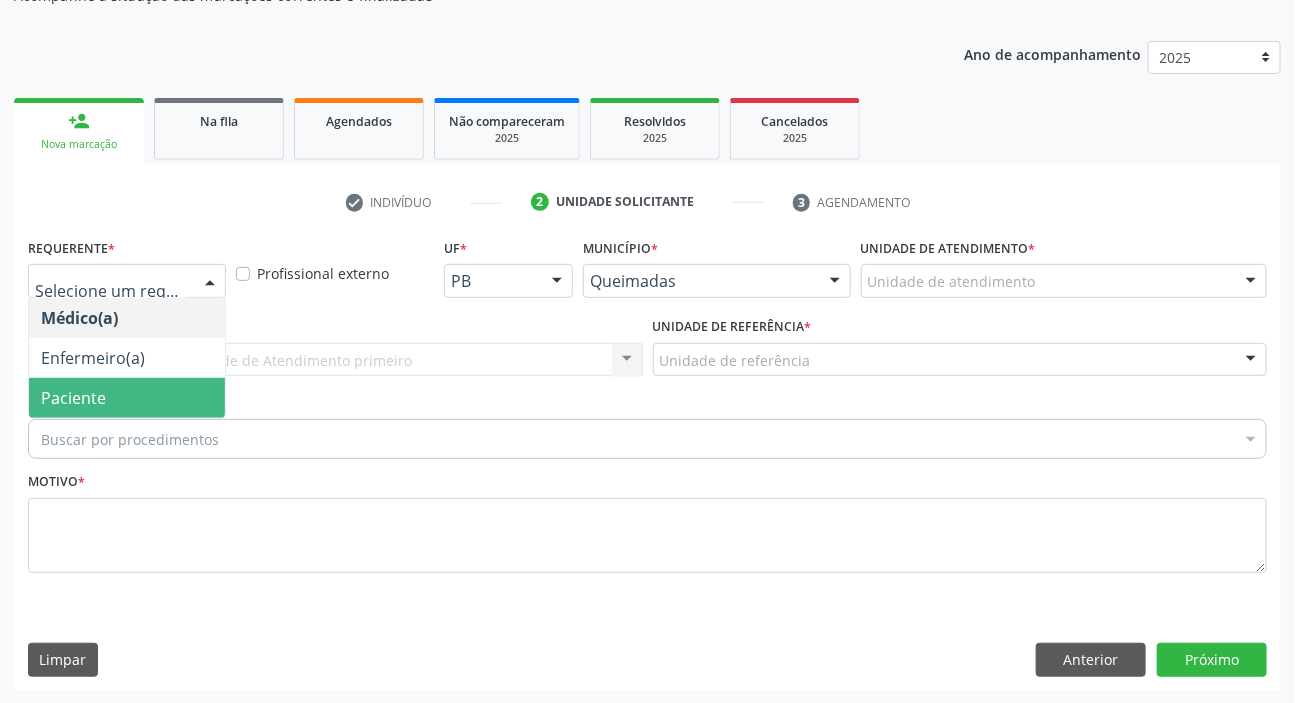 click on "Paciente" at bounding box center (127, 398) 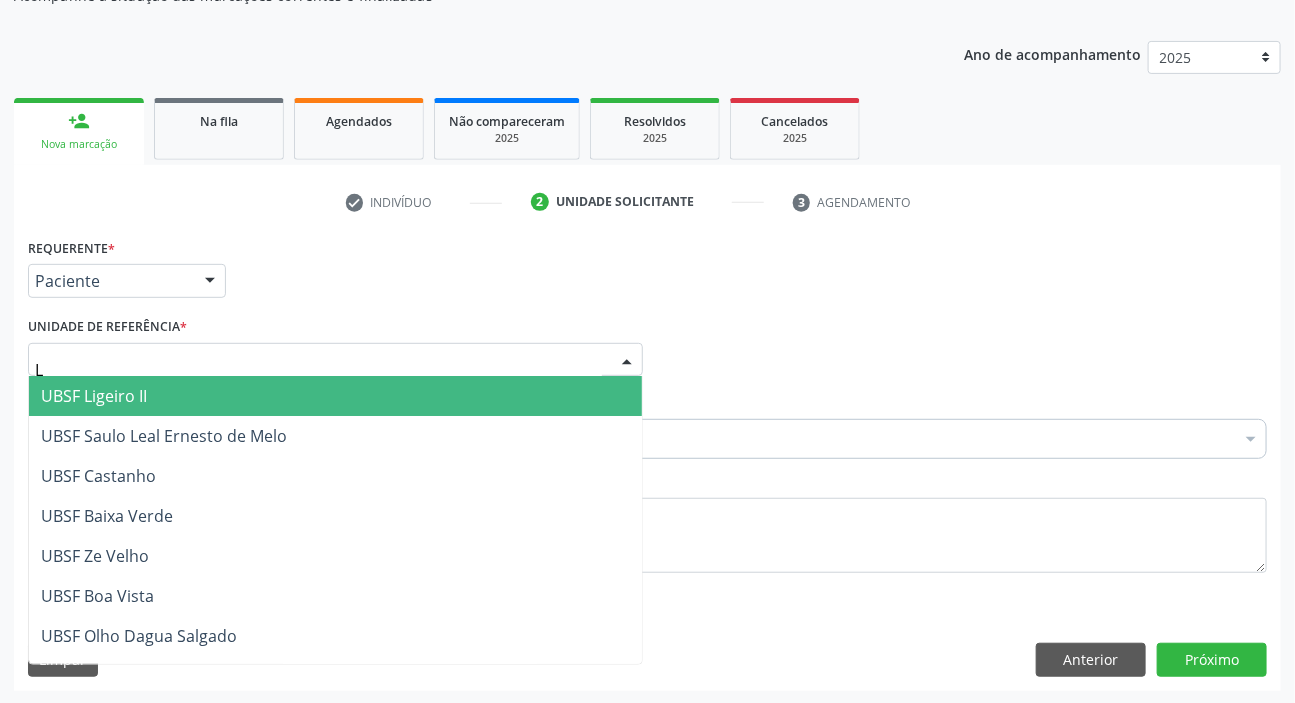 type on "LU" 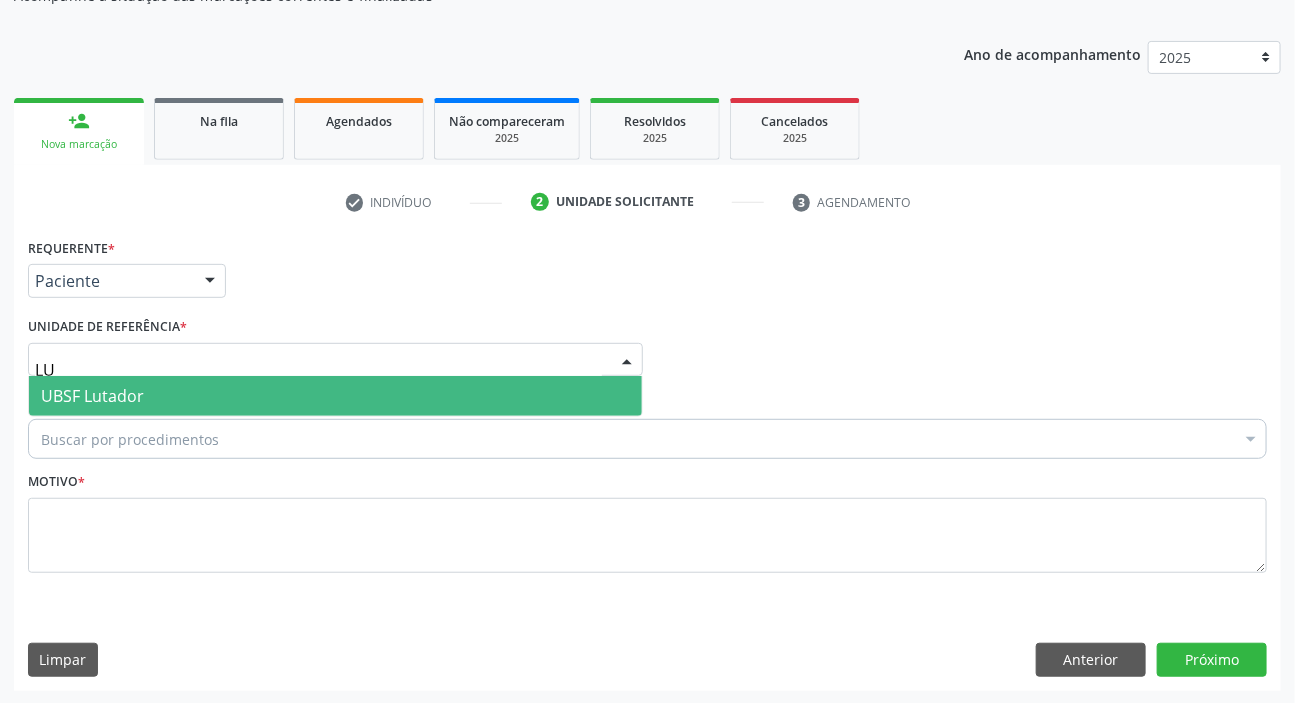 click on "UBSF Lutador" at bounding box center (92, 396) 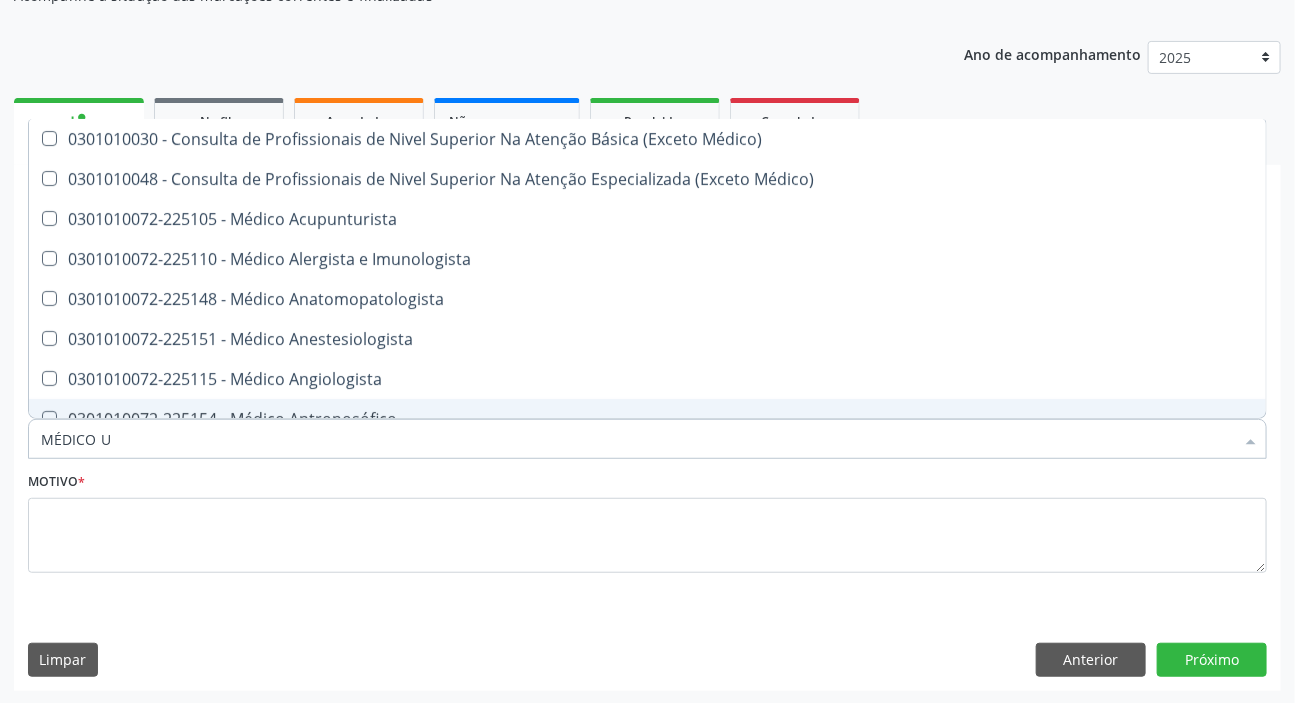 type on "MÉDICO UR" 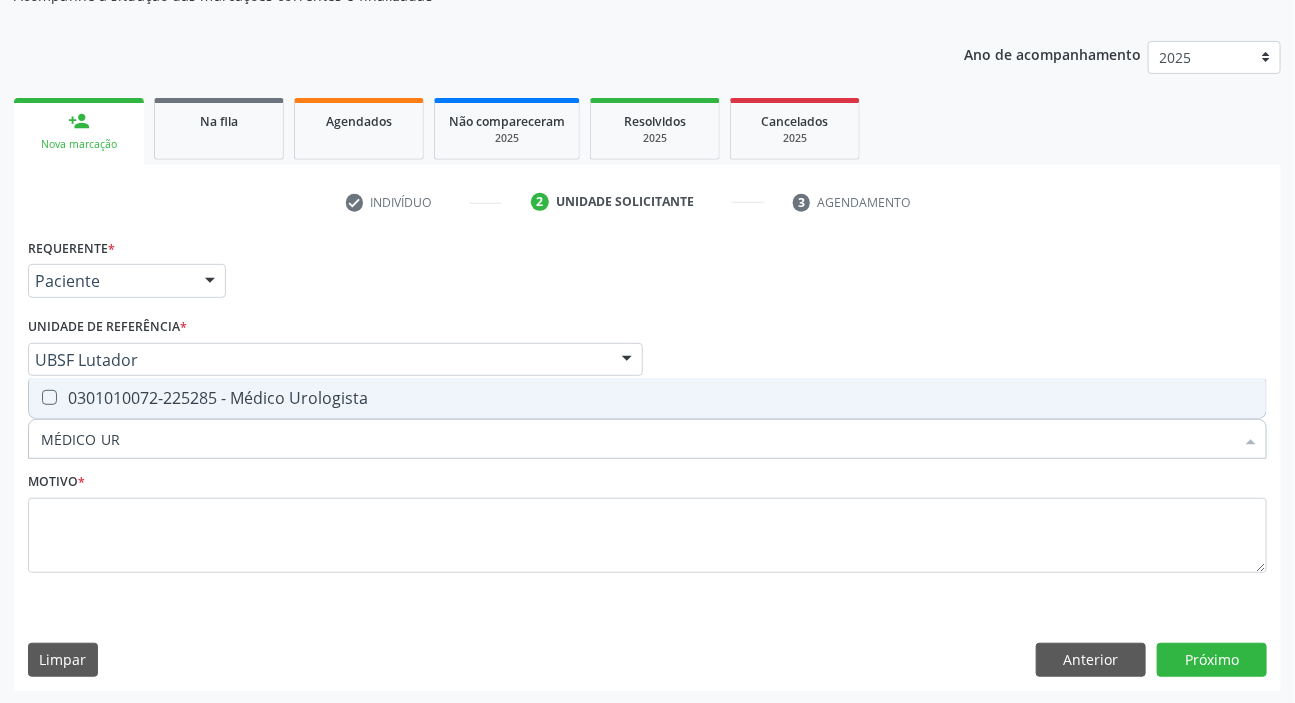 click on "MÉDICO UR" at bounding box center (637, 439) 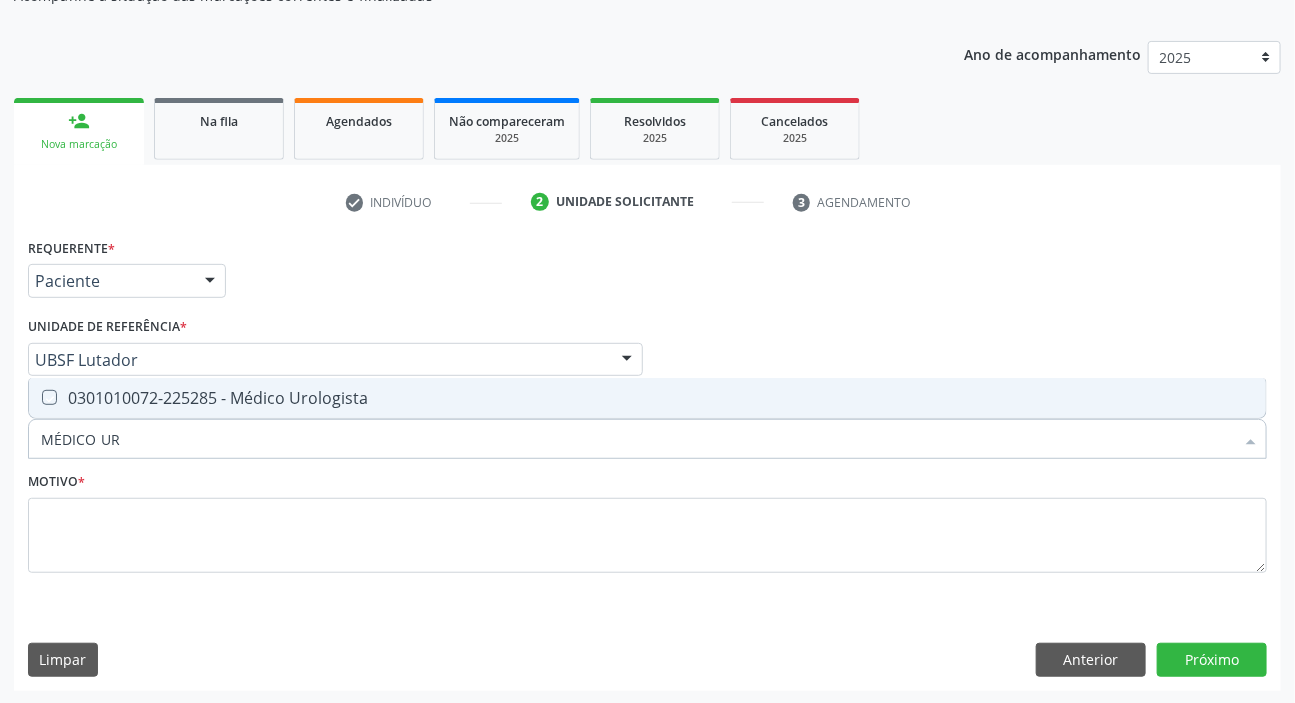 checkbox on "true" 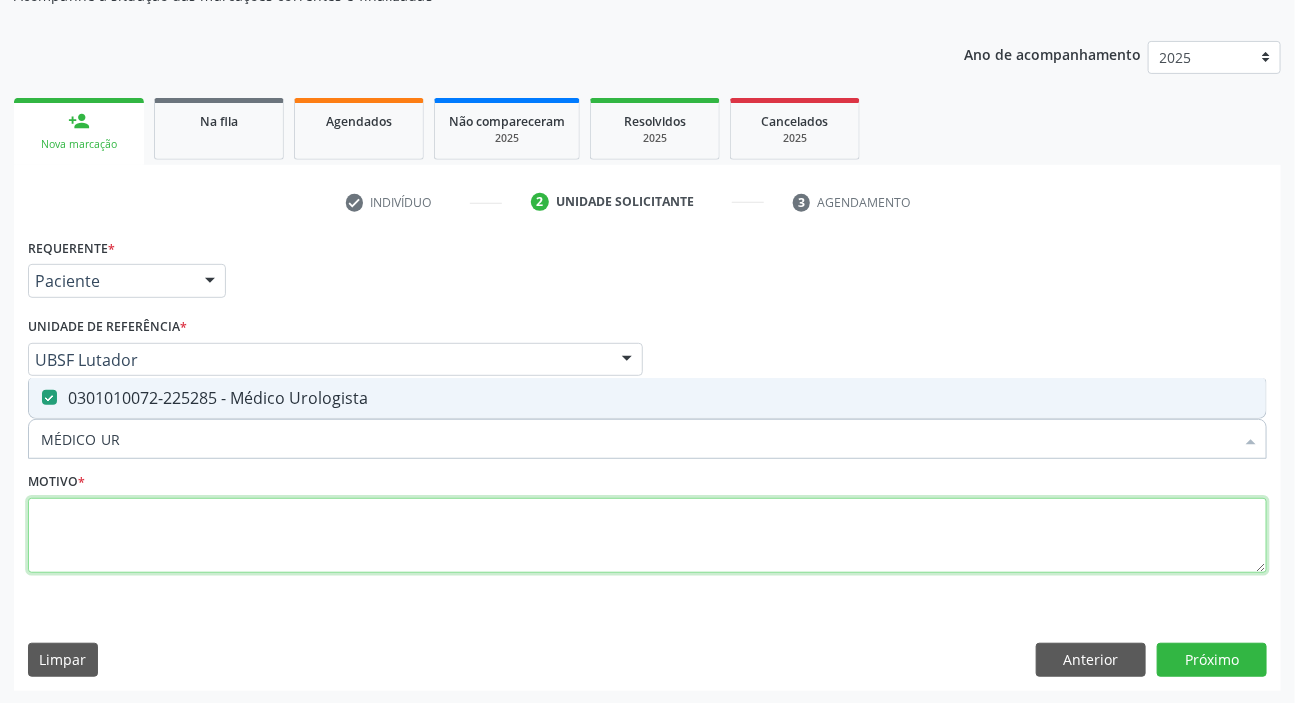 click at bounding box center [647, 536] 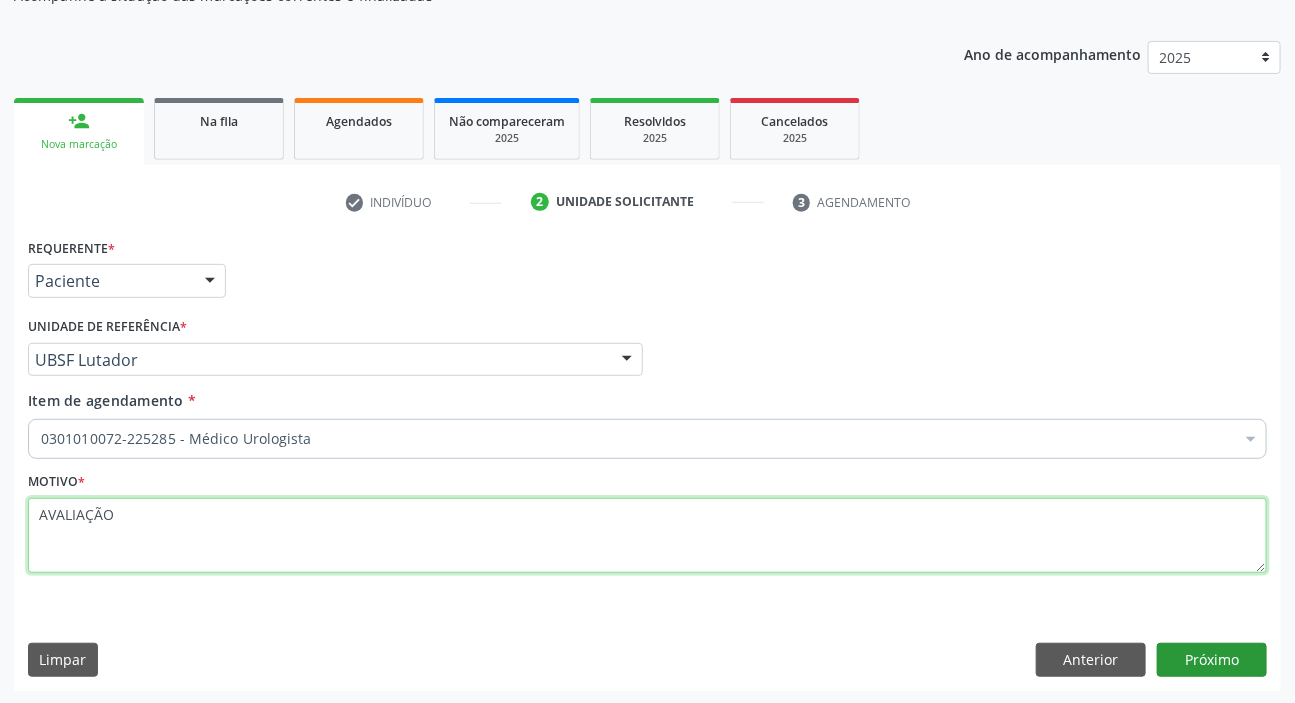 type on "AVALIAÇÃO" 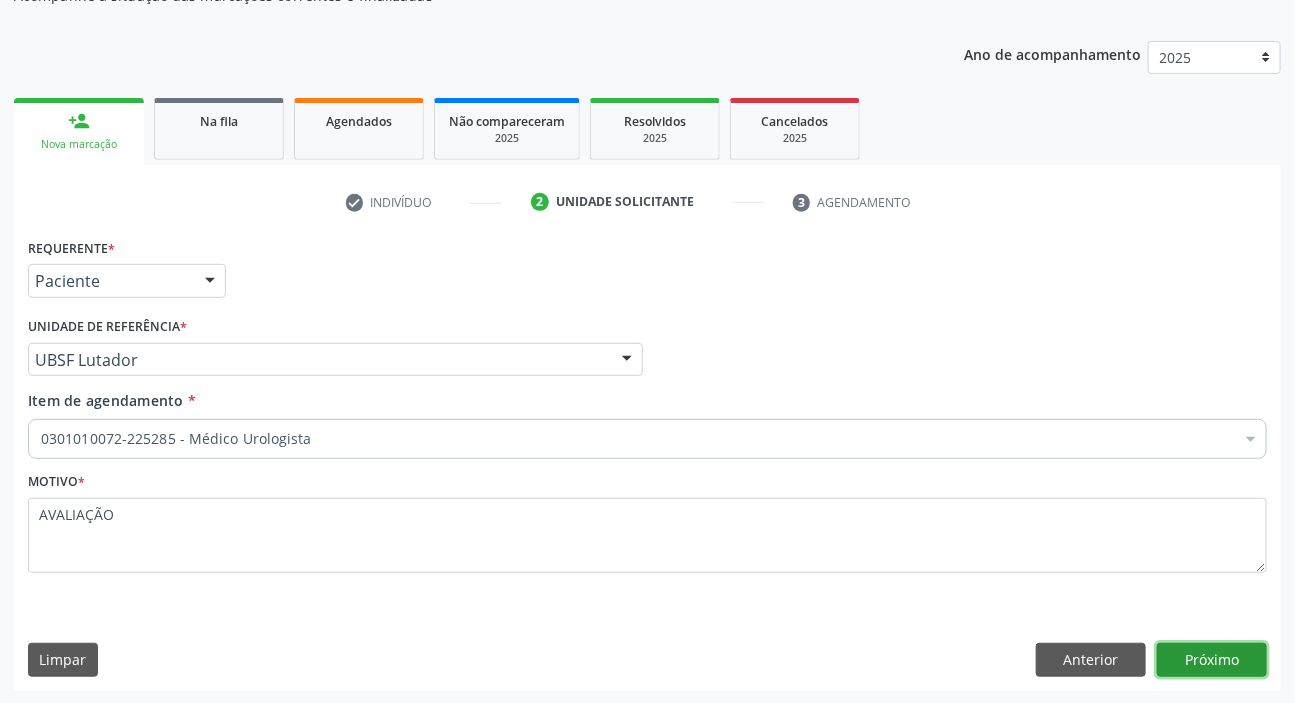 click on "Próximo" at bounding box center (1212, 660) 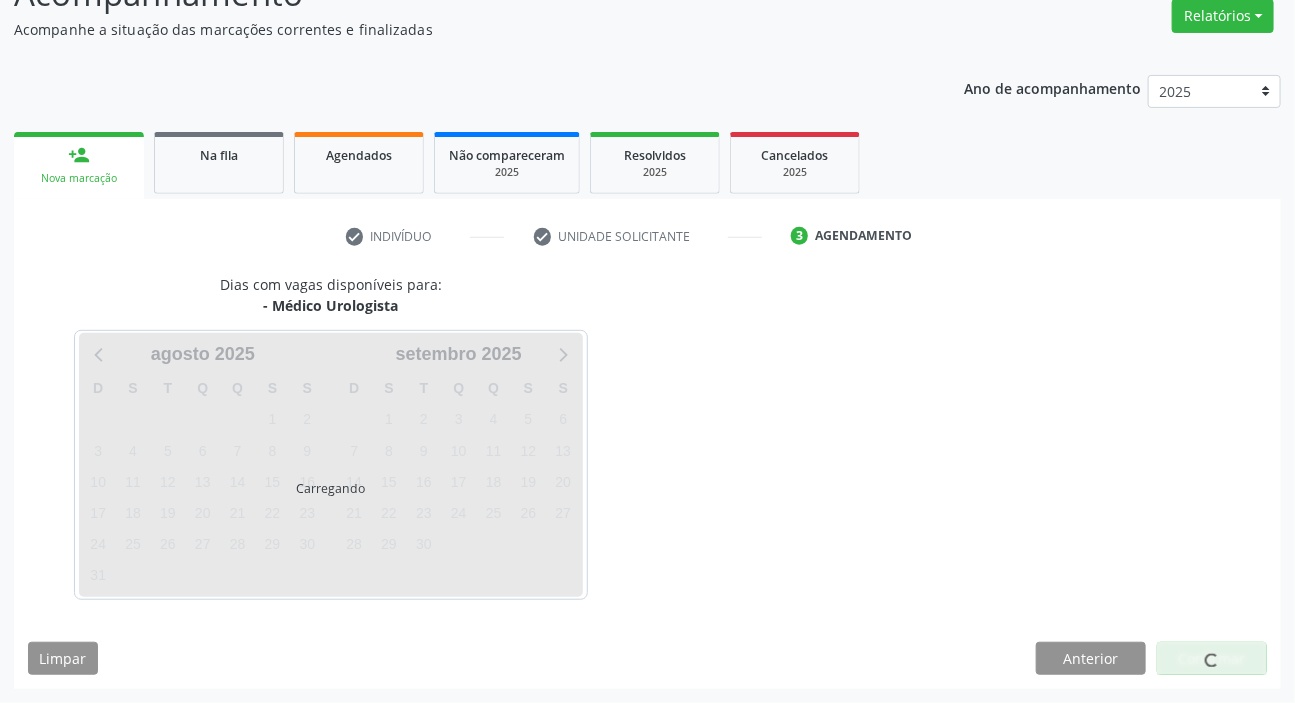 scroll, scrollTop: 166, scrollLeft: 0, axis: vertical 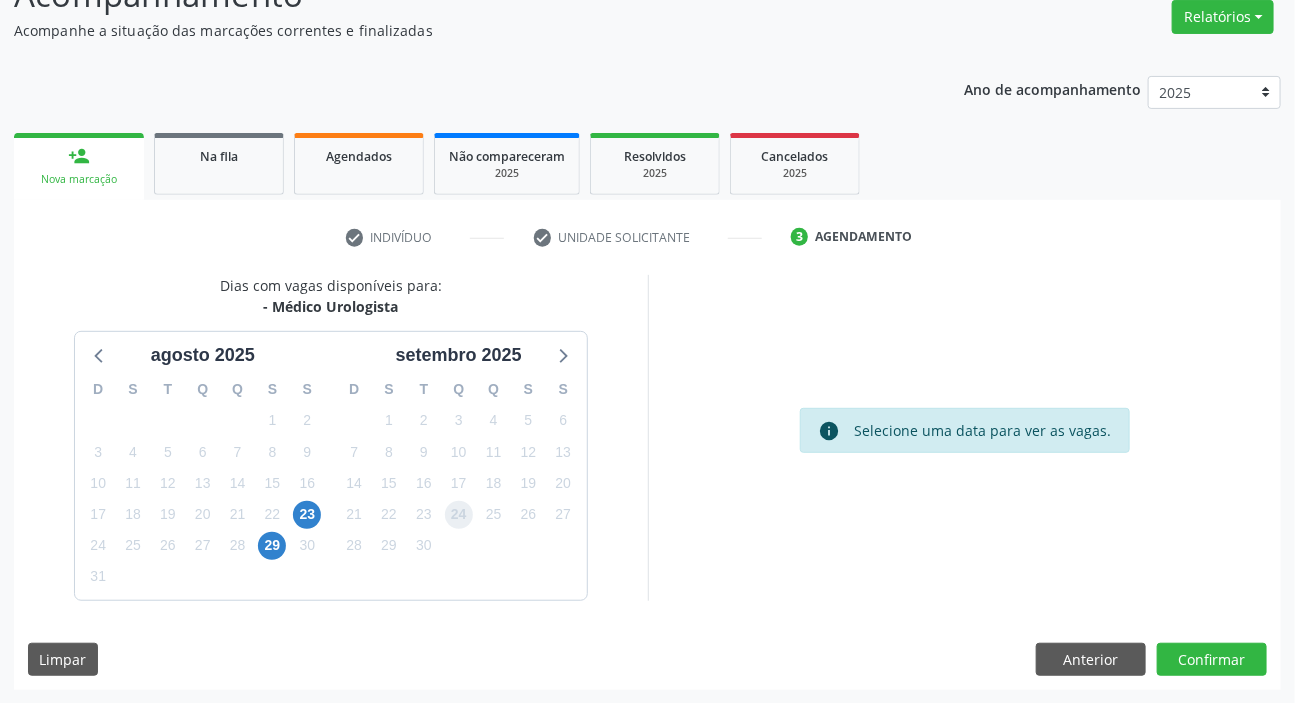 click on "24" at bounding box center [459, 515] 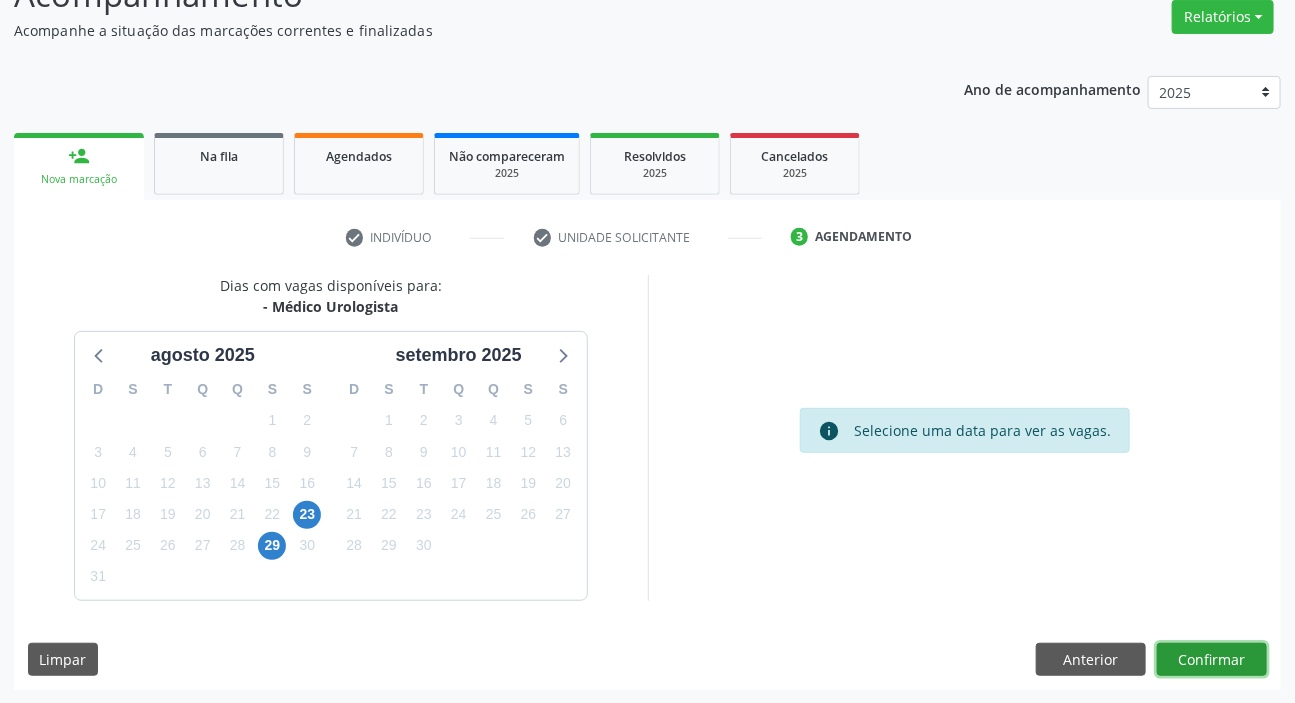 click on "Confirmar" at bounding box center (1212, 660) 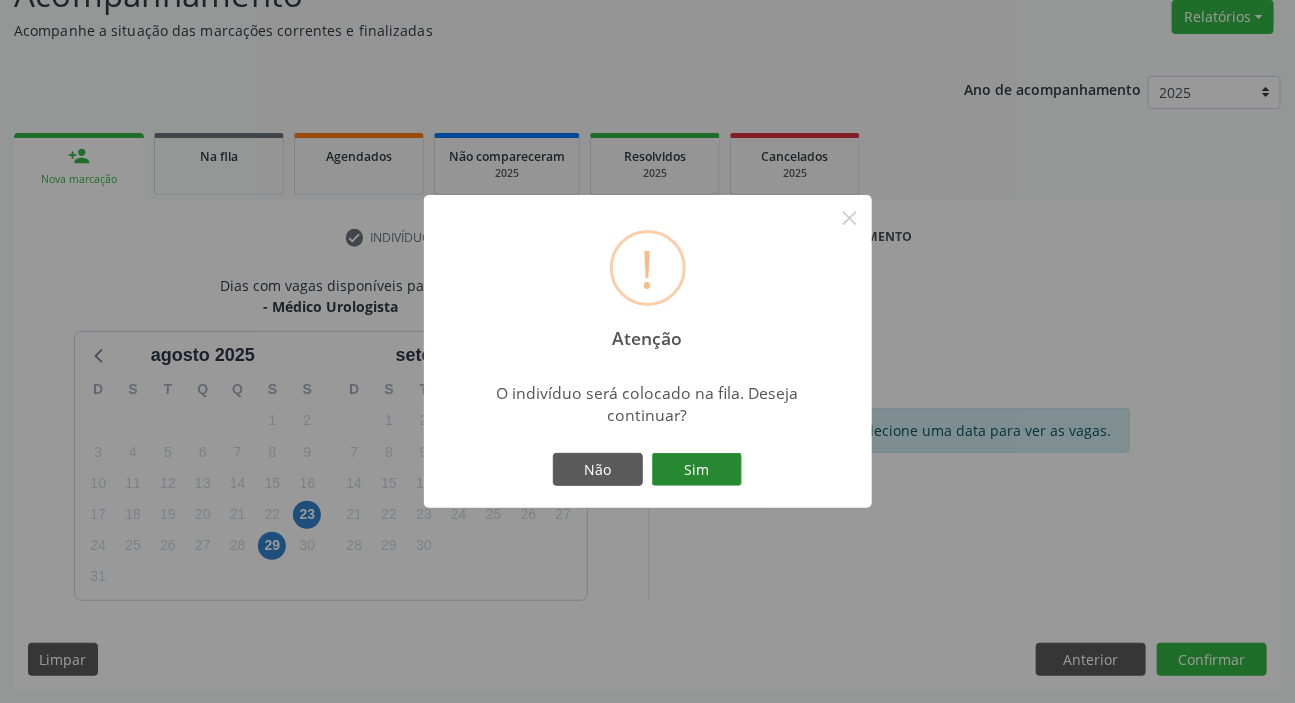 click on "Sim" at bounding box center (697, 470) 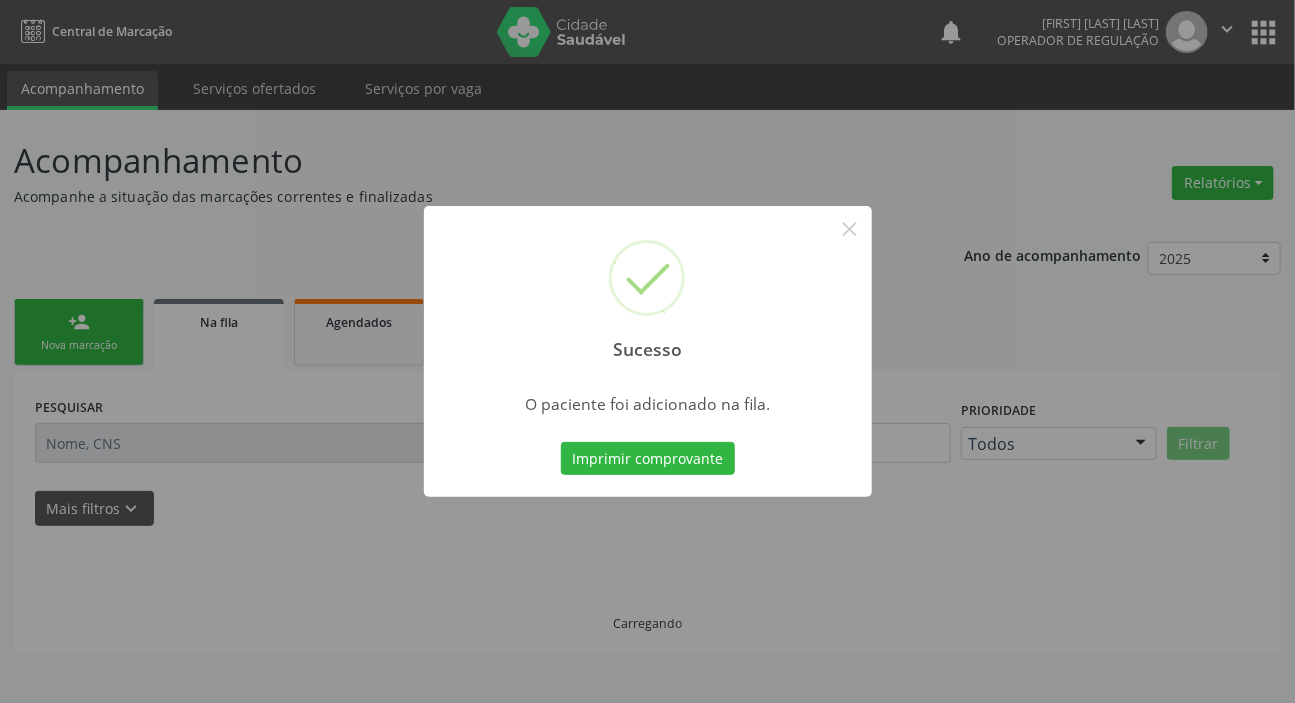 scroll, scrollTop: 0, scrollLeft: 0, axis: both 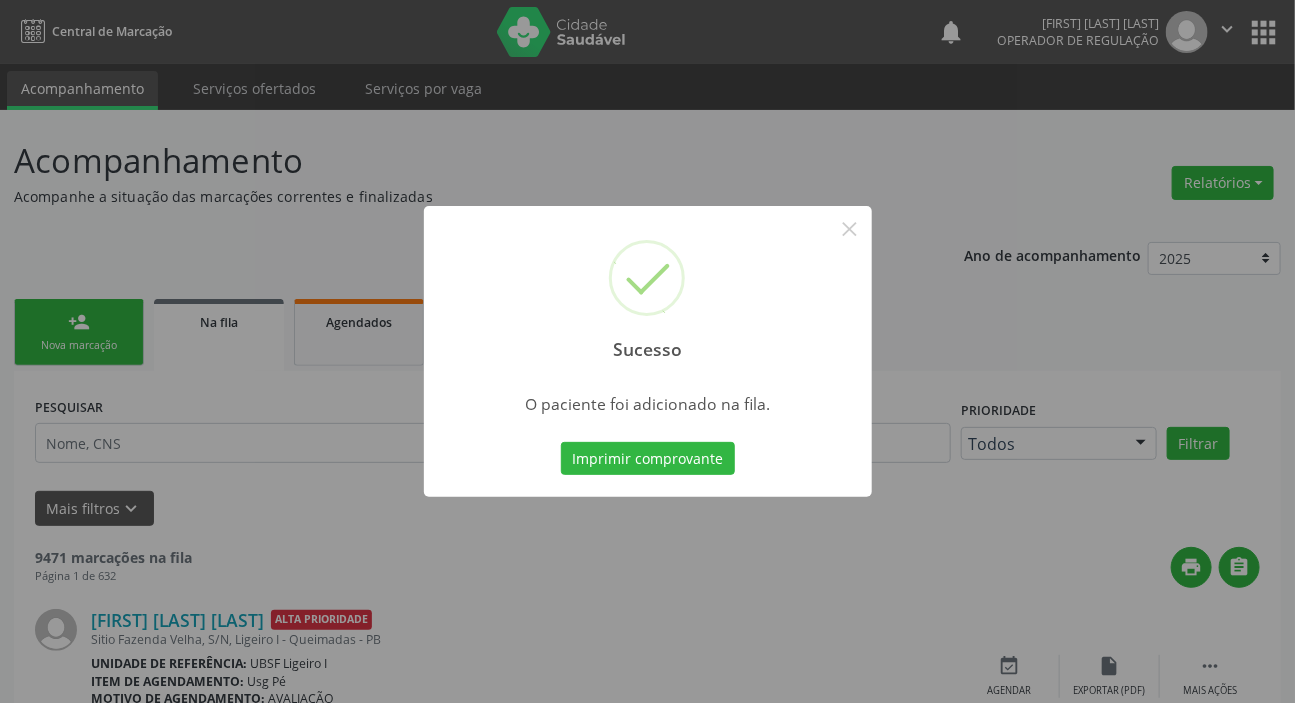 click on "Sucesso × O paciente foi adicionado na fila. Imprimir comprovante Cancel" at bounding box center (647, 351) 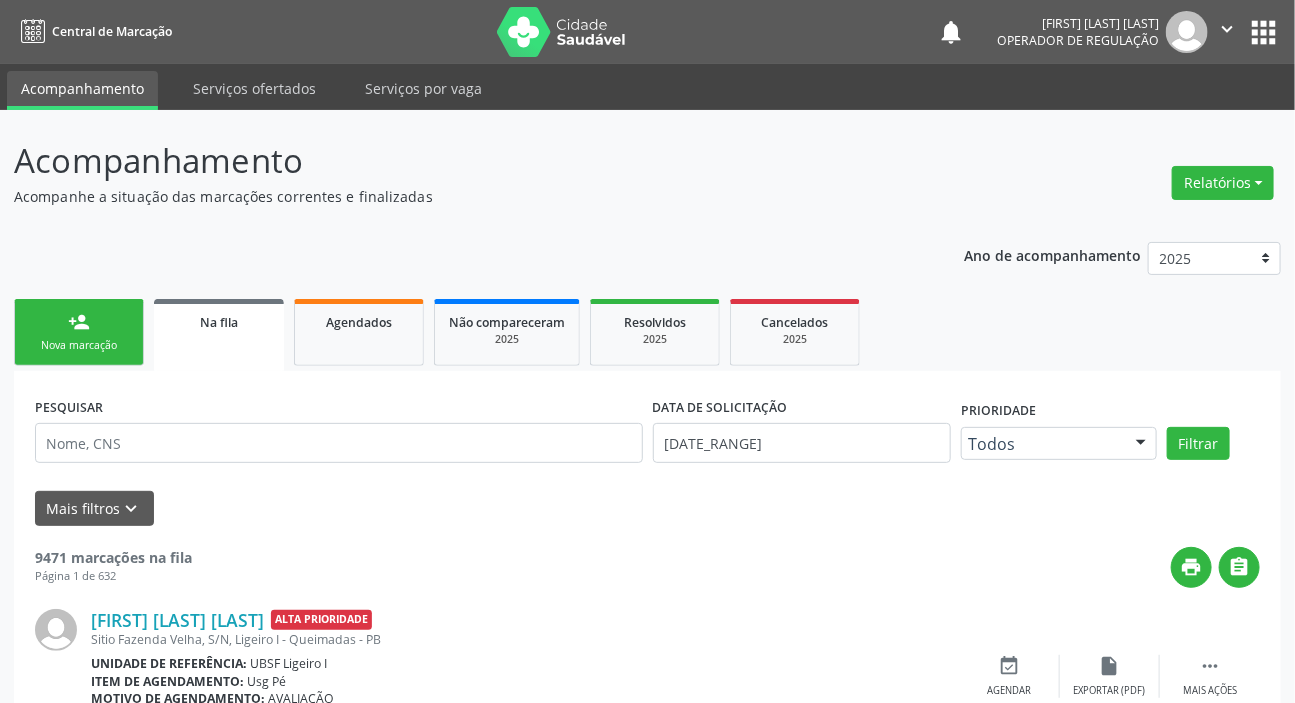 click on "person_add
Nova marcação" at bounding box center (79, 332) 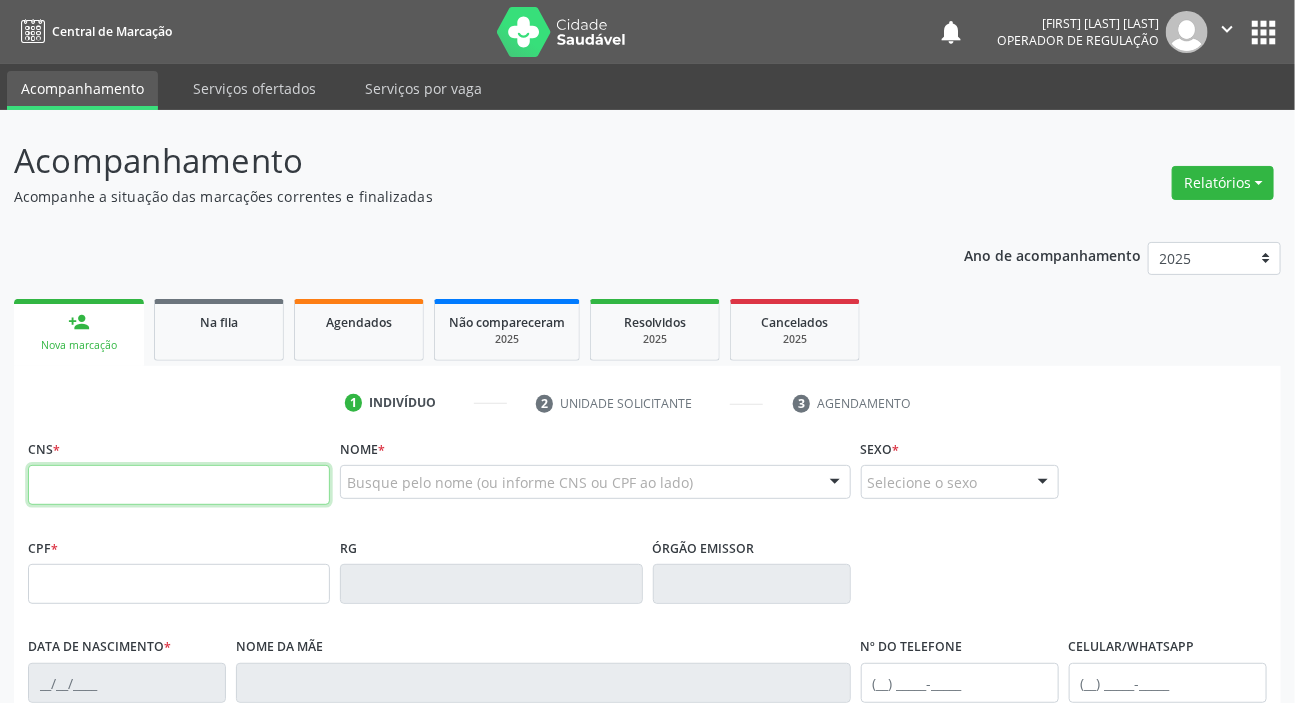 click at bounding box center (179, 485) 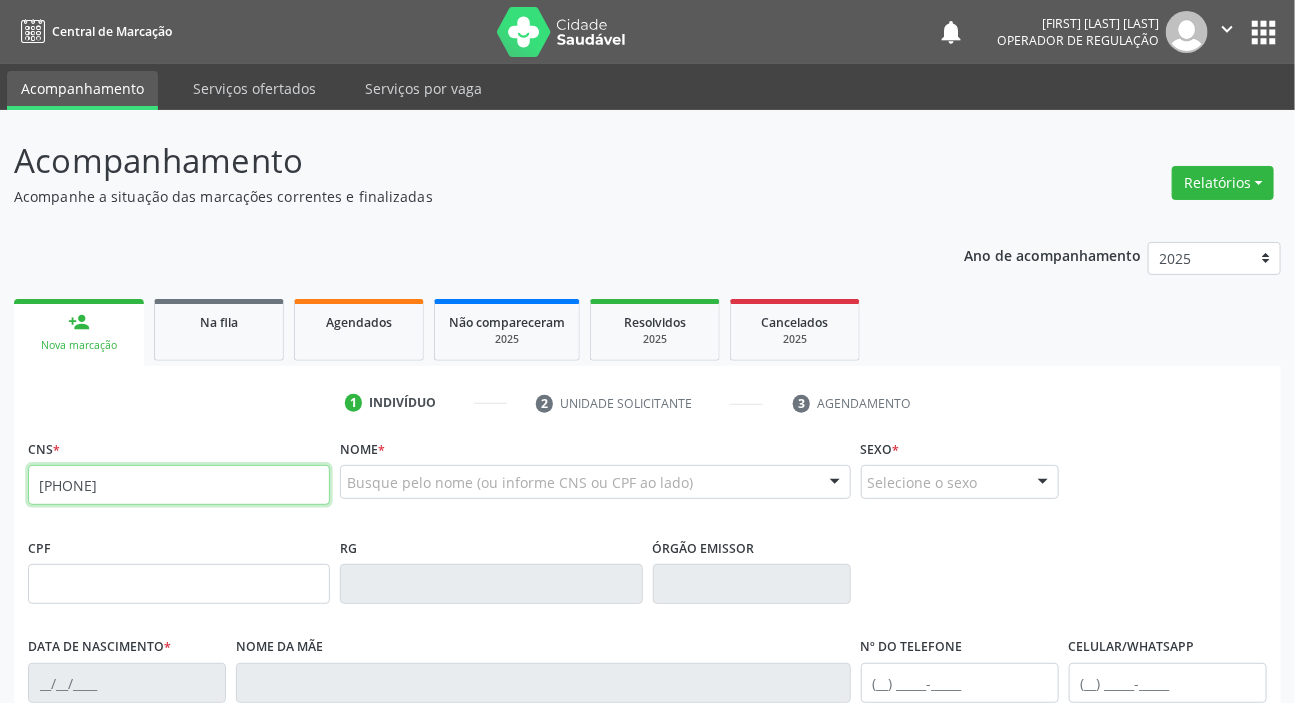 type on "[PHONE]" 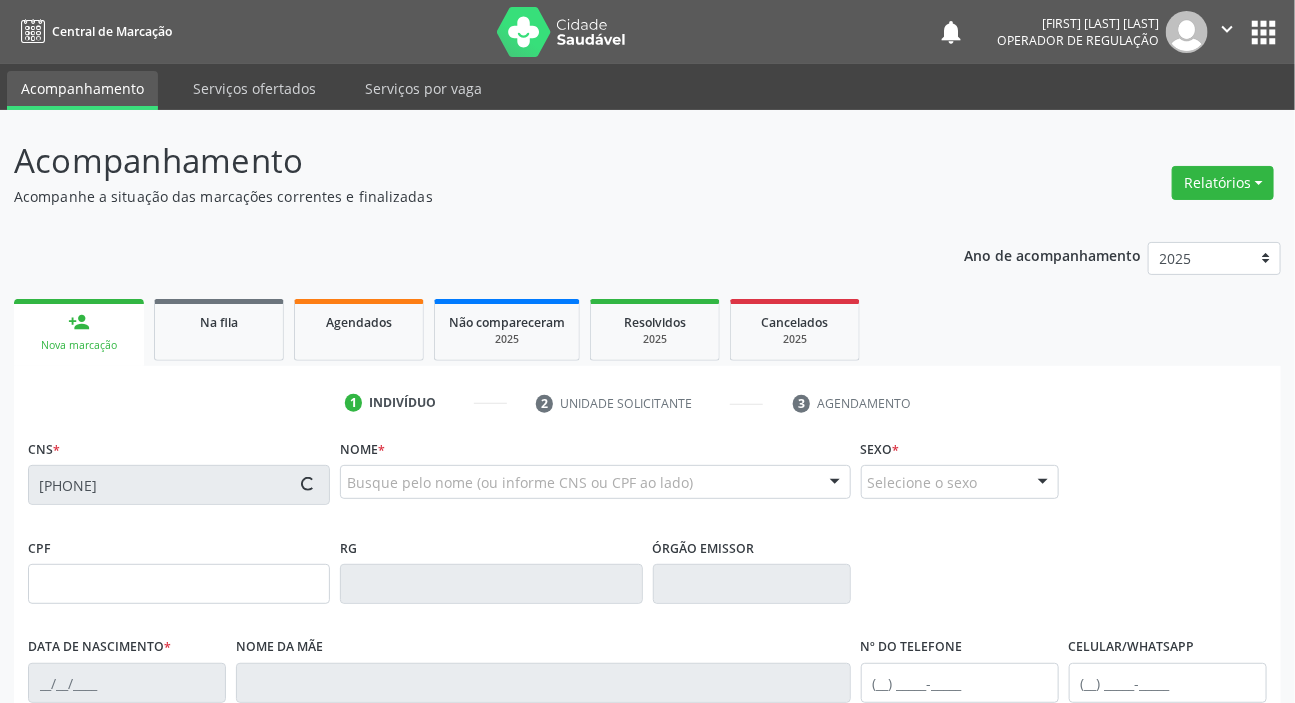 scroll, scrollTop: 380, scrollLeft: 0, axis: vertical 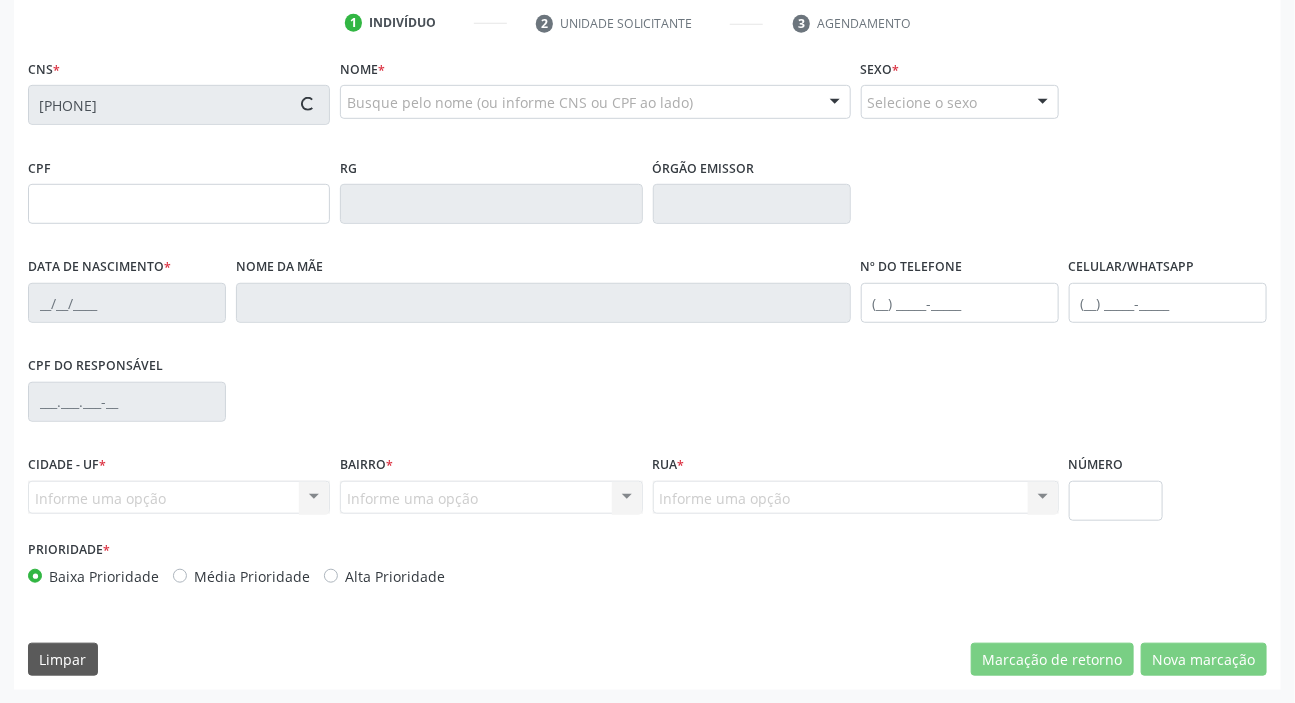 type on "[SSN]" 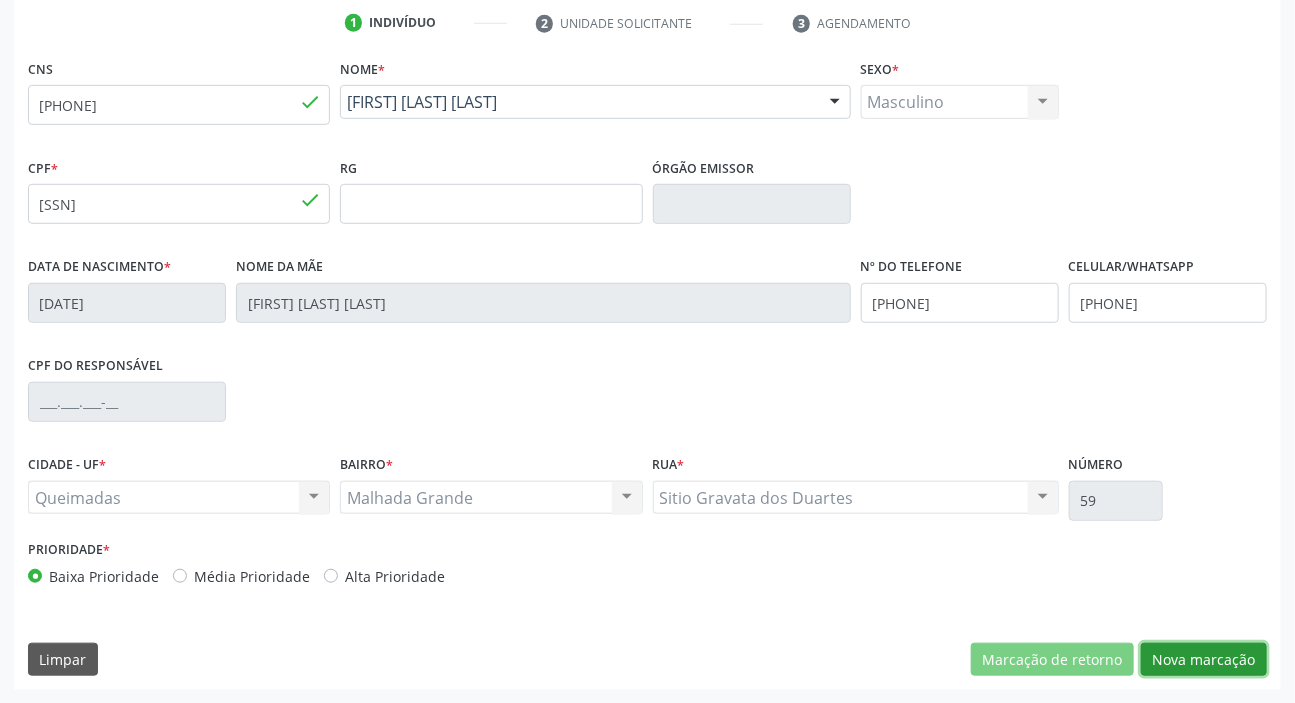 click on "Nova marcação" at bounding box center (1204, 660) 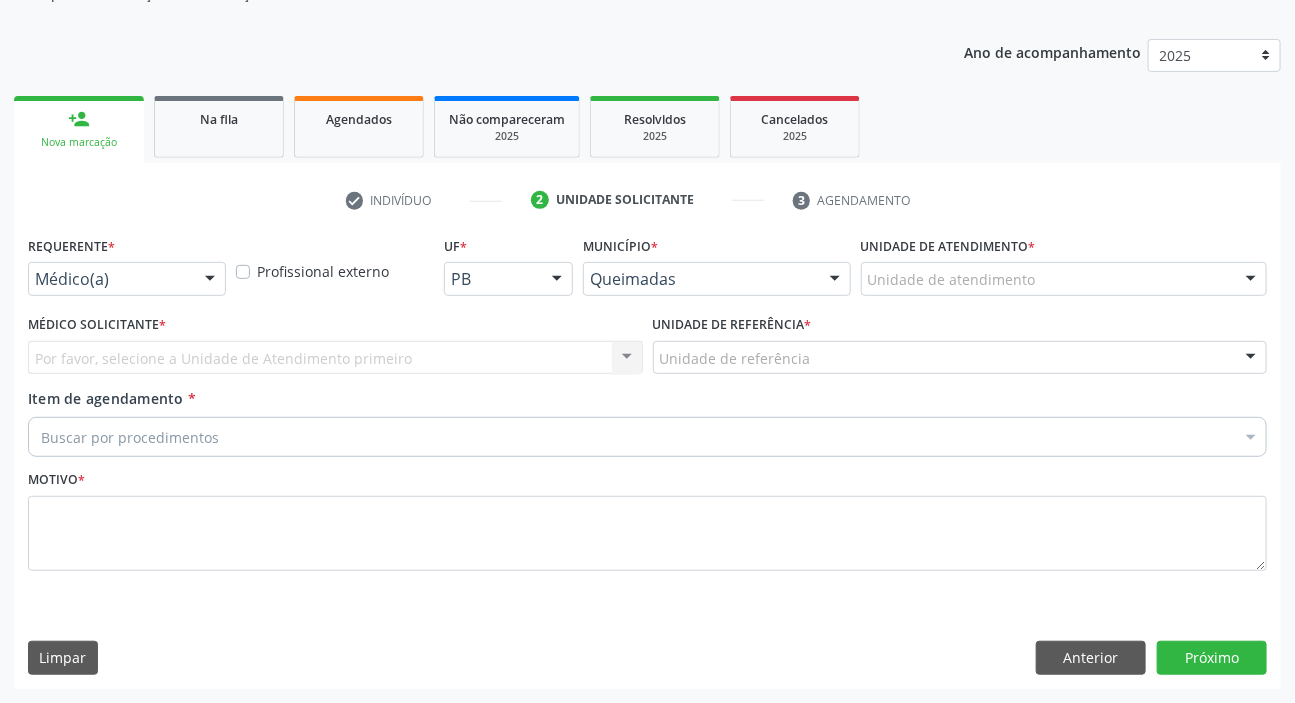 scroll, scrollTop: 201, scrollLeft: 0, axis: vertical 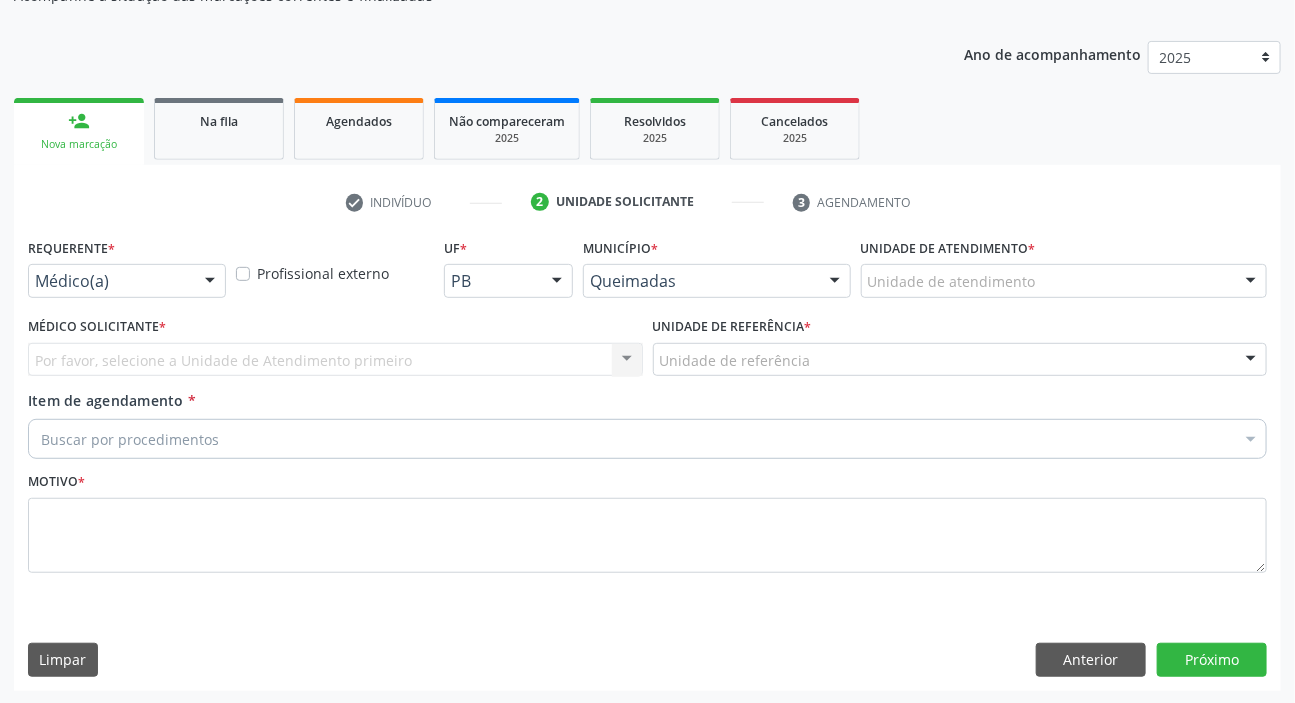 click on "Médico(a)" at bounding box center [127, 281] 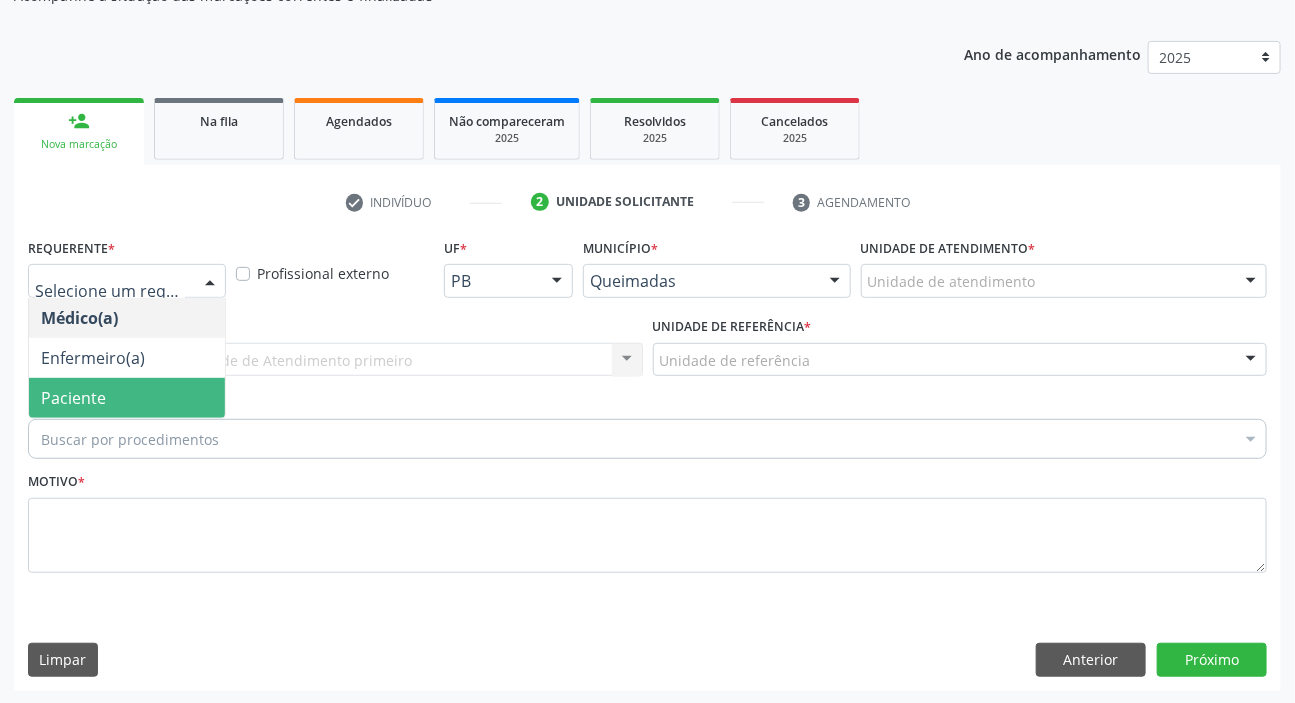 drag, startPoint x: 54, startPoint y: 390, endPoint x: 71, endPoint y: 355, distance: 38.910152 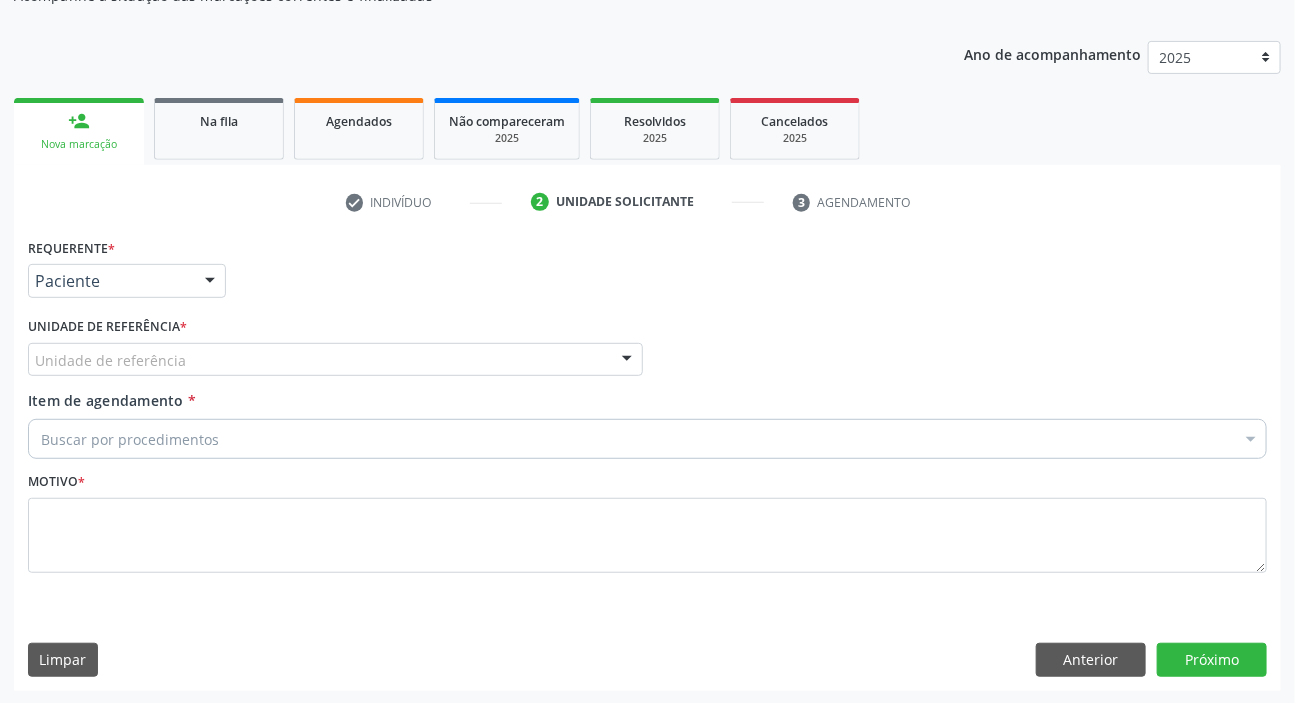 click on "Unidade de referência
*" at bounding box center (107, 327) 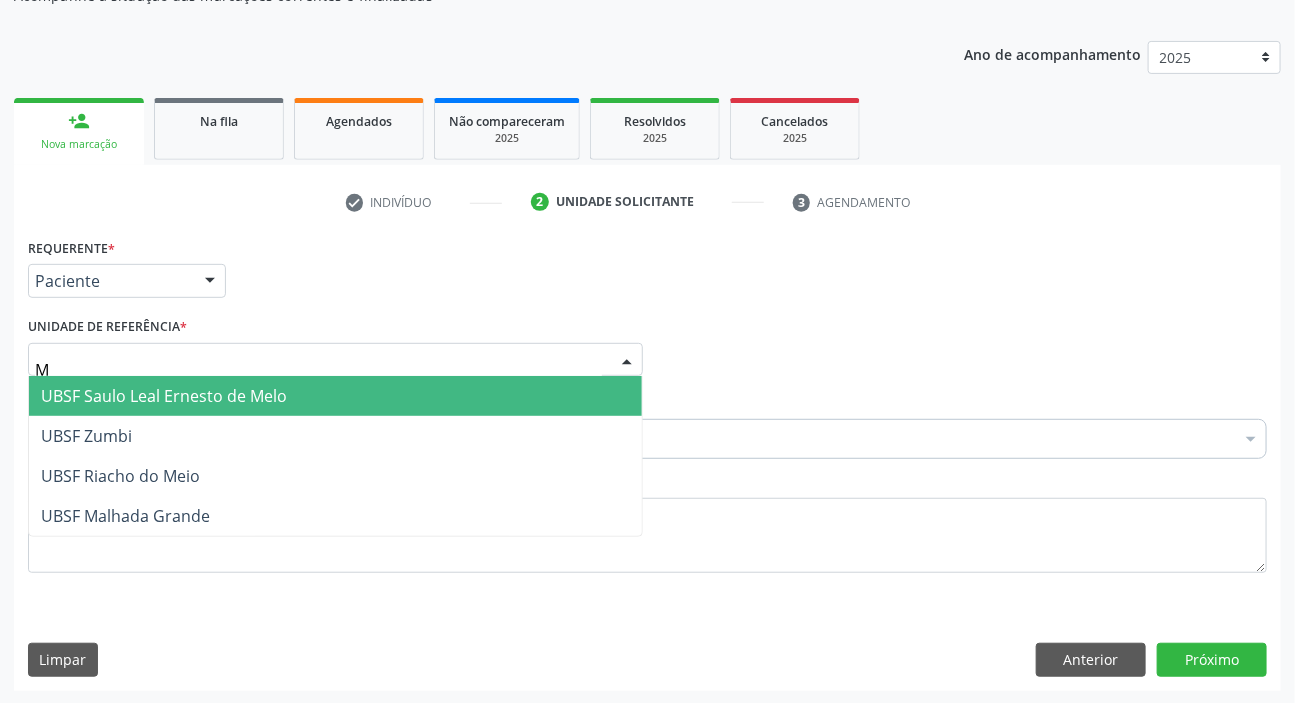 type on "MA" 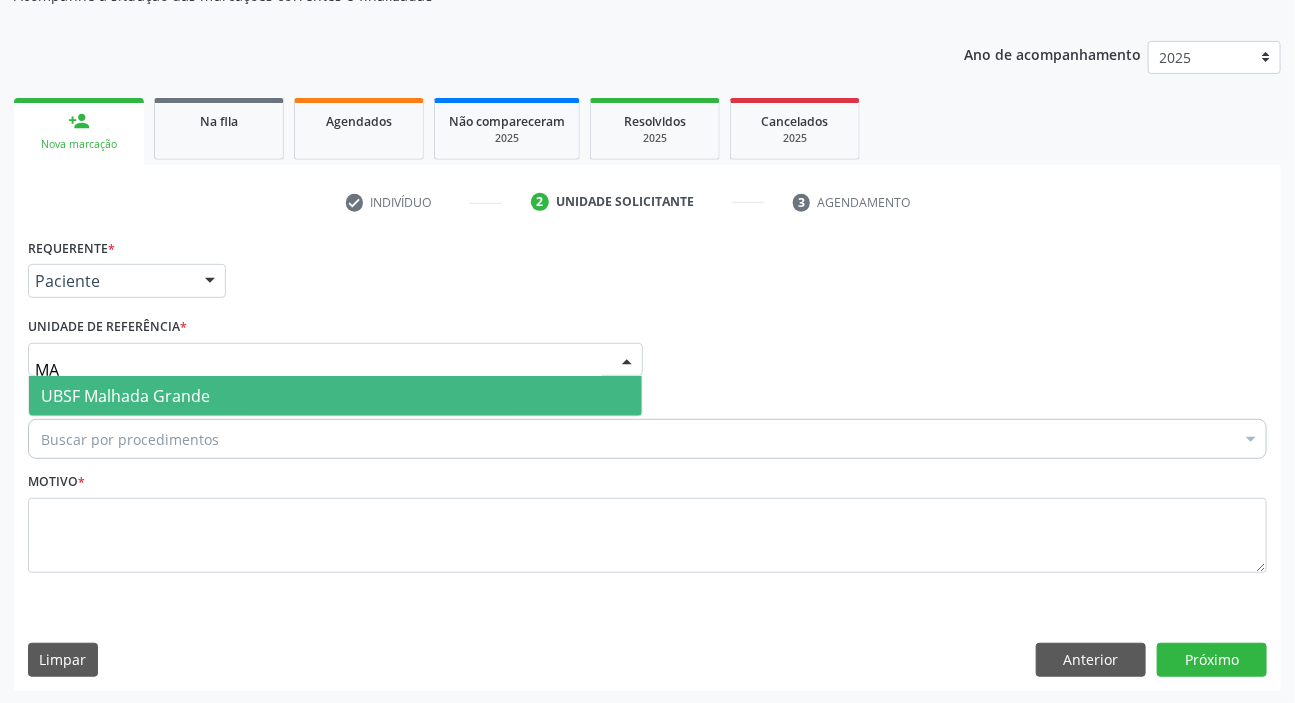 click on "UBSF Malhada Grande" at bounding box center [125, 396] 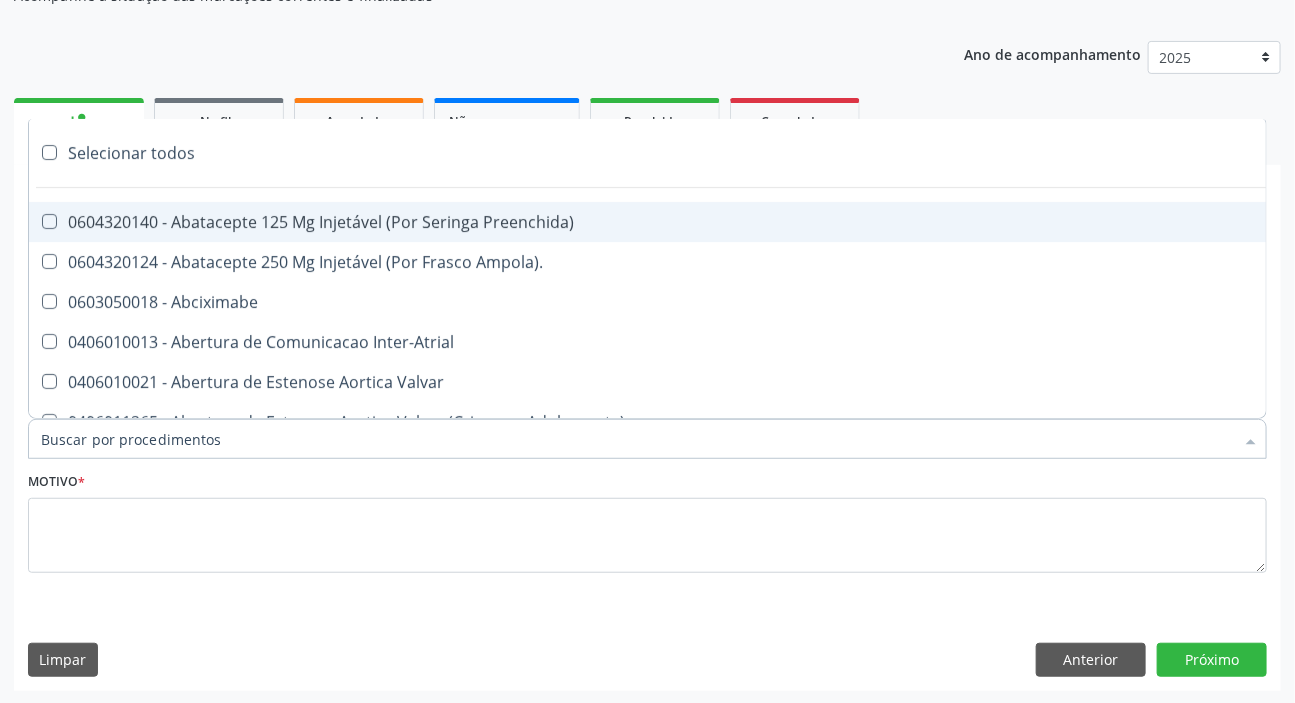 paste on "MÉDICO UR" 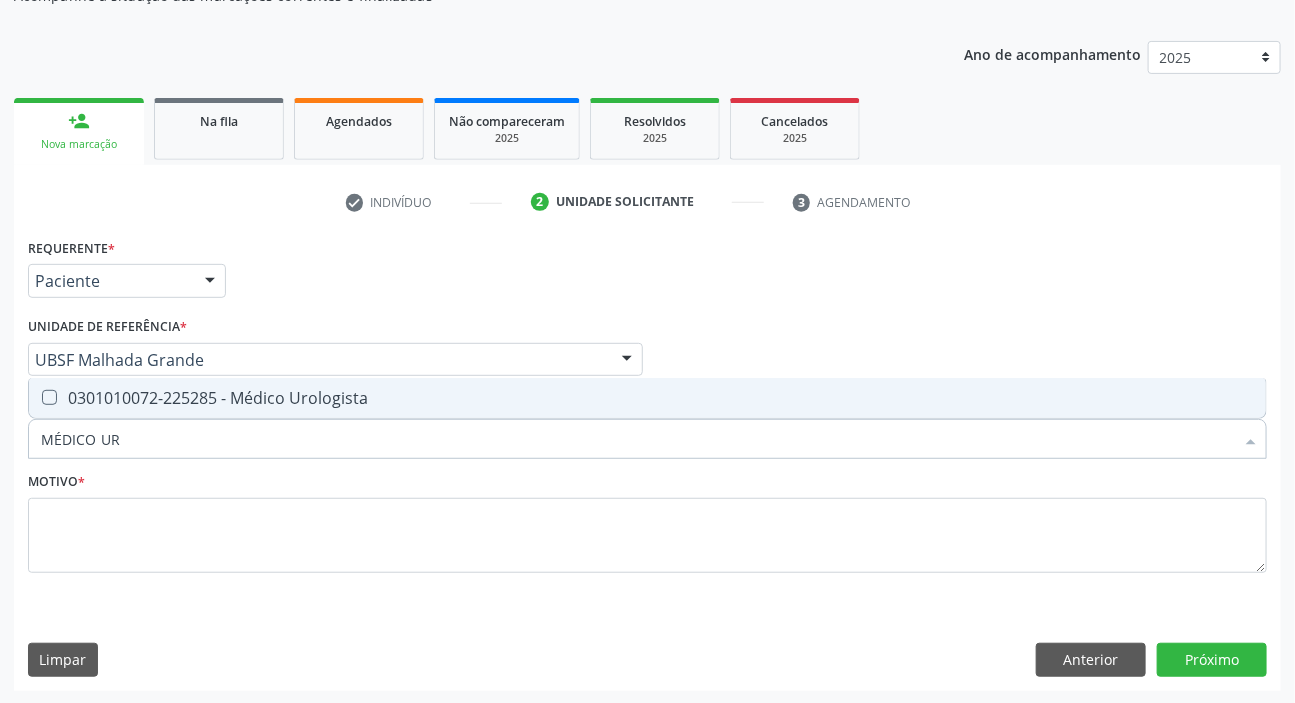 click on "0301010072-225285 - Médico Urologista" at bounding box center (647, 398) 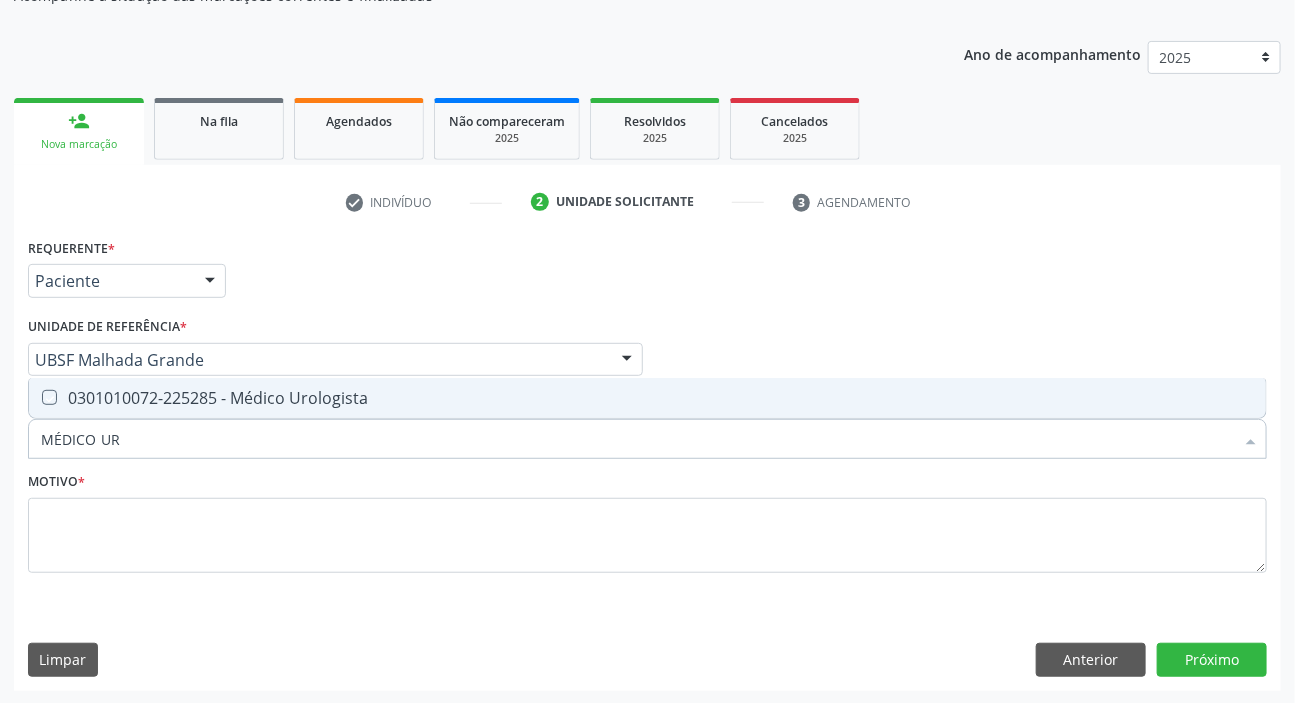 checkbox on "true" 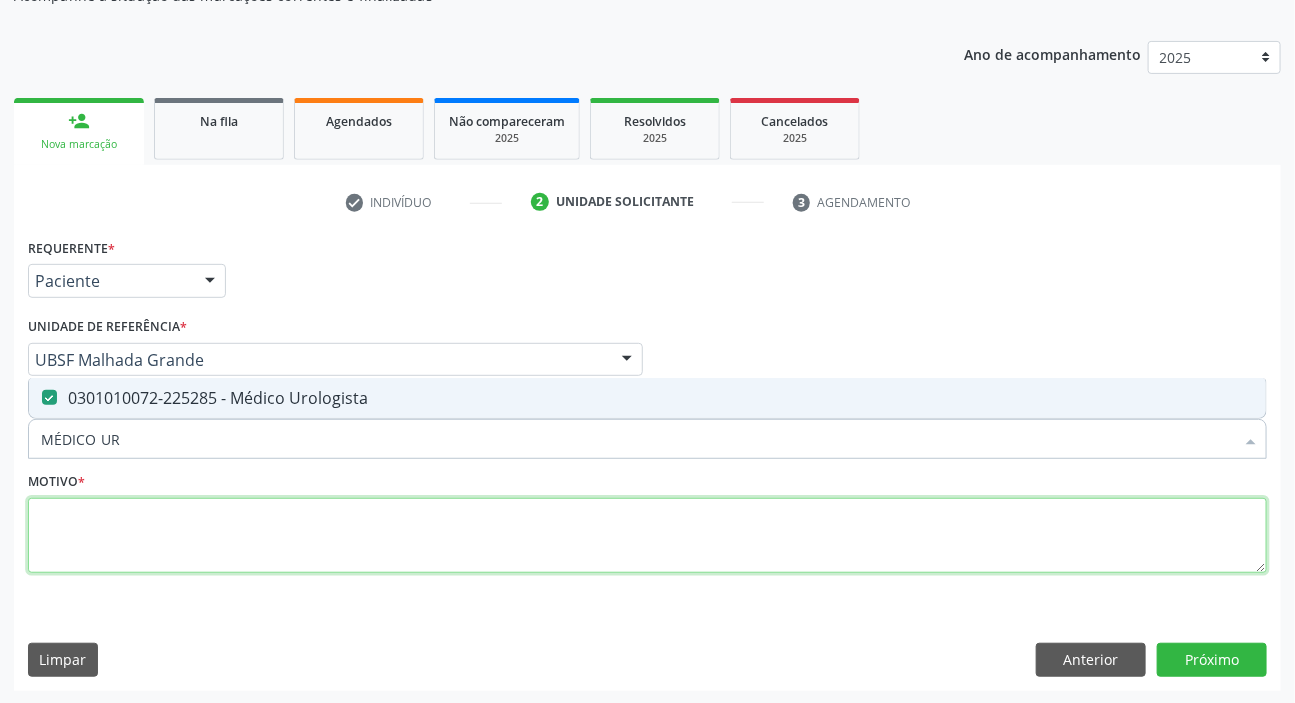 click at bounding box center [647, 536] 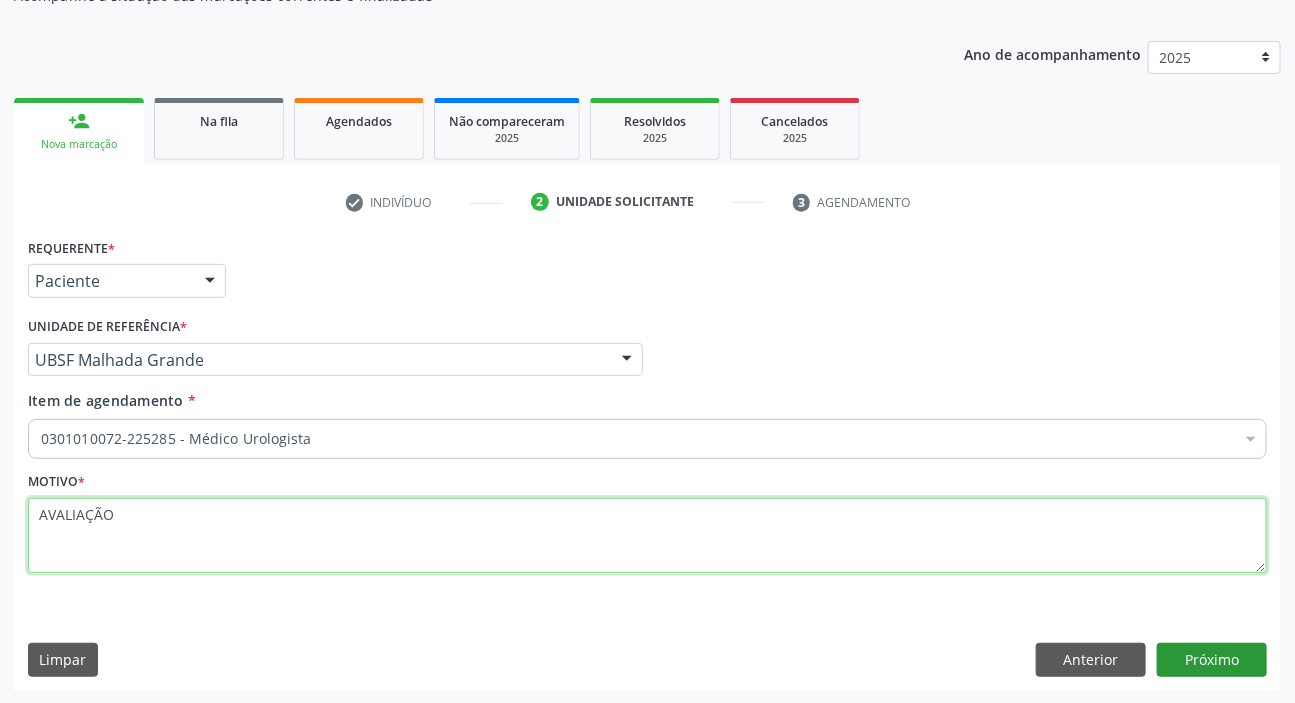 type on "AVALIAÇÃO" 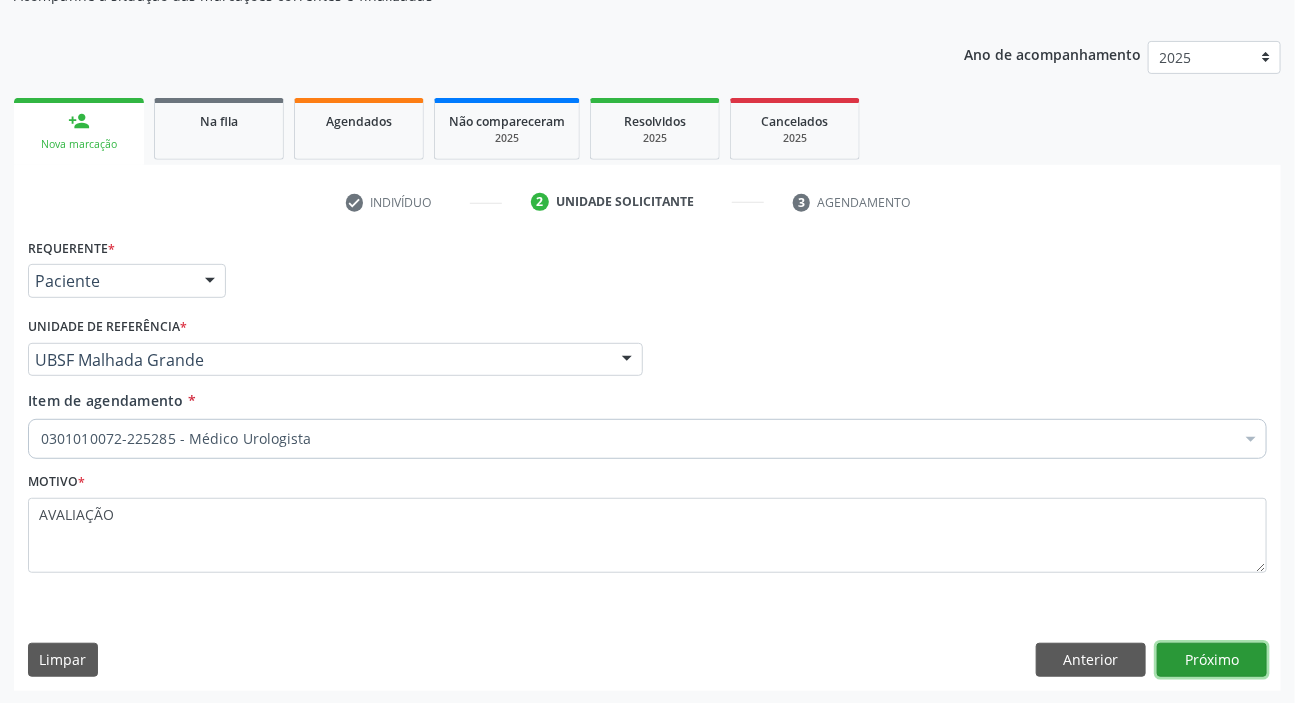 click on "Próximo" at bounding box center (1212, 660) 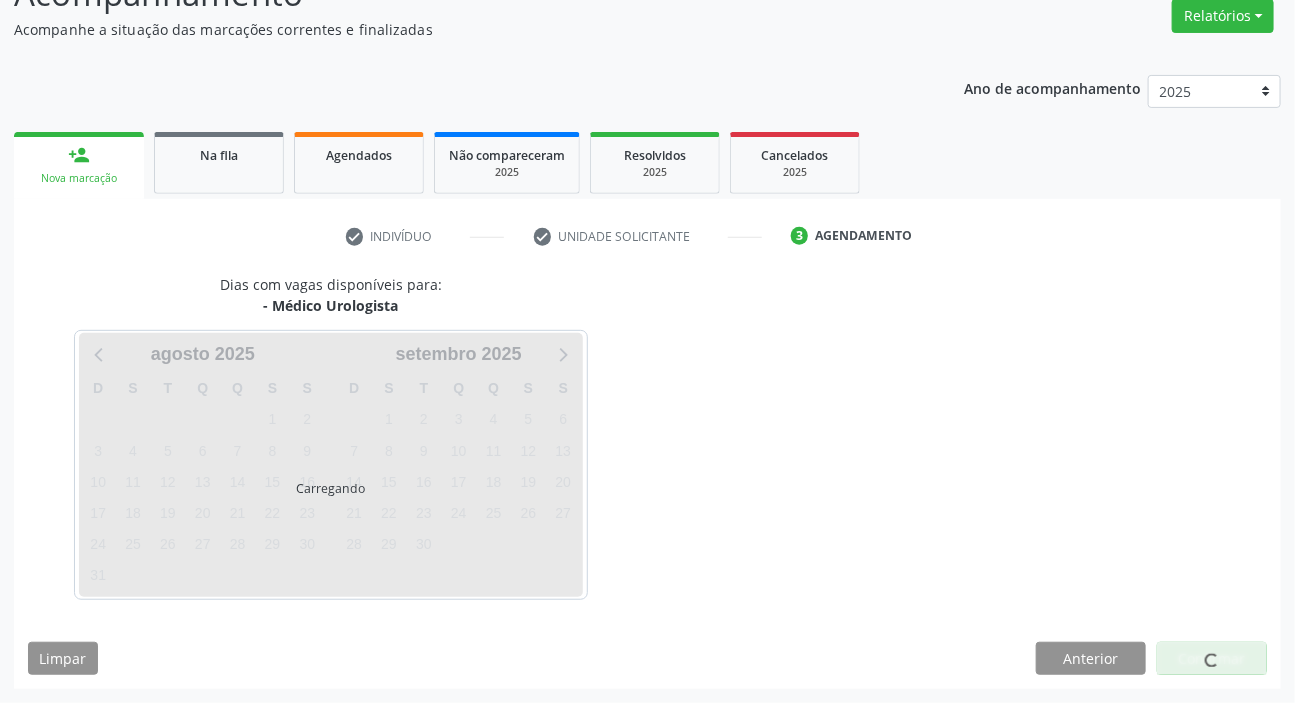 scroll, scrollTop: 166, scrollLeft: 0, axis: vertical 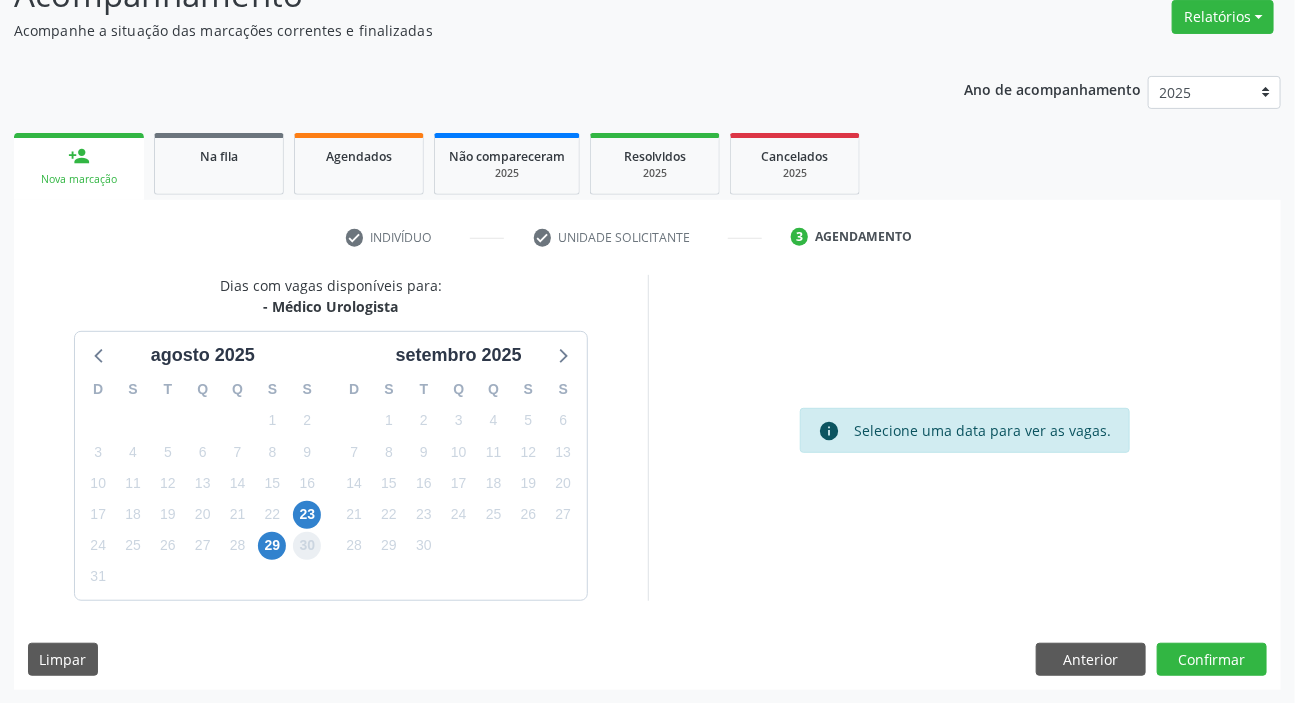 click on "30" at bounding box center (307, 546) 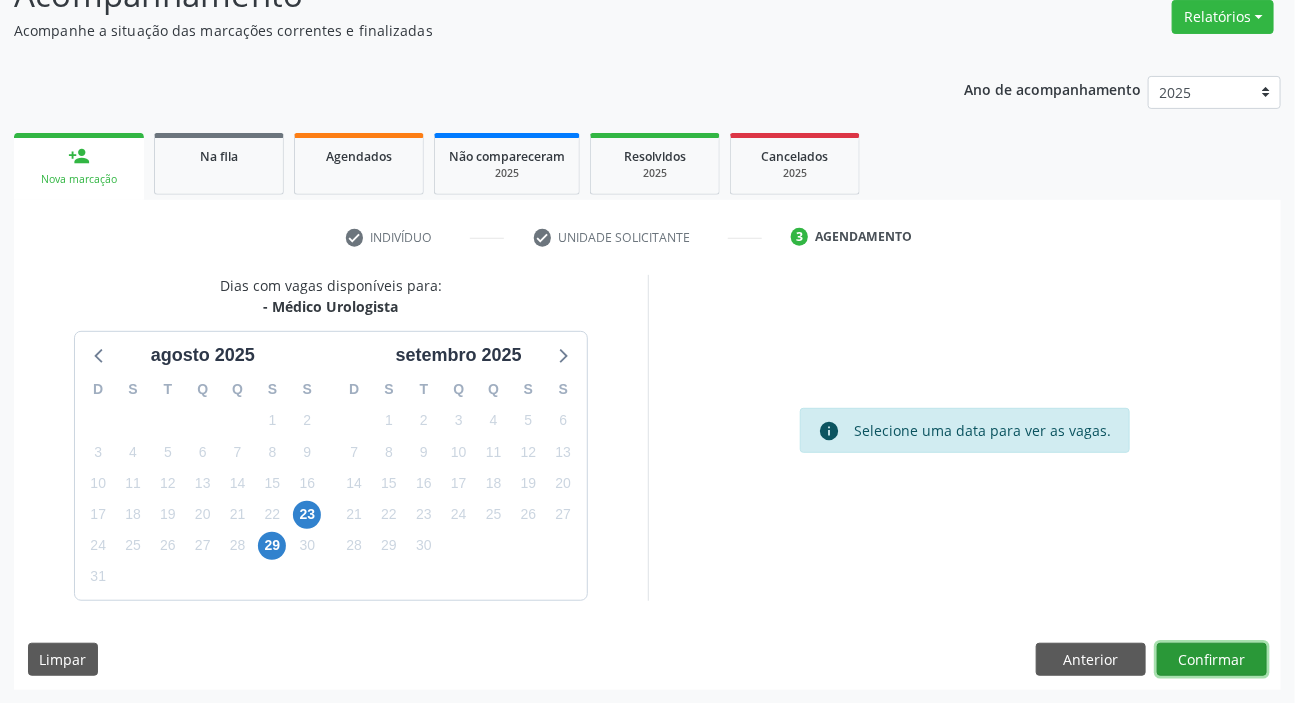 click on "Confirmar" at bounding box center (1212, 660) 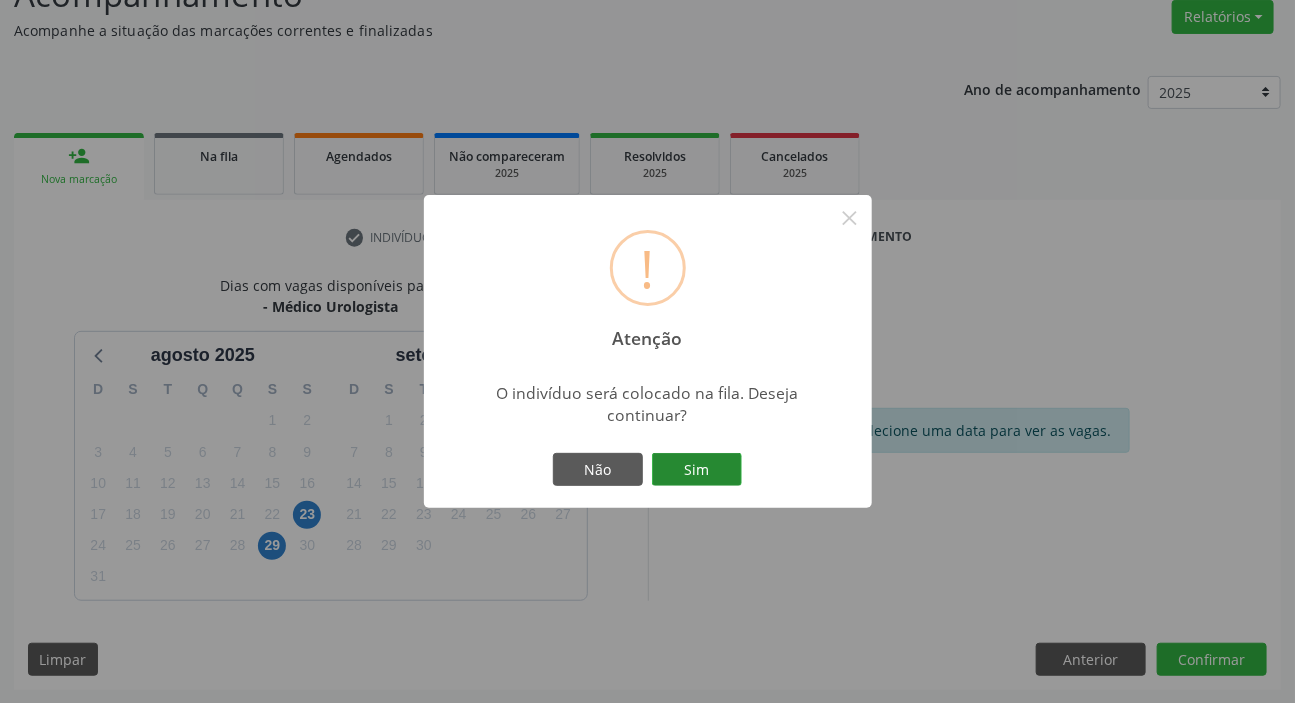 click on "Sim" at bounding box center [697, 470] 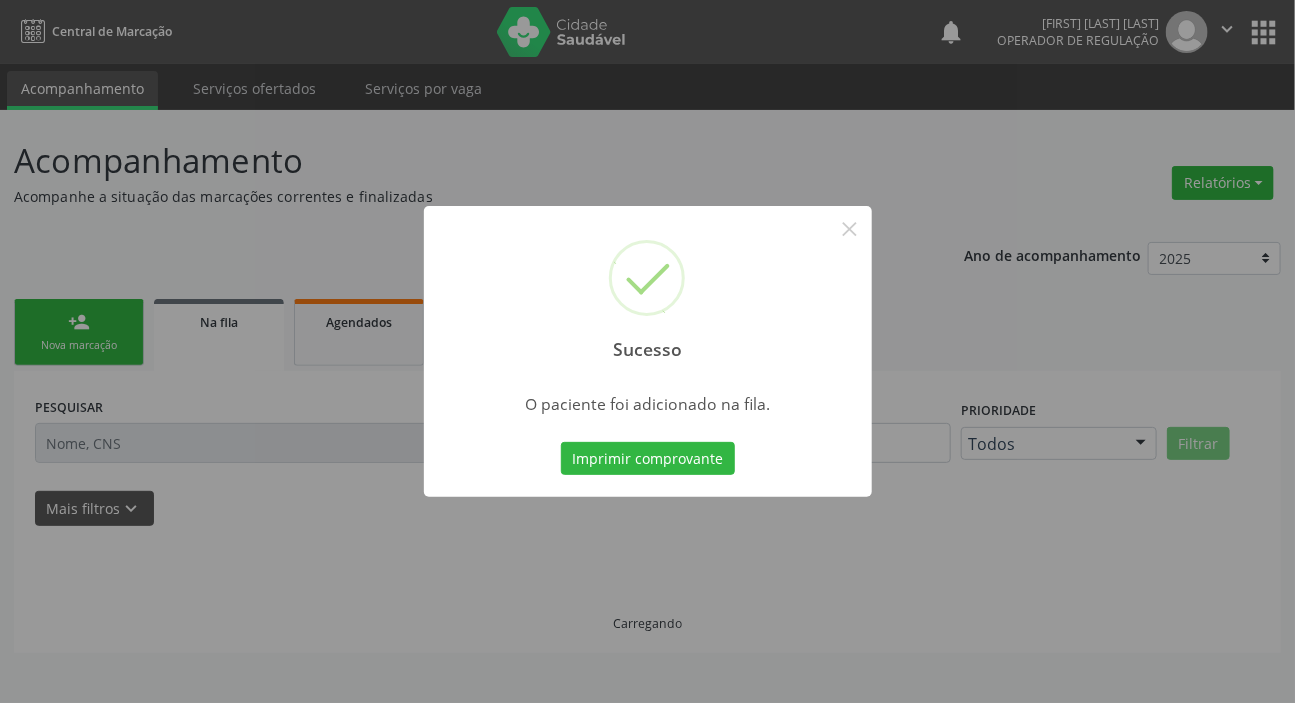scroll, scrollTop: 0, scrollLeft: 0, axis: both 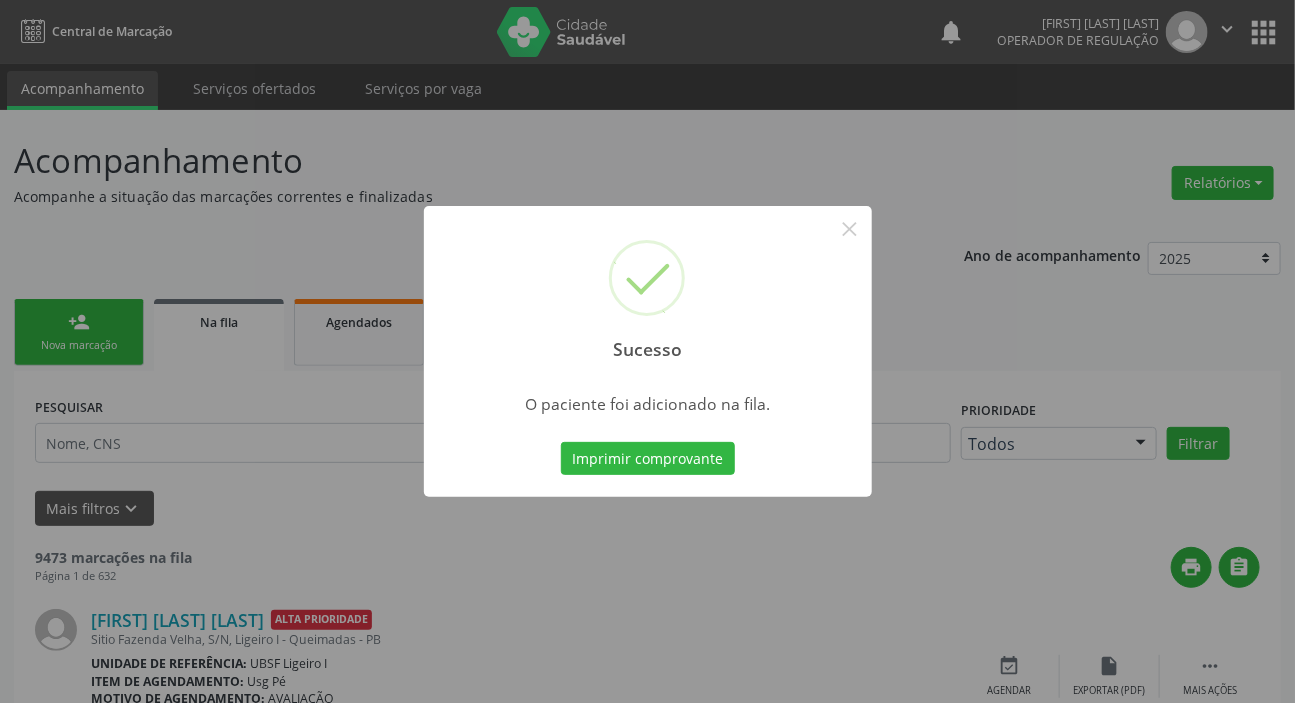 click on "Sucesso × O paciente foi adicionado na fila. Imprimir comprovante Cancel" at bounding box center [647, 351] 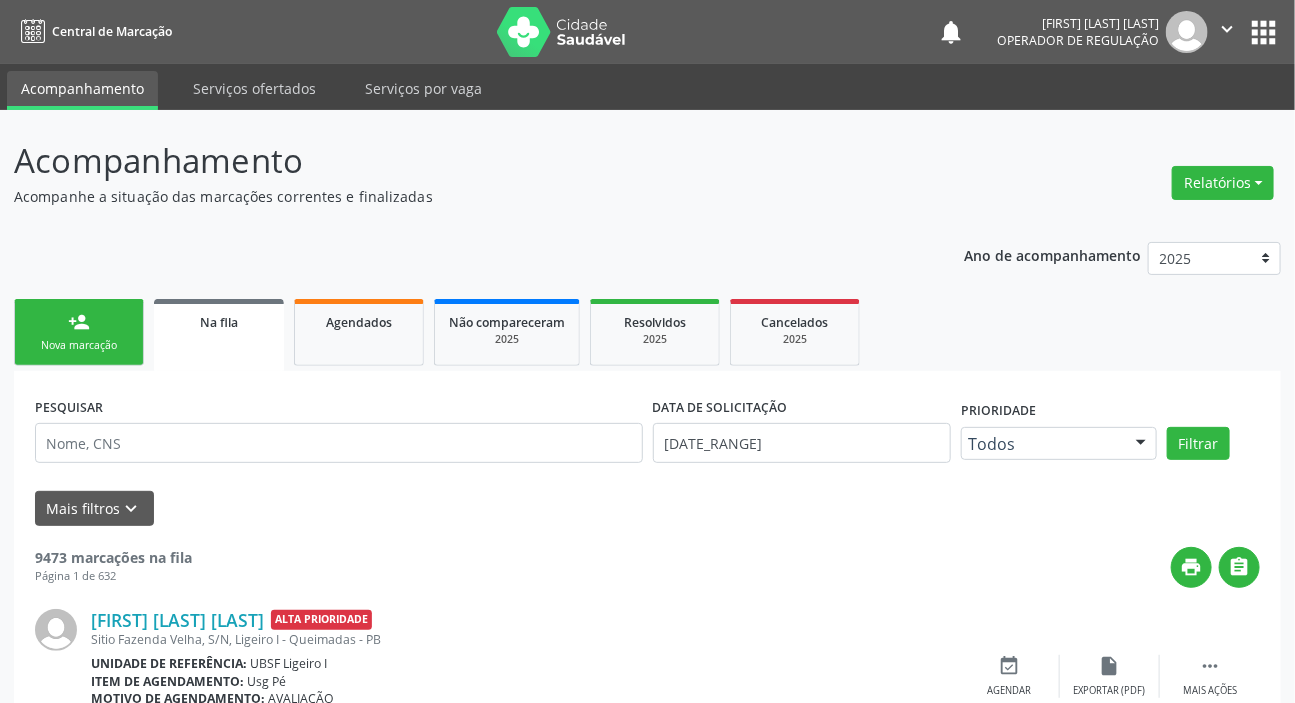 click on "person_add
Nova marcação" at bounding box center [79, 332] 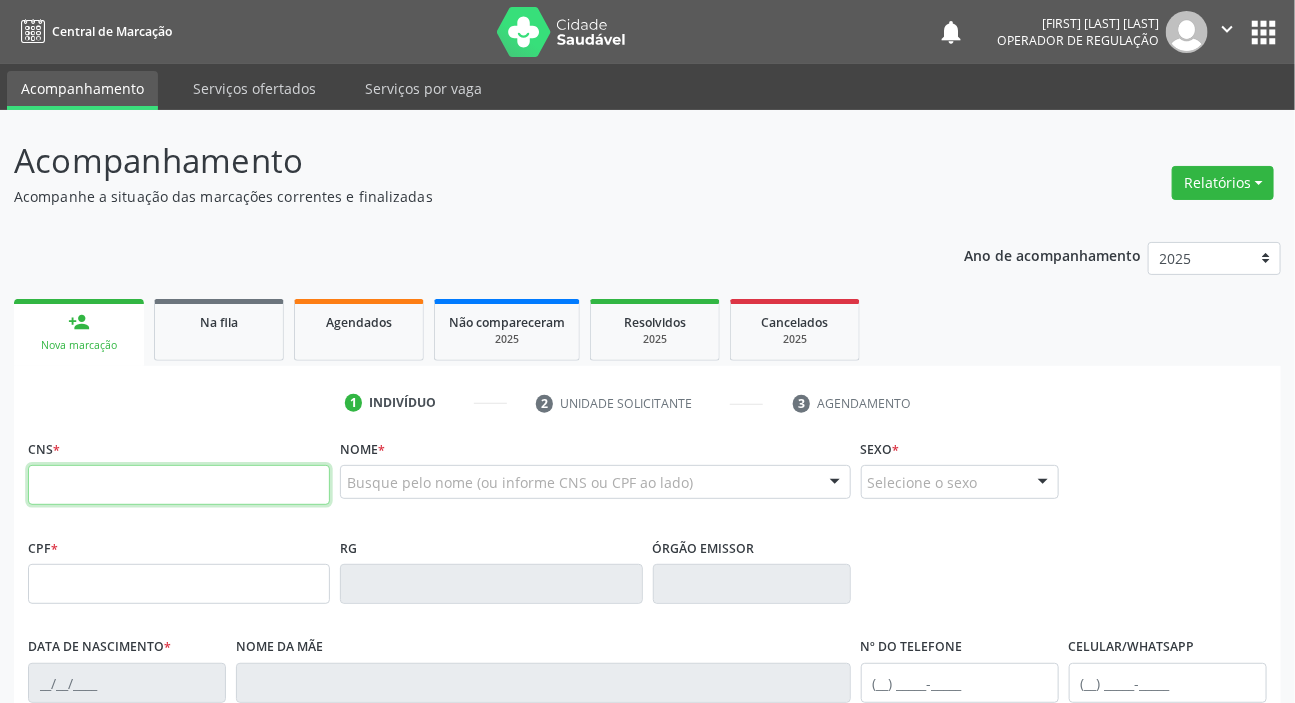 click at bounding box center (179, 485) 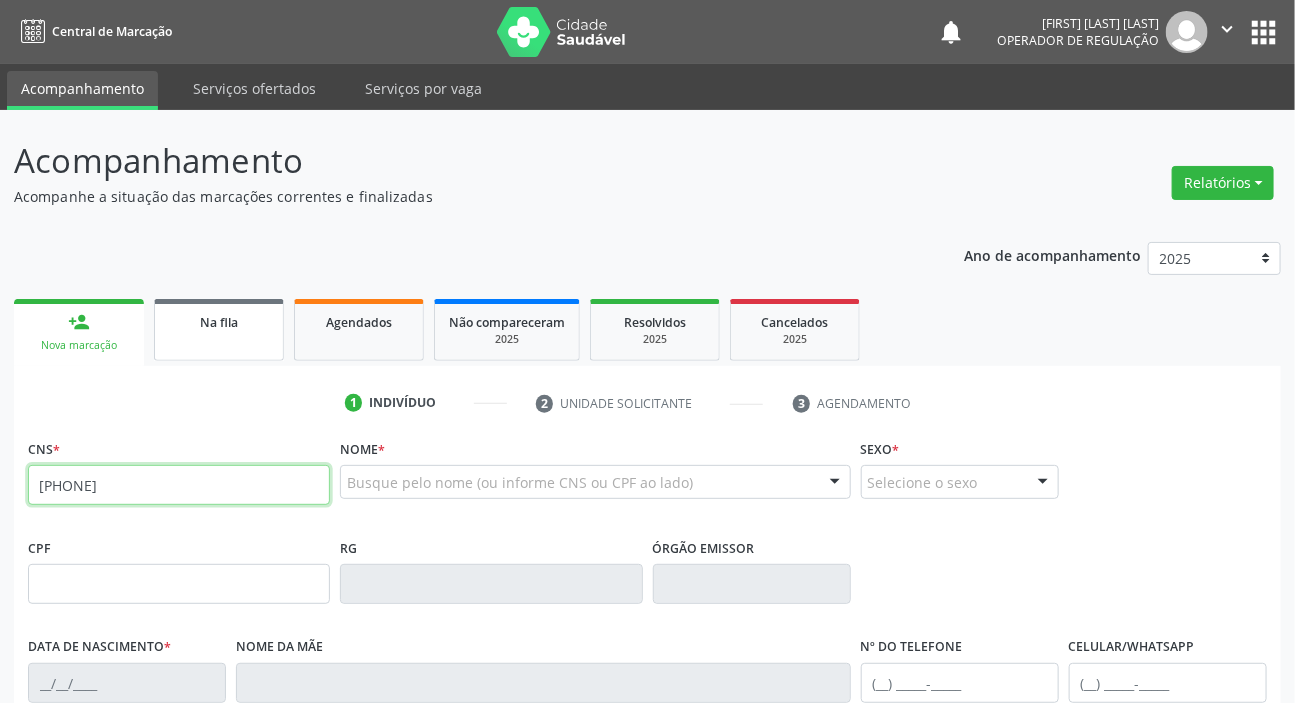 type on "[PHONE]" 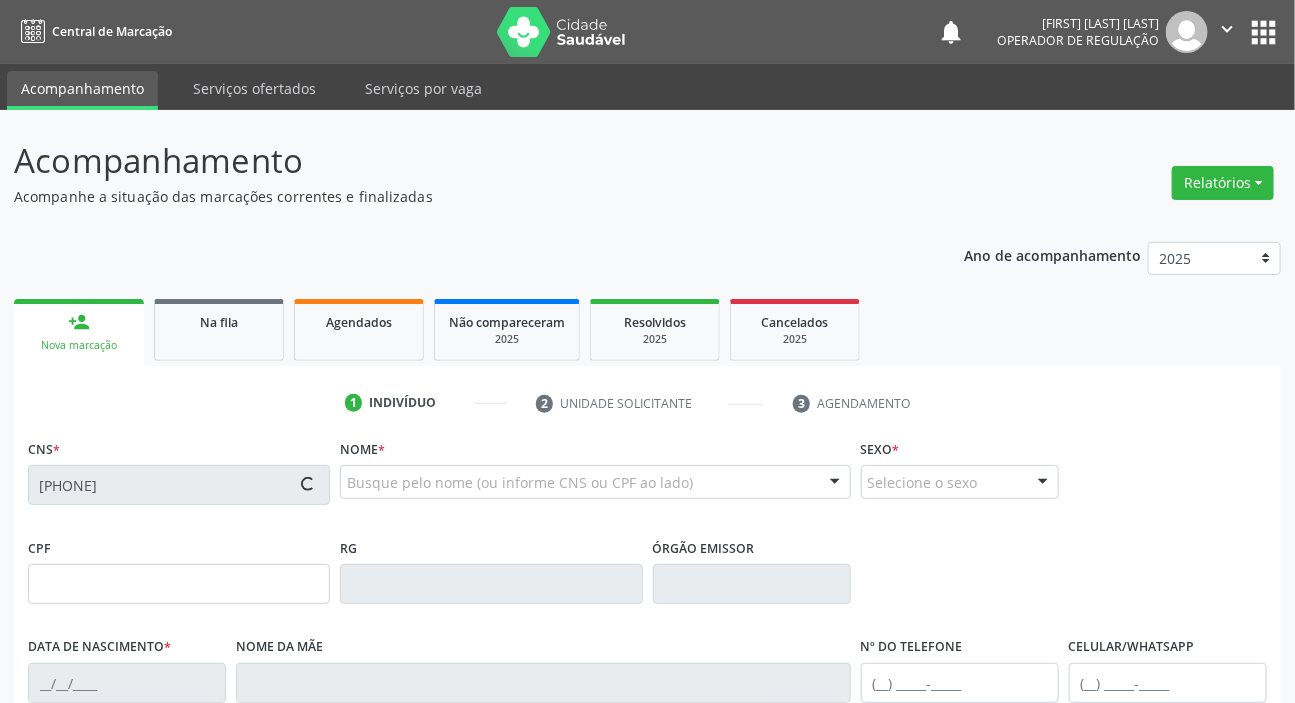 type on "[SSN]" 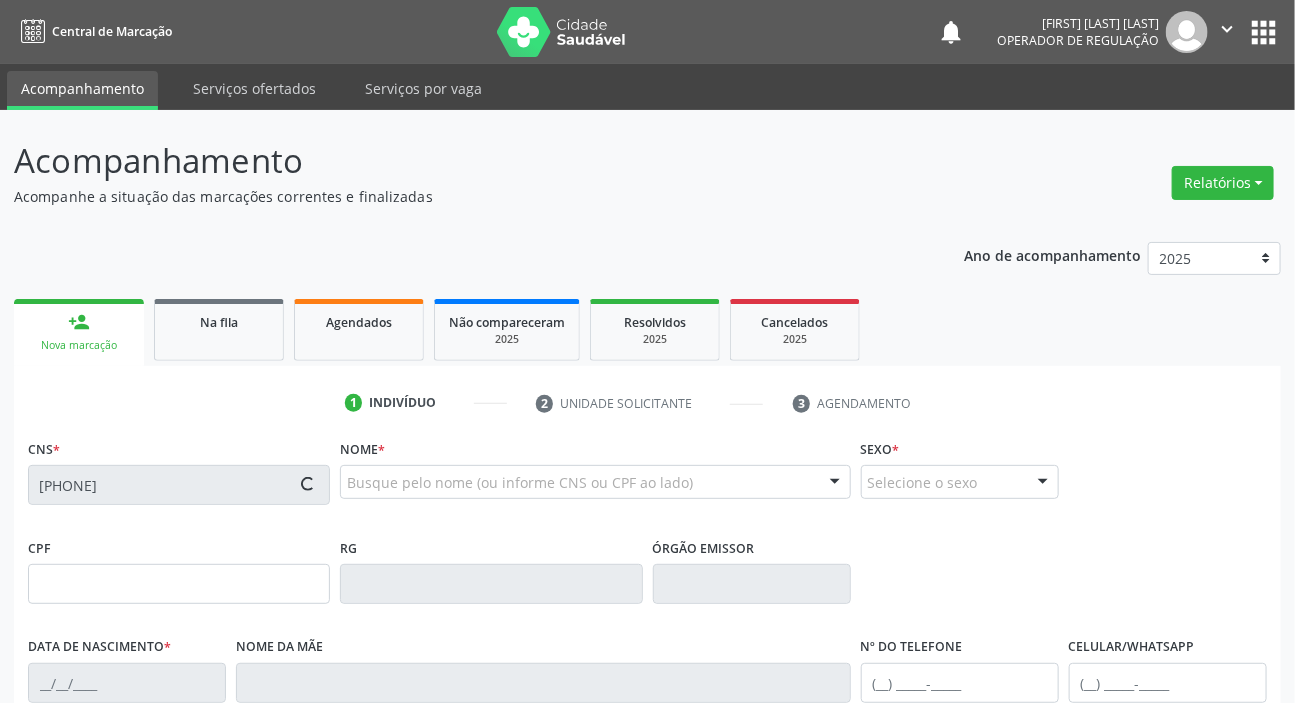 type on "[DATE]" 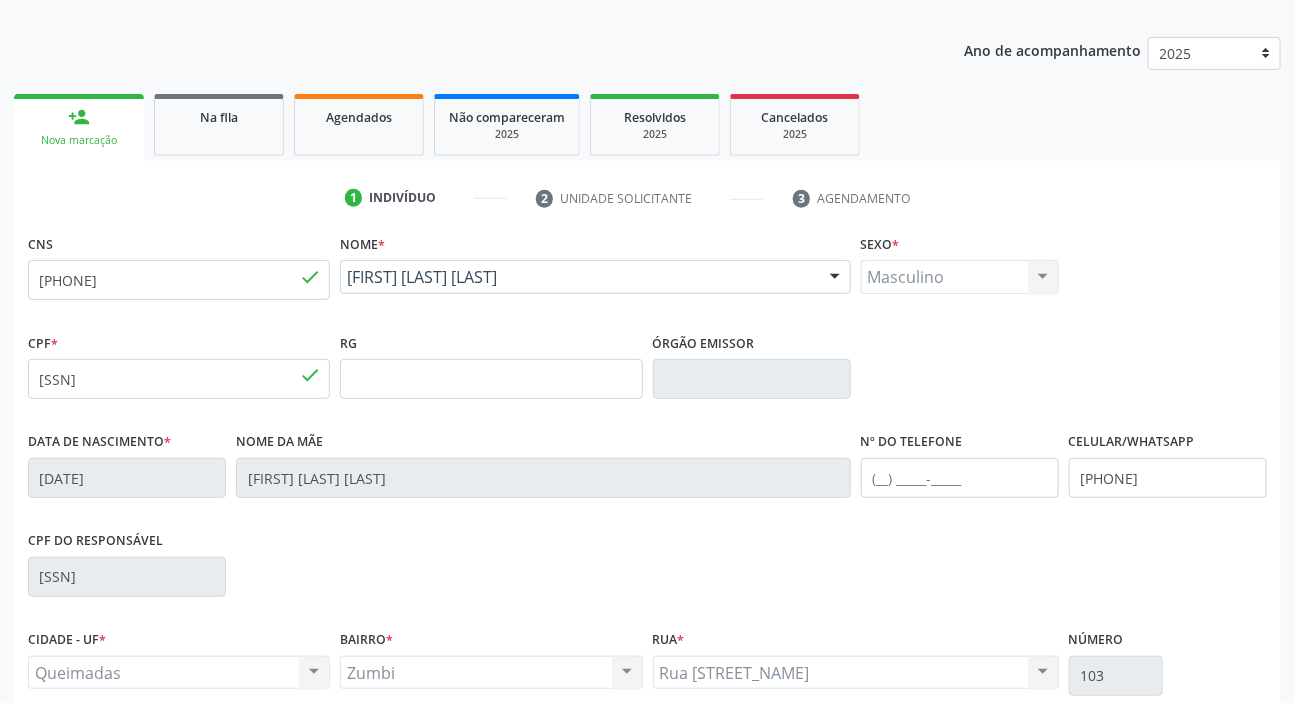 scroll, scrollTop: 380, scrollLeft: 0, axis: vertical 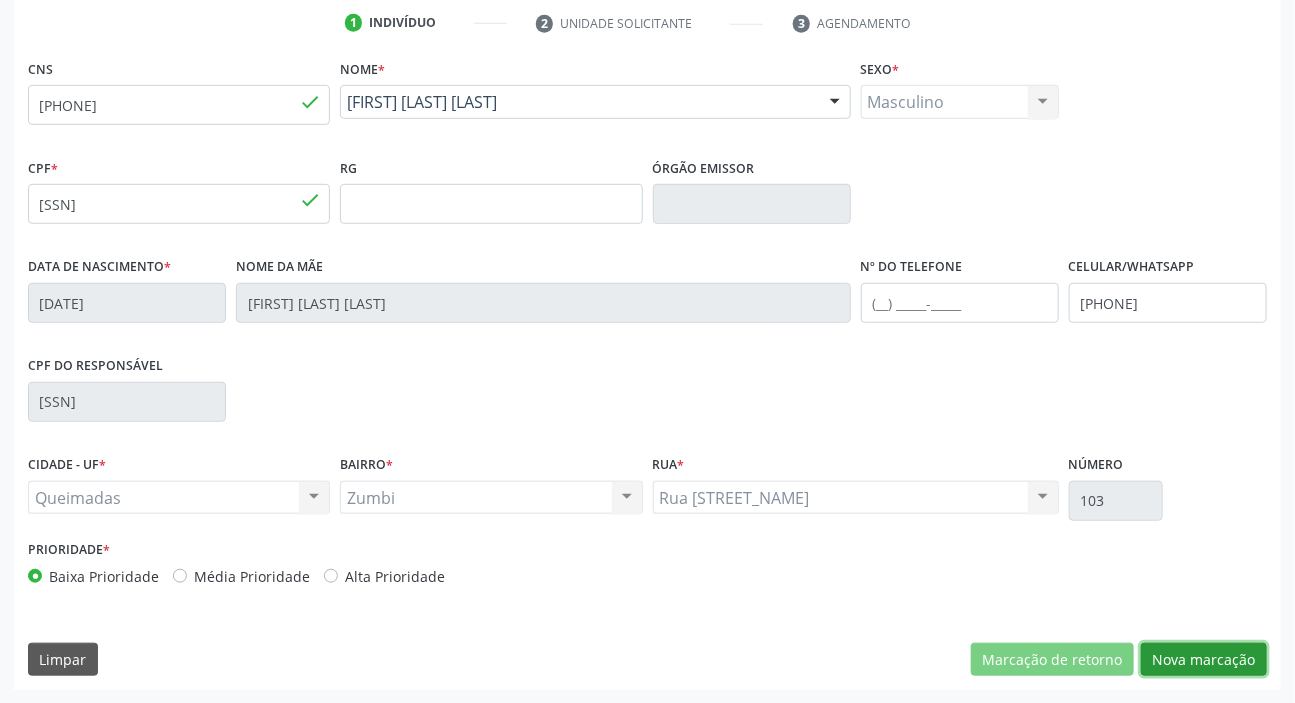 click on "Nova marcação" at bounding box center (1204, 660) 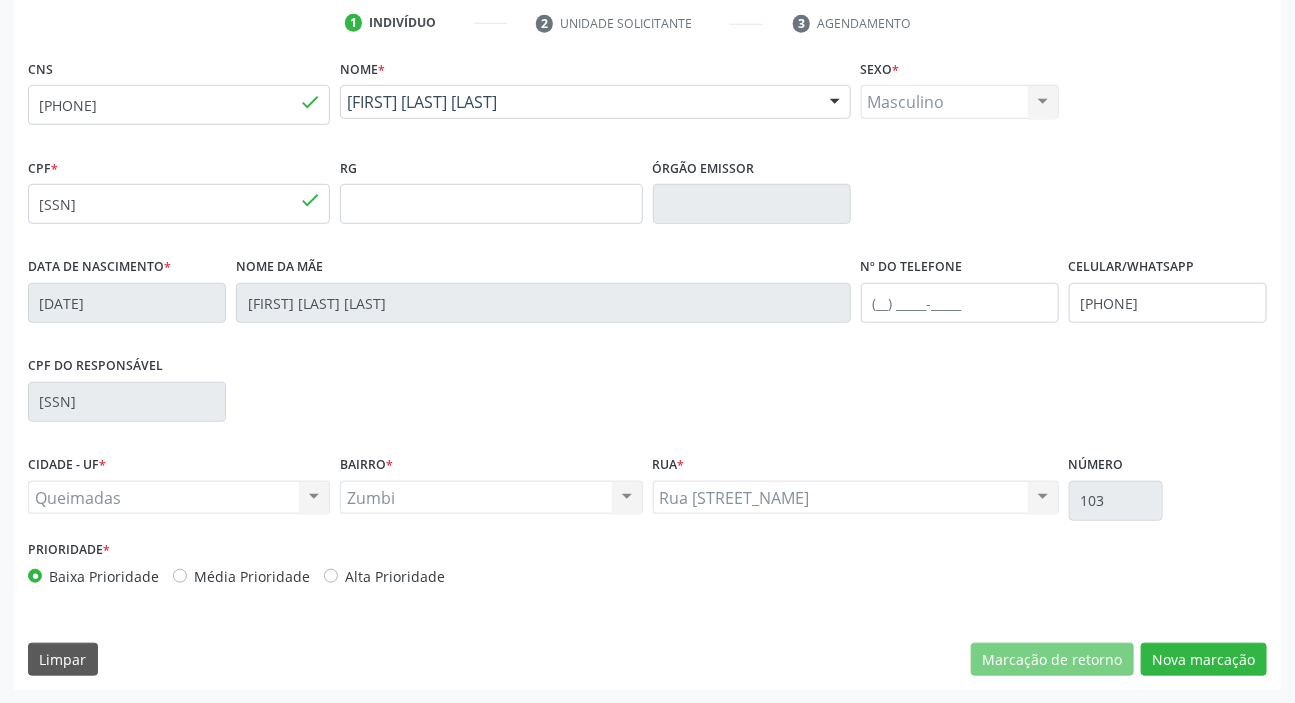 scroll, scrollTop: 201, scrollLeft: 0, axis: vertical 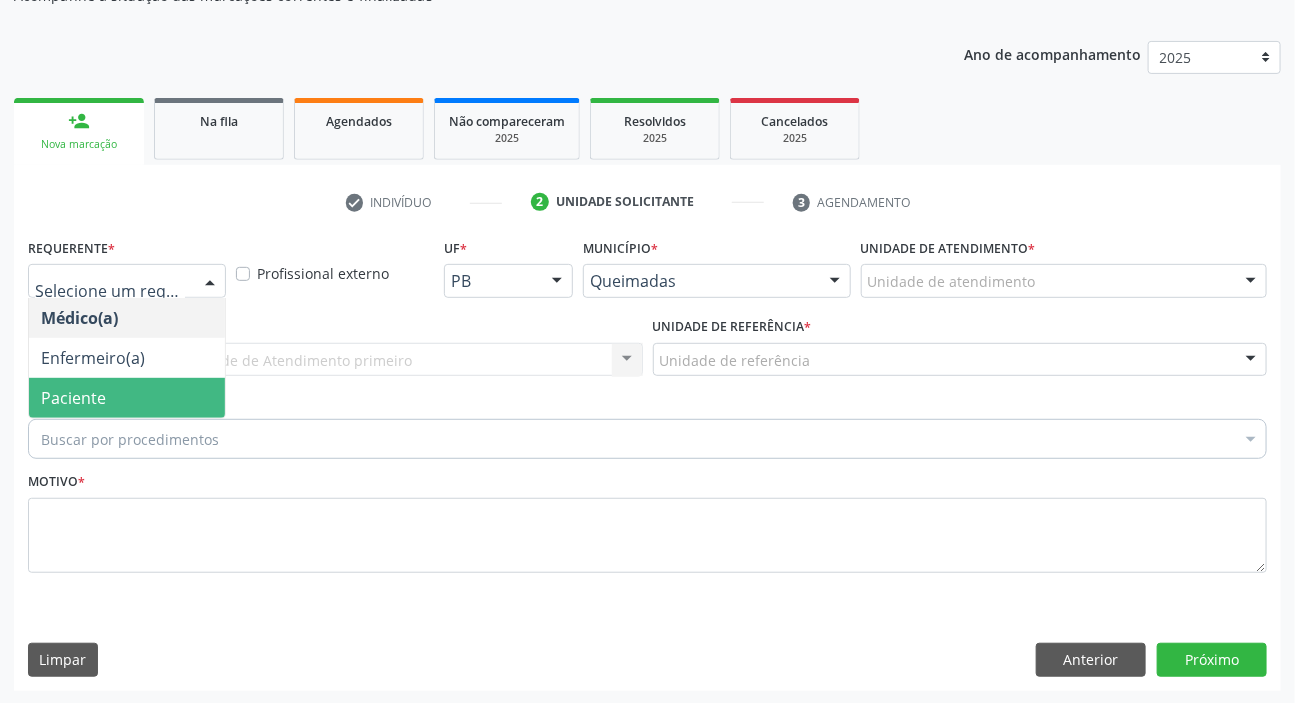 click on "Paciente" at bounding box center (127, 398) 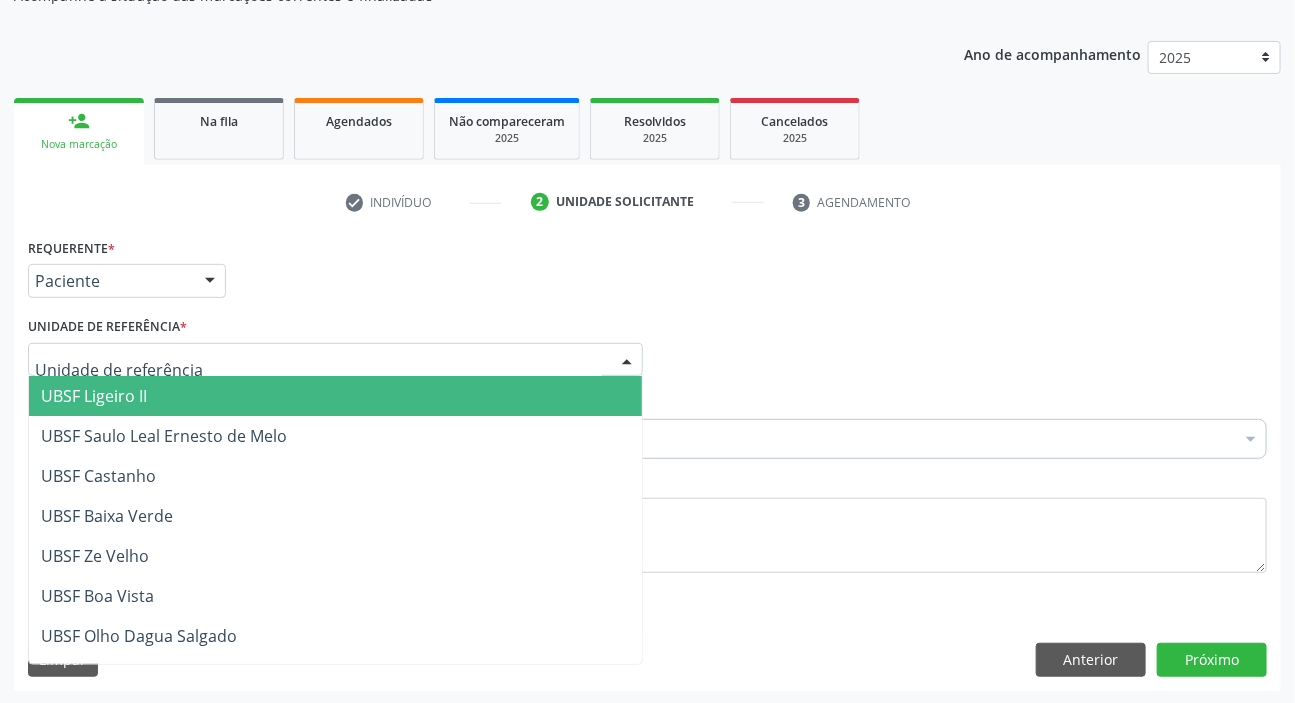 type on "Z" 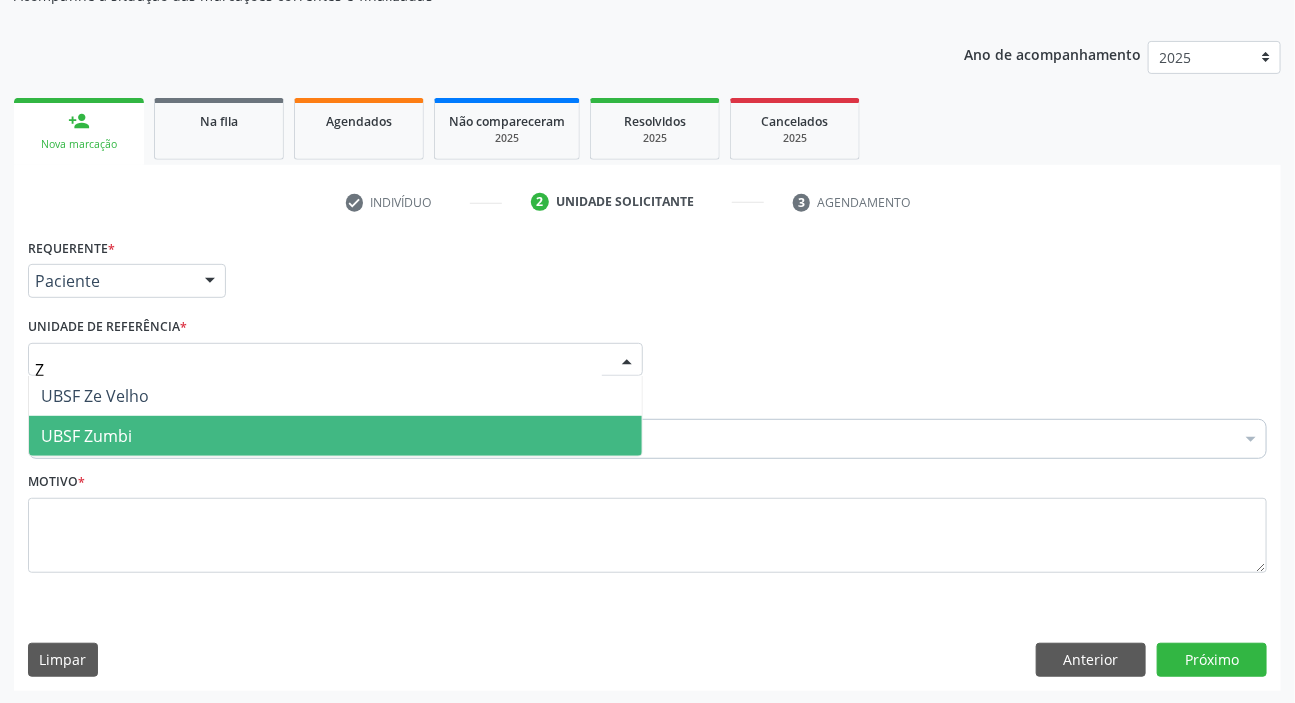 click on "UBSF Zumbi" at bounding box center [86, 436] 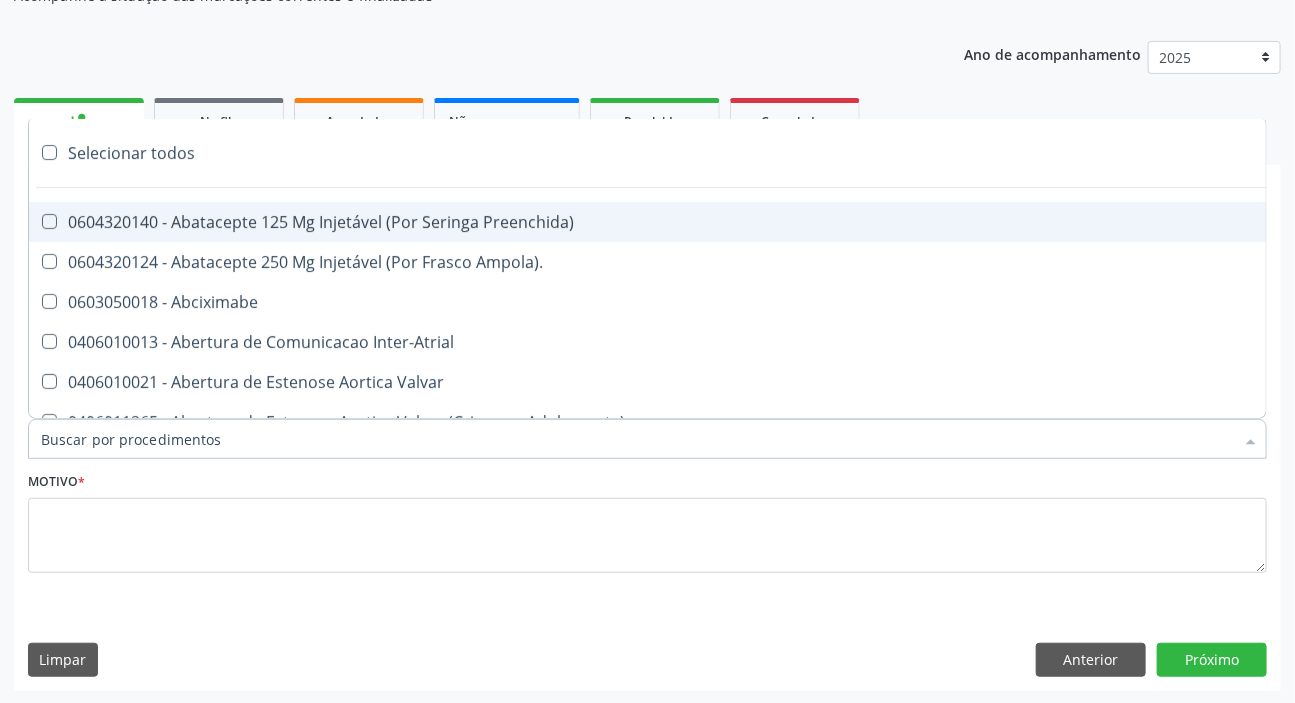 paste on "MÉDICO UR" 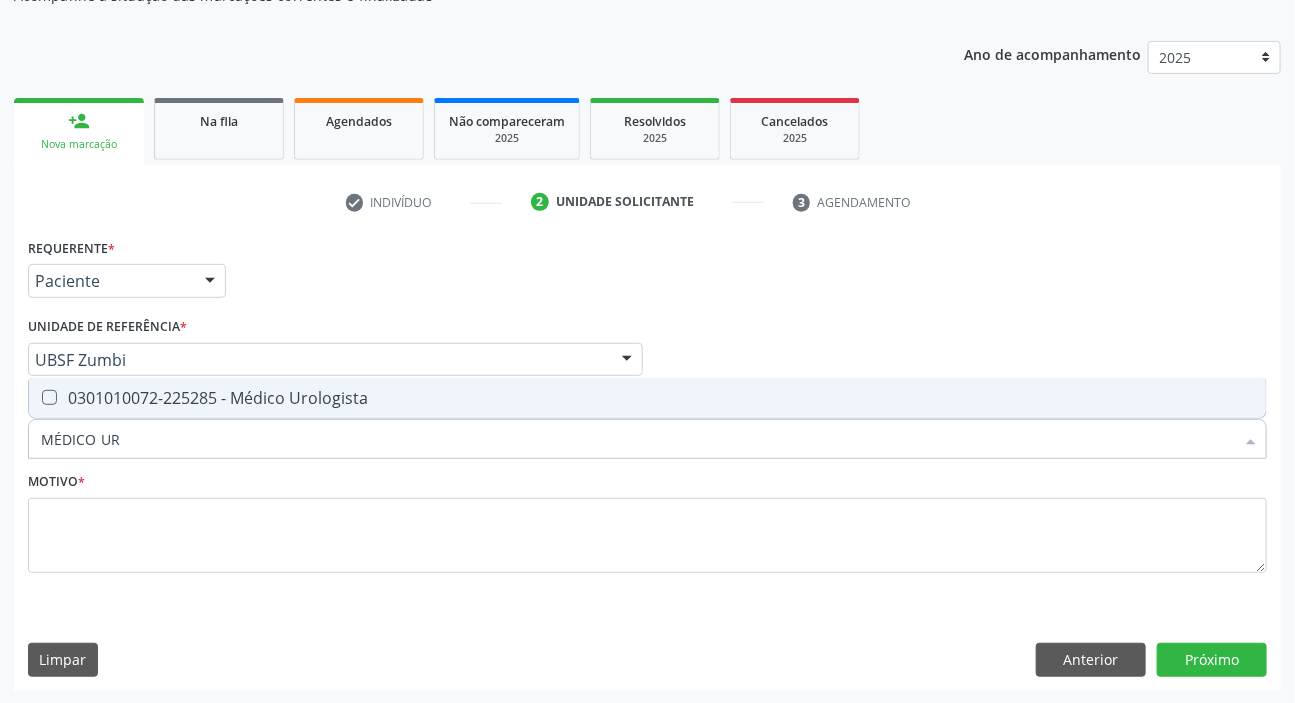 click on "0301010072-225285 - Médico Urologista" at bounding box center (647, 398) 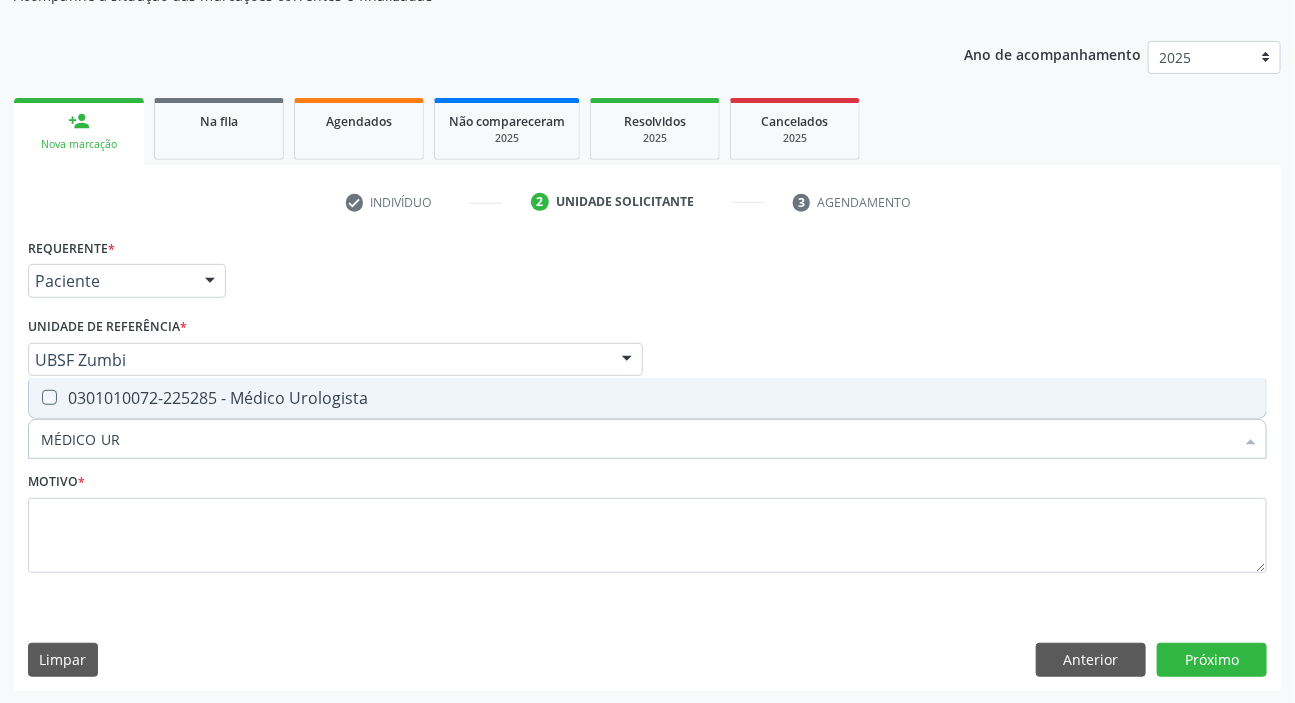 checkbox on "true" 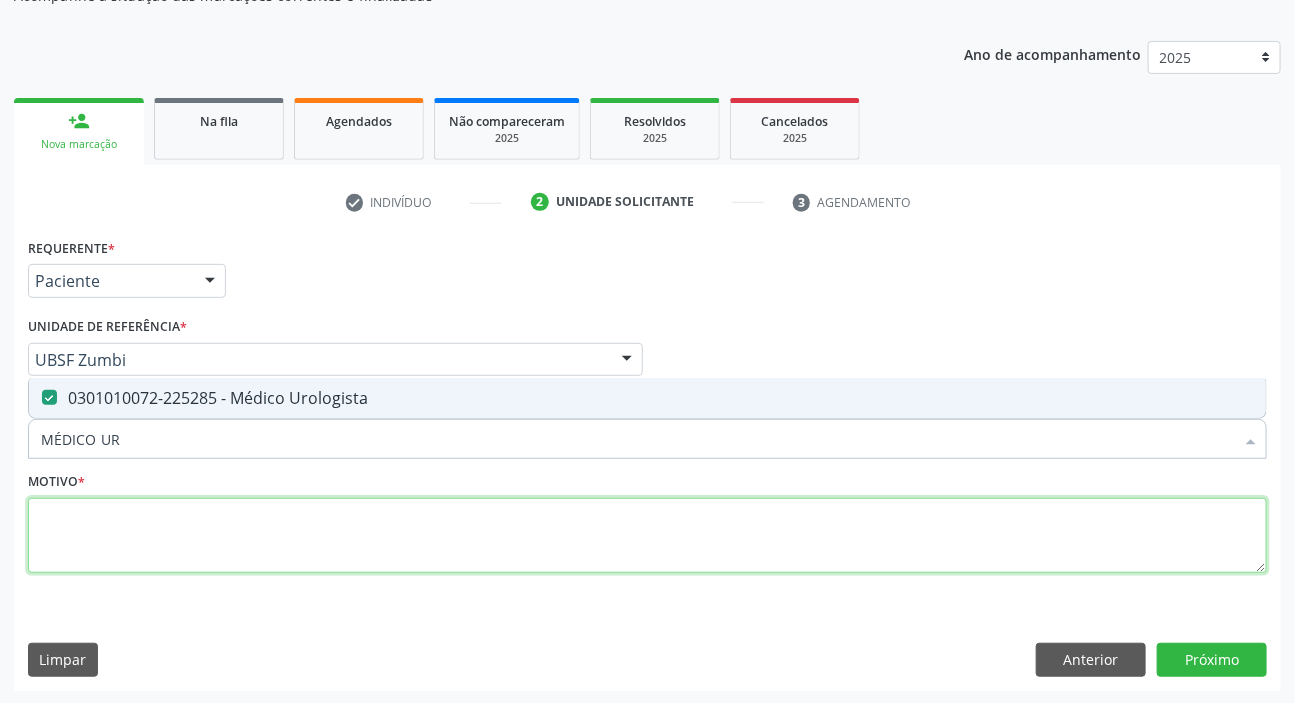 click at bounding box center [647, 536] 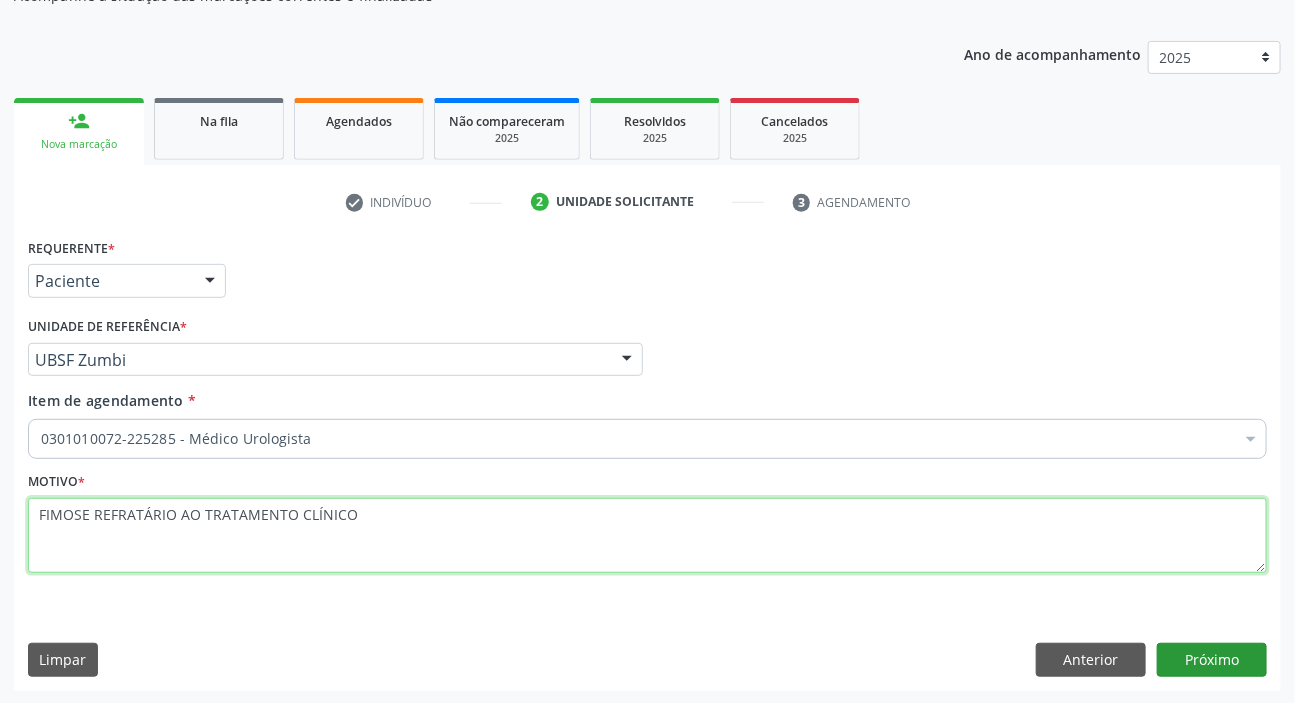 type on "FIMOSE REFRATÁRIO AO TRATAMENTO CLÍNICO" 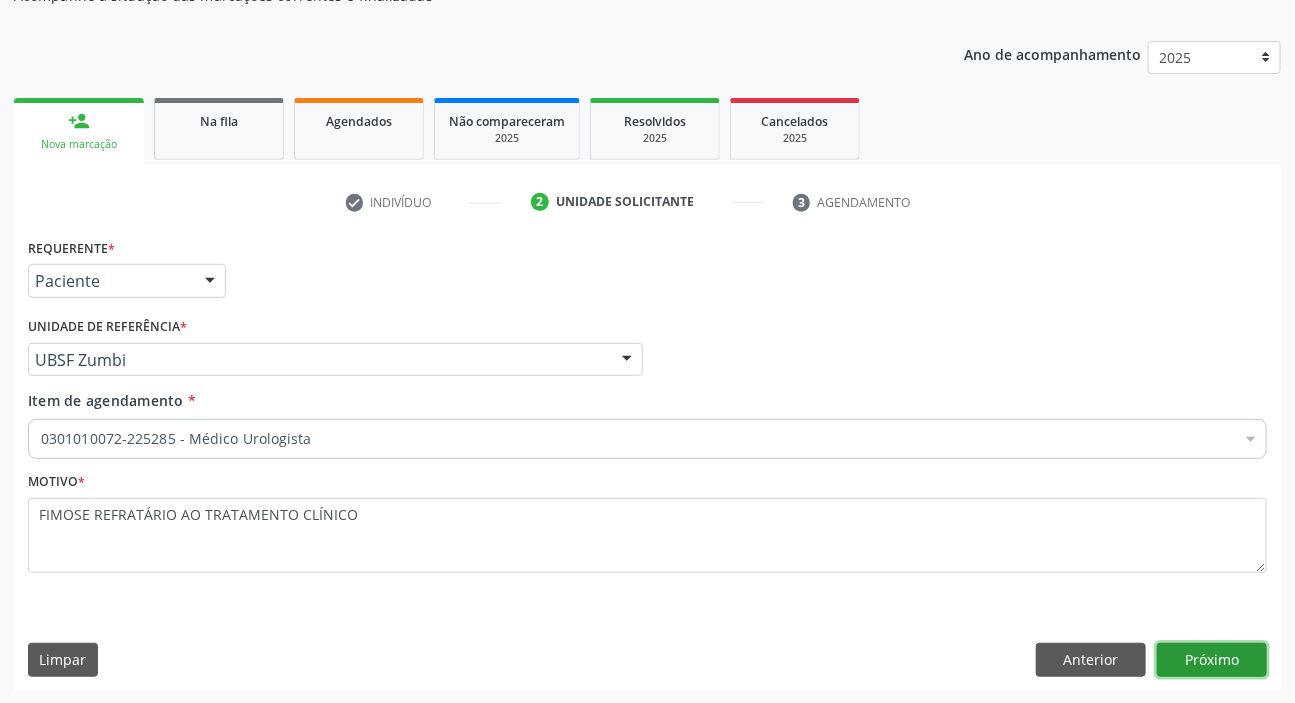 click on "Próximo" at bounding box center [1212, 660] 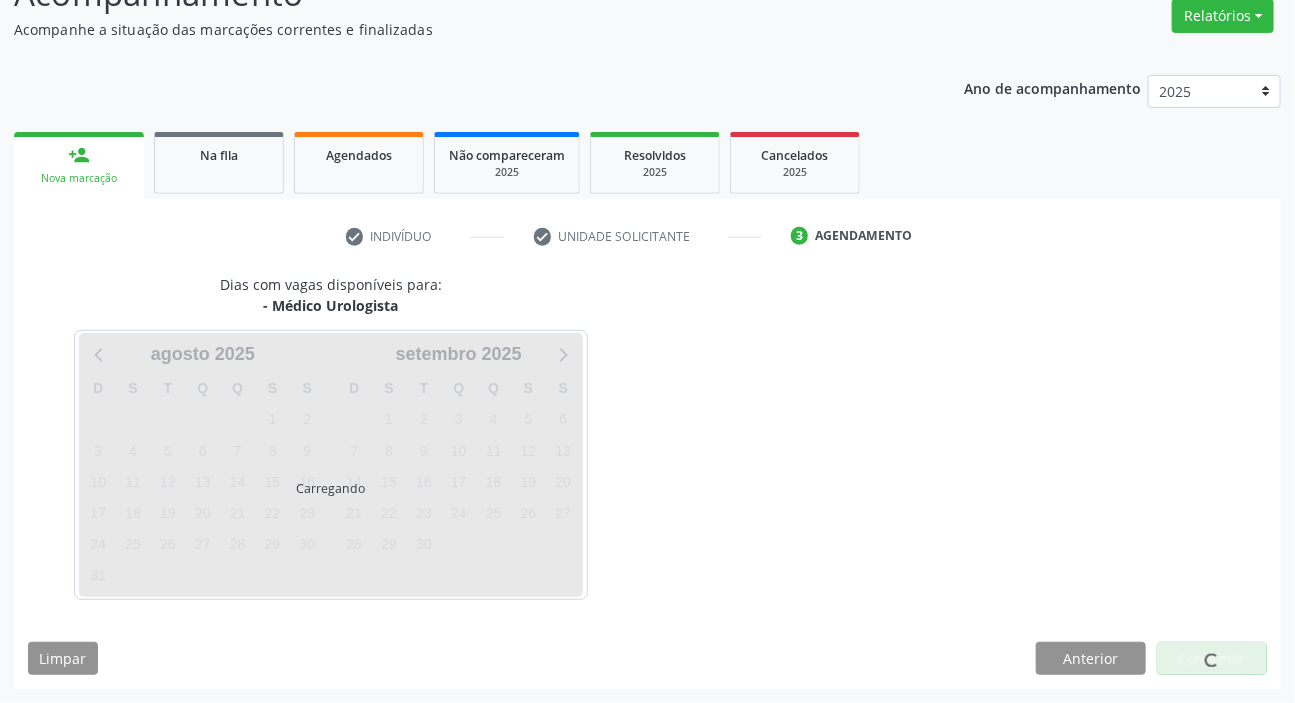 scroll, scrollTop: 166, scrollLeft: 0, axis: vertical 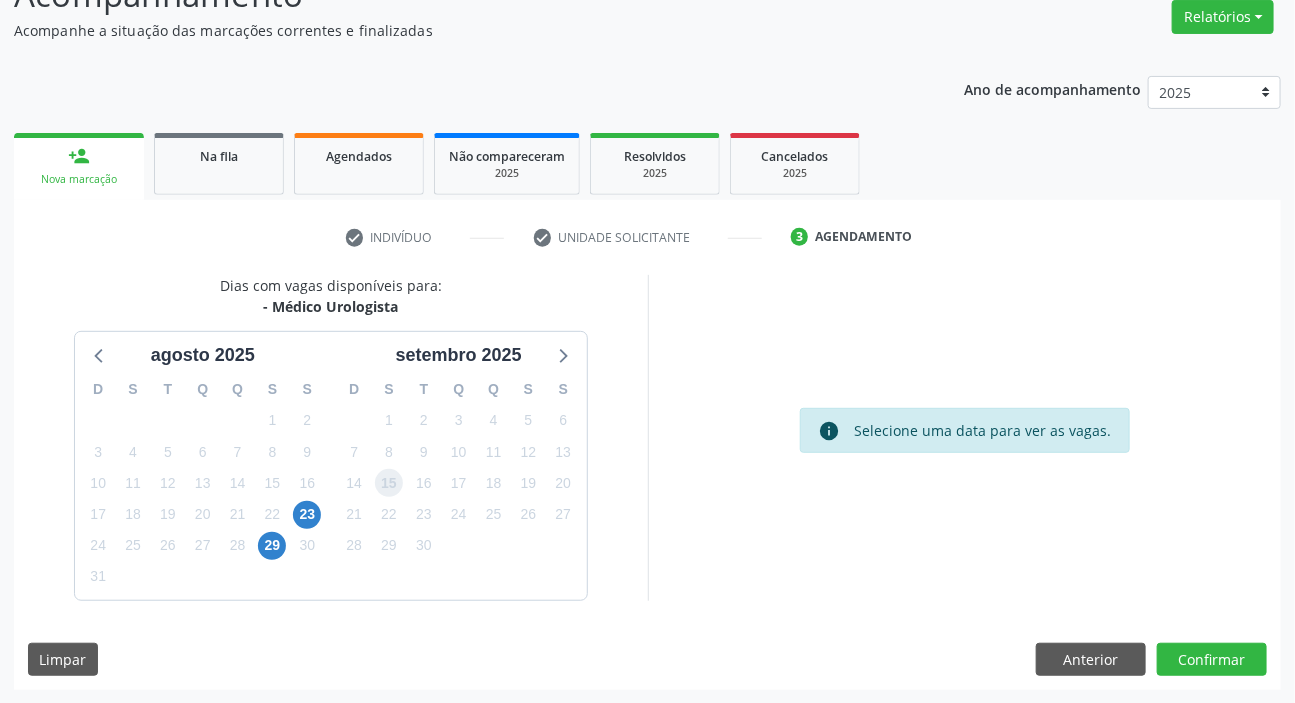 click on "15" at bounding box center [389, 483] 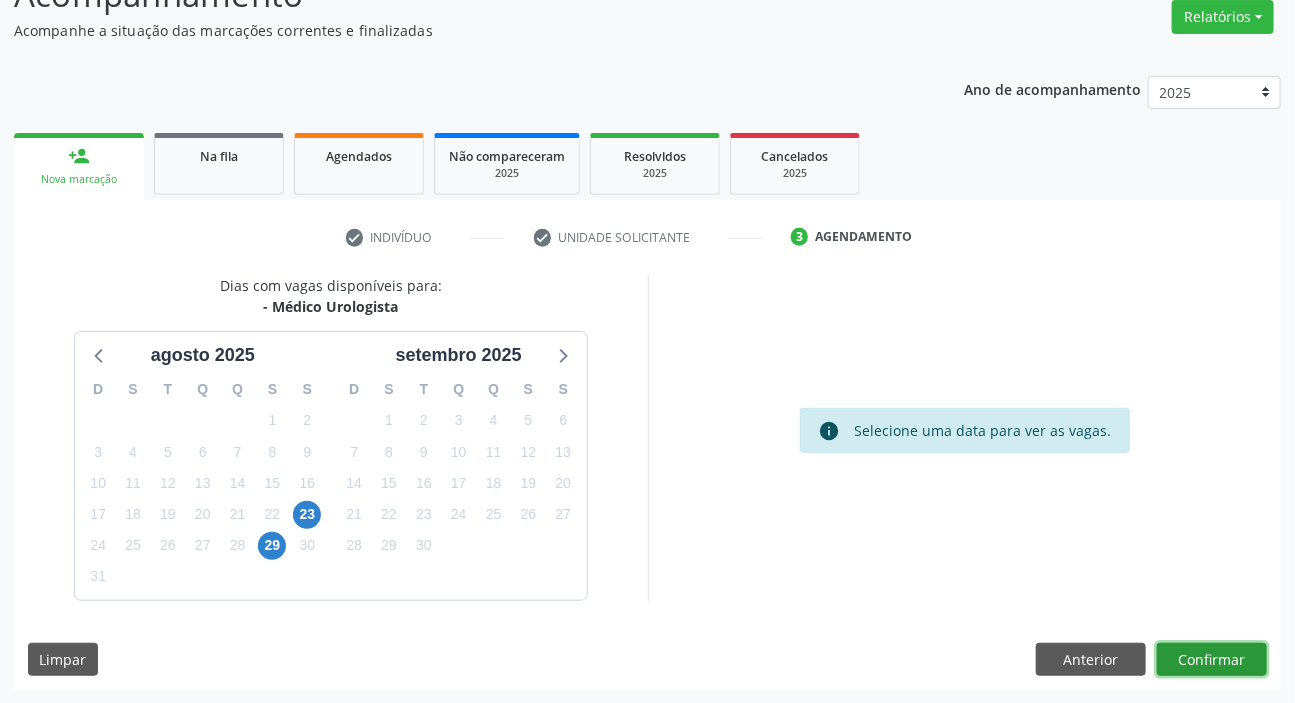 click on "Confirmar" at bounding box center (1212, 660) 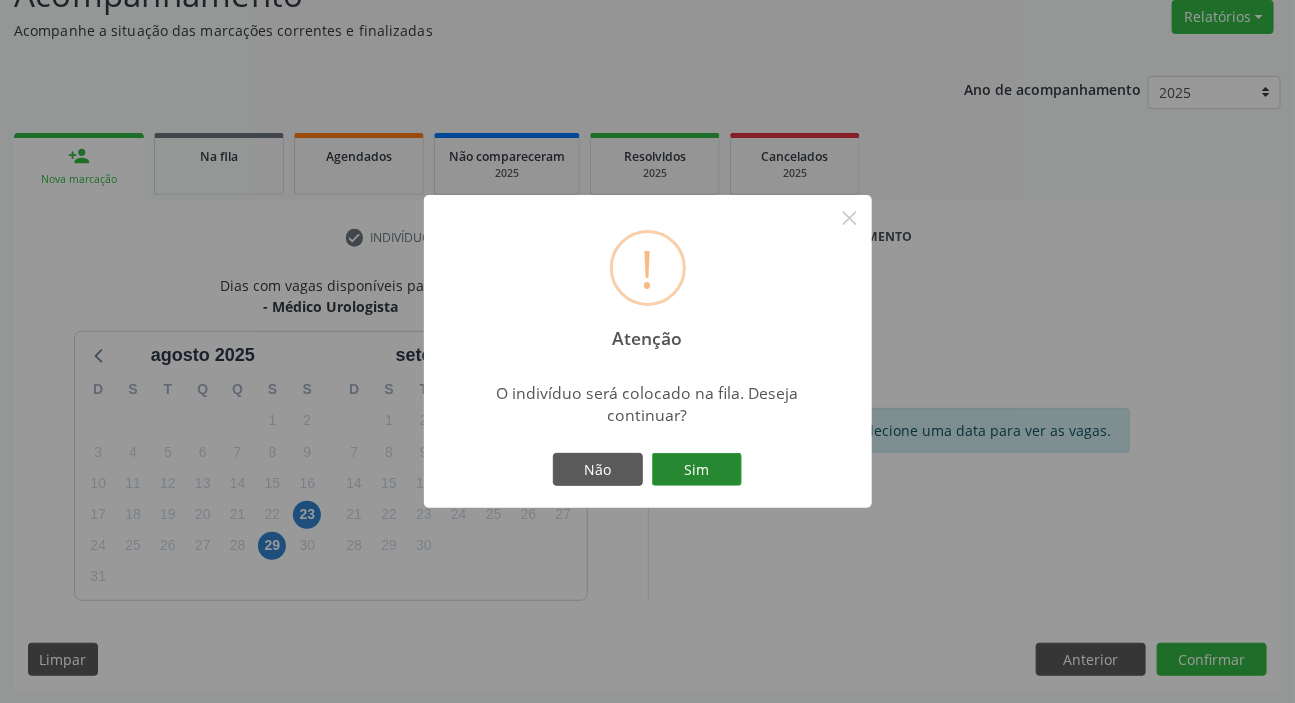 click on "Sim" at bounding box center [697, 470] 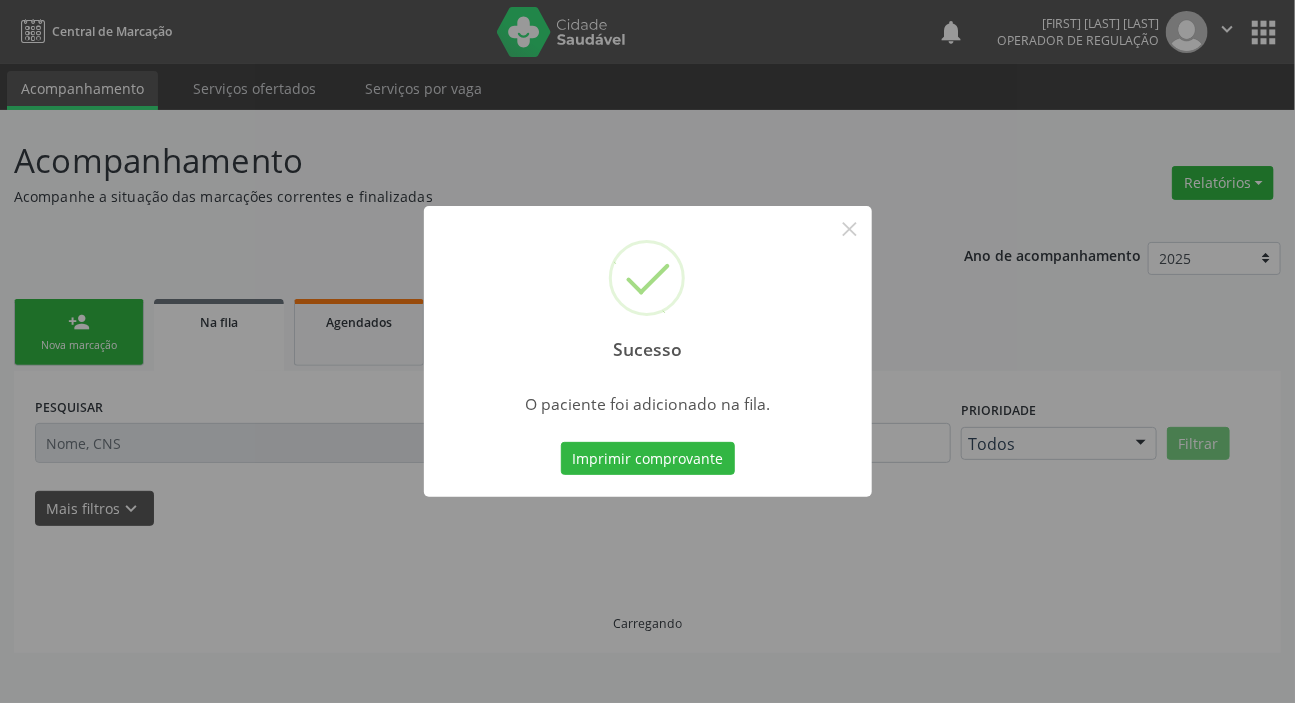scroll, scrollTop: 0, scrollLeft: 0, axis: both 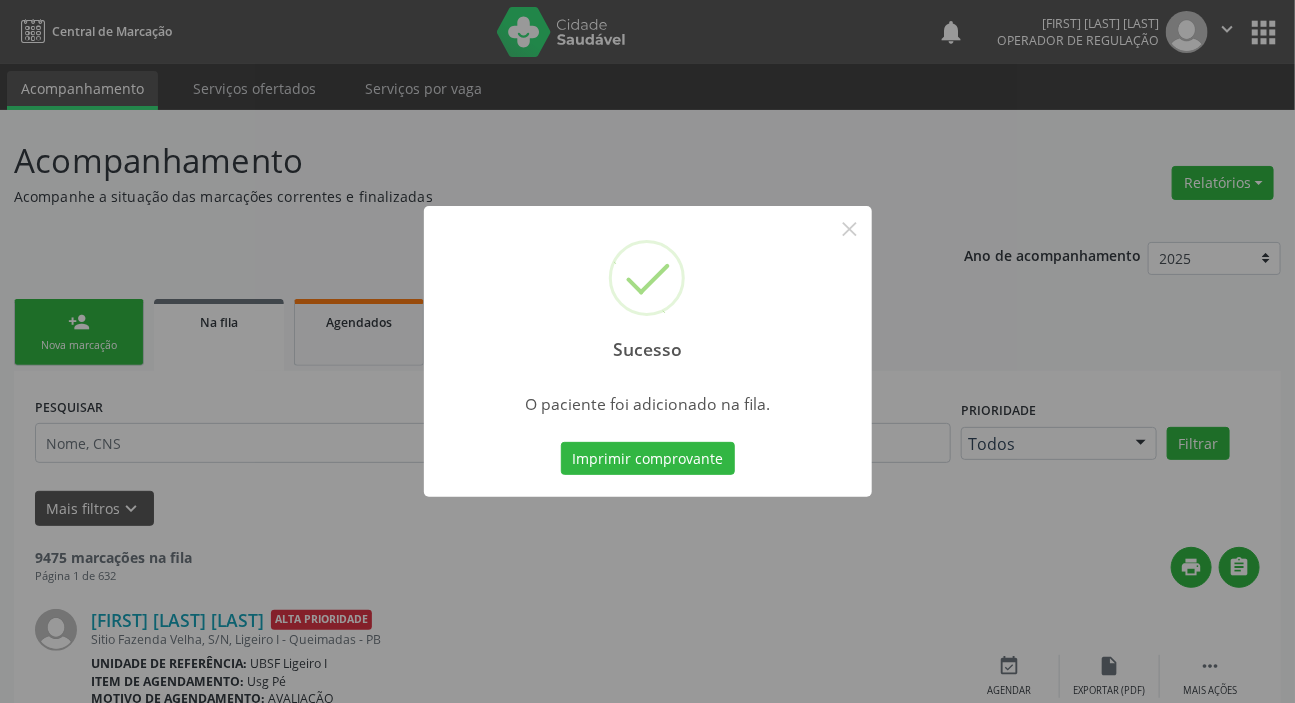 click on "Sucesso × O paciente foi adicionado na fila. Imprimir comprovante Cancel" at bounding box center [647, 351] 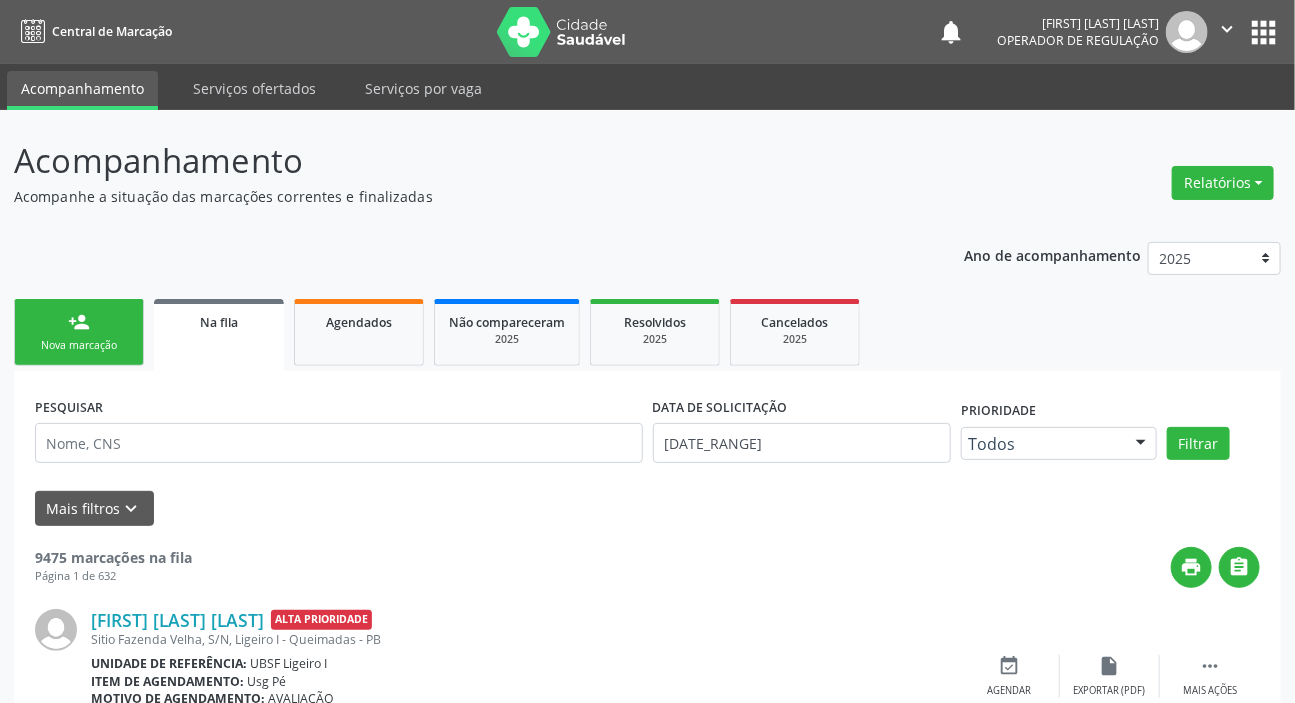 click on "Ano de acompanhamento
2025 2024 2023 2022 2021
person_add
Nova marcação
Na fila   Agendados   Não compareceram
2025
Resolvidos
2025
Cancelados
2025
PESQUISAR
DATA DE SOLICITAÇÃO
01/01/2021 até 07/08/2025
Prioridade
Todos         Todos   Baixa Prioridade   Média Prioridade   Alta Prioridade
Nenhum resultado encontrado para: "   "
Não há nenhuma opção para ser exibida.
Filtrar
UNIDADE DE REFERÊNCIA
Selecione uma UBS
Todas as UBS   UBSF Ligeiro II   UBSF Saulo Leal Ernesto de Melo   UBSF Castanho   UBSF Baixa Verde   UBSF Ze Velho   UBSF Boa Vista   UBSF Olho Dagua Salgado   UBSF Zumbi   NASF Pedra do Touro   UBSF Lutador   UBSF Anibal Teixeira   UBSF Central   UBSF Riacho do Meio   UBSF Caixa Dagua   UBSF Ligeiro I   UBSF Malhada Grande   UBSF Vila   UBSF Guritiba" at bounding box center (647, 1791) 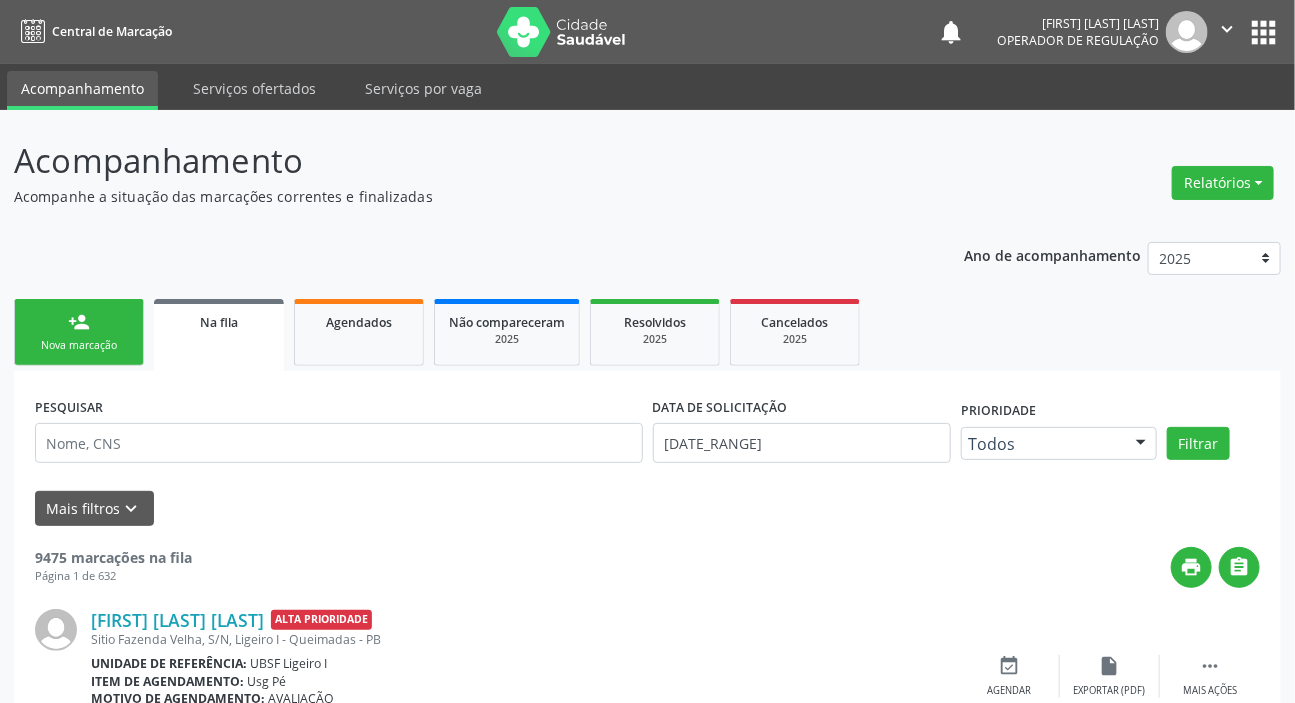 click on "Nova marcação" at bounding box center (79, 345) 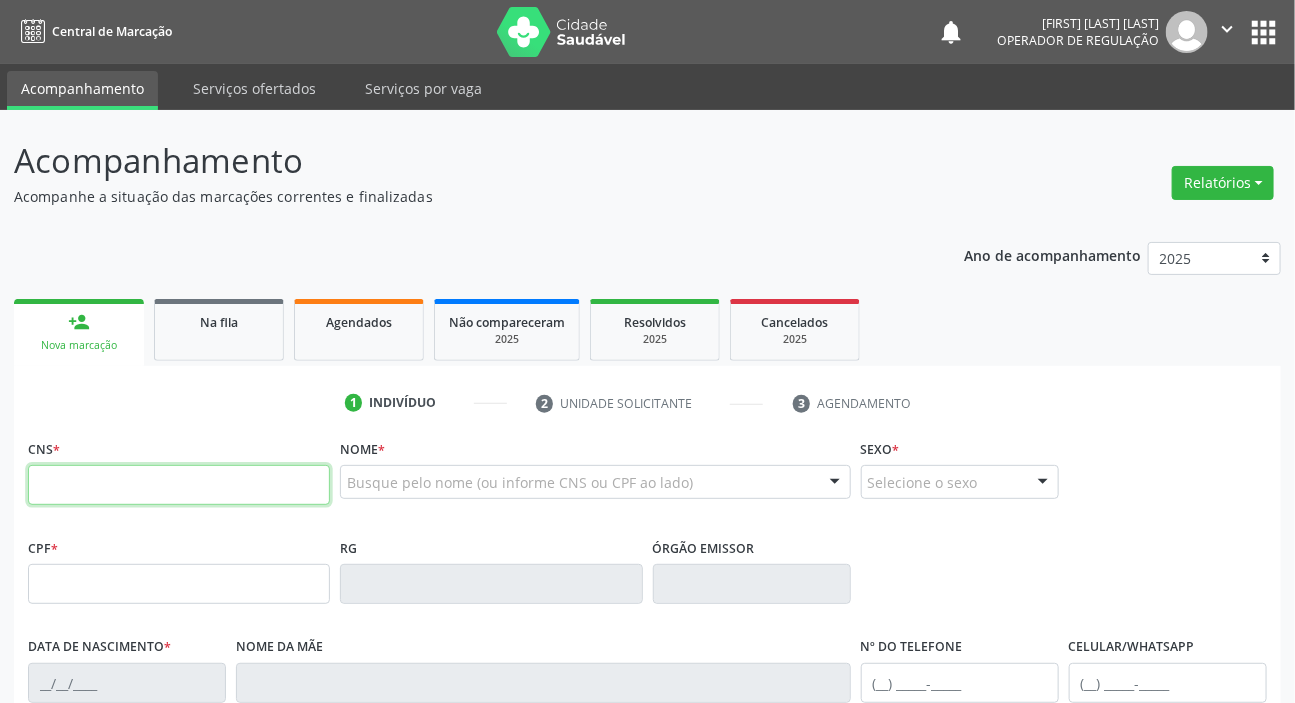 click at bounding box center (179, 485) 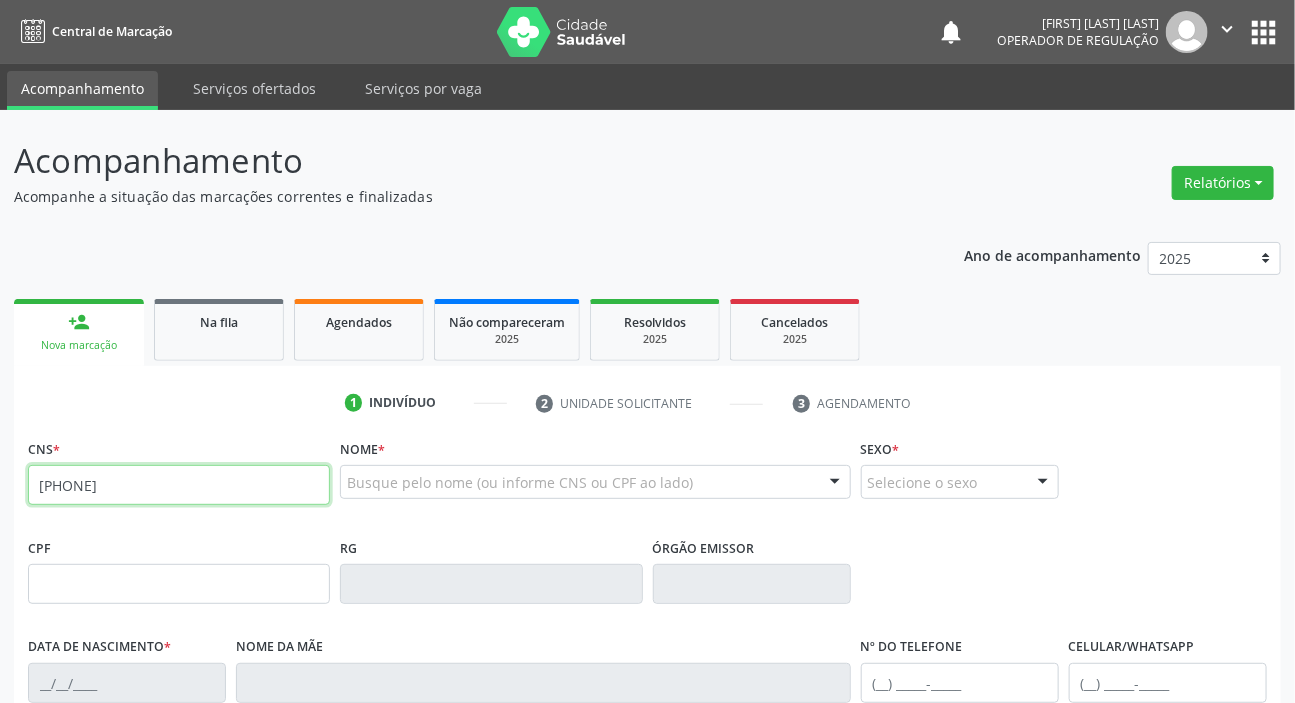 type on "[PHONE]" 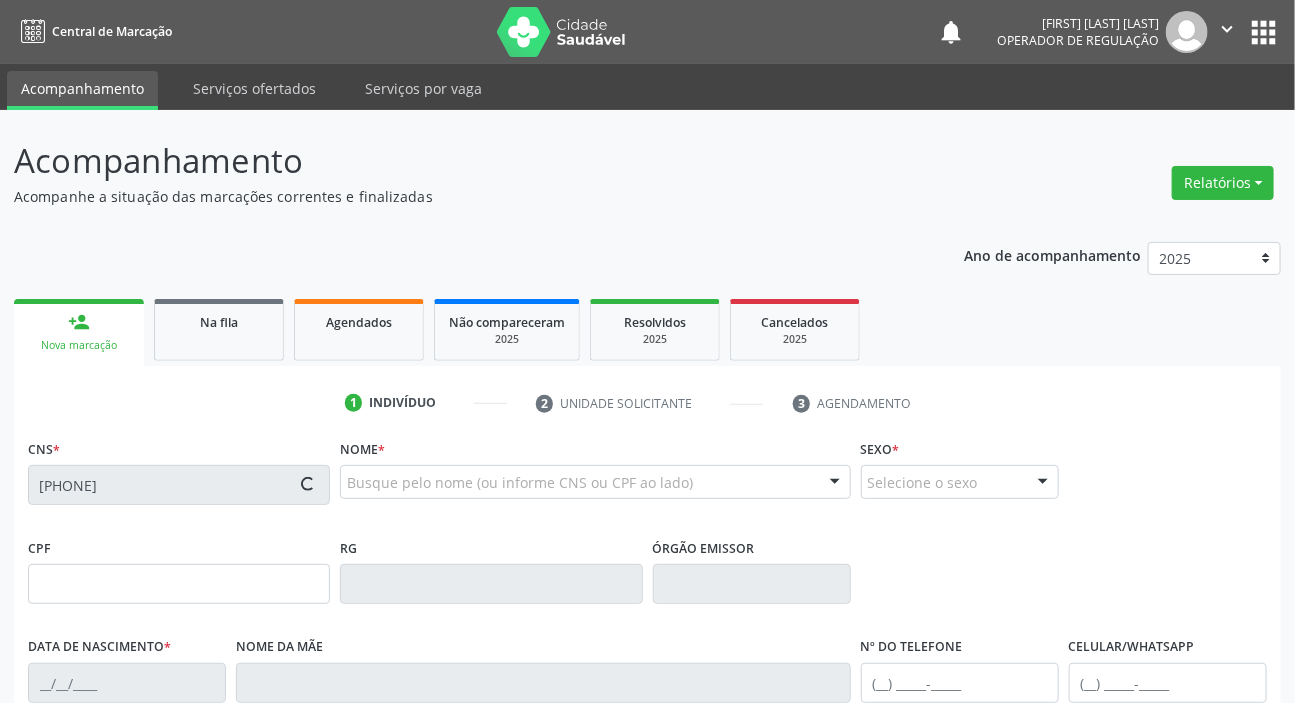 type on "[SSN]" 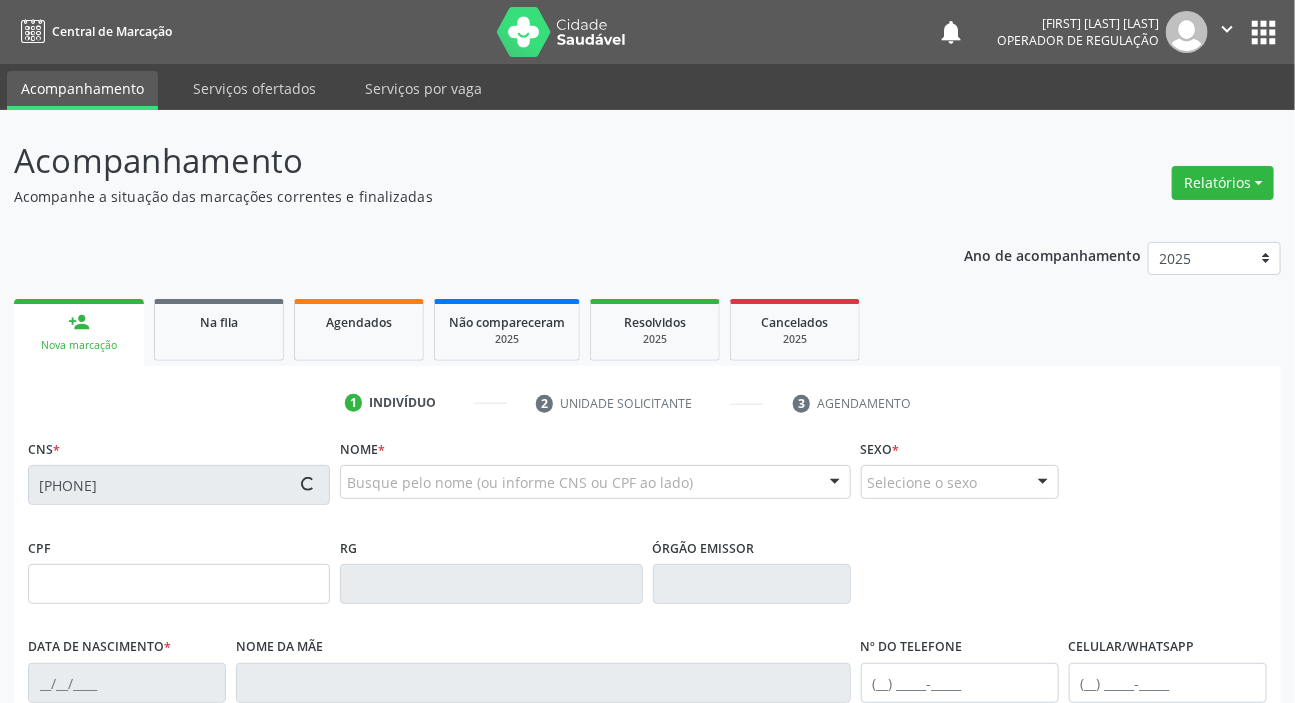 type on "[DATE]" 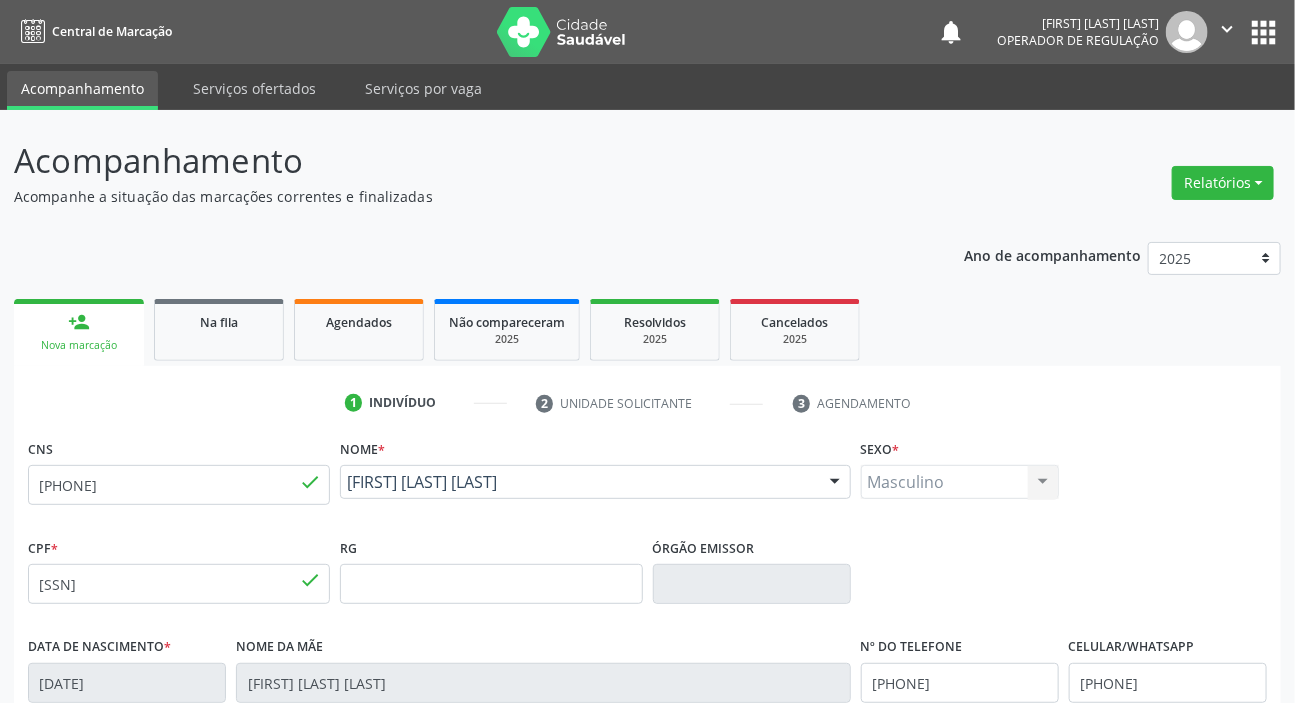 scroll, scrollTop: 380, scrollLeft: 0, axis: vertical 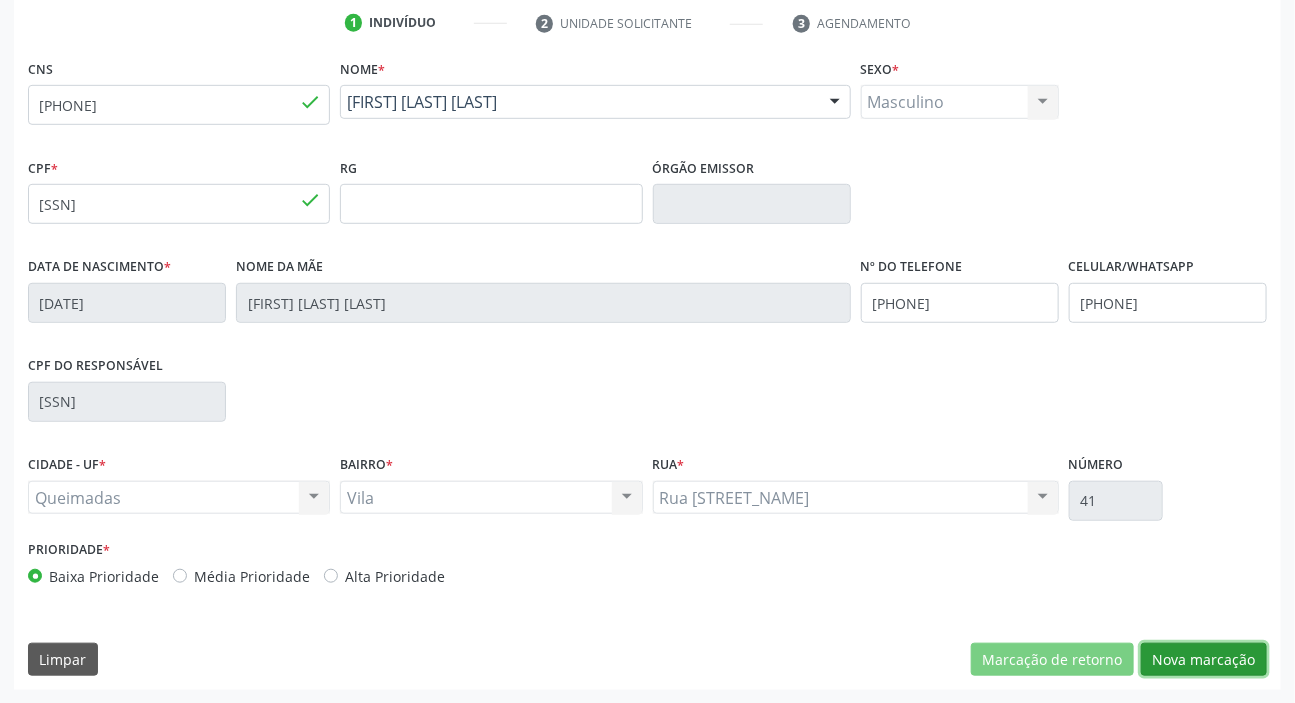 click on "Nova marcação" at bounding box center (1204, 660) 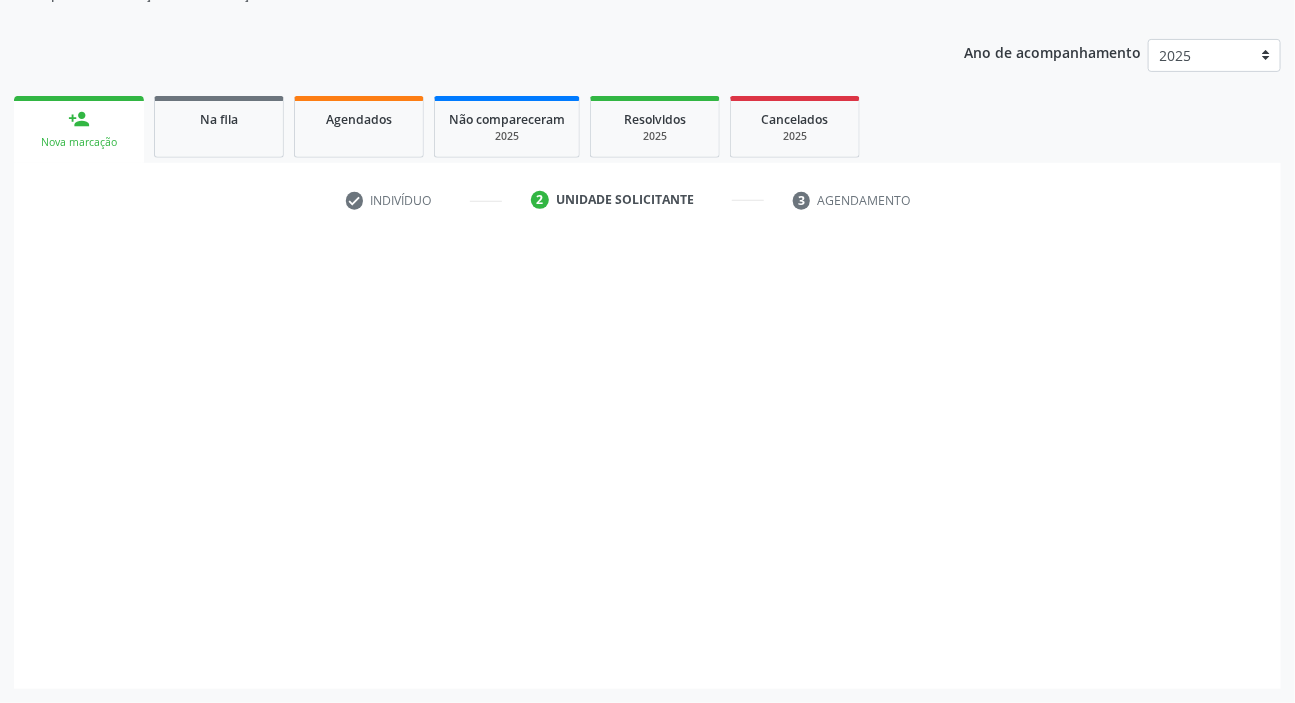 scroll, scrollTop: 201, scrollLeft: 0, axis: vertical 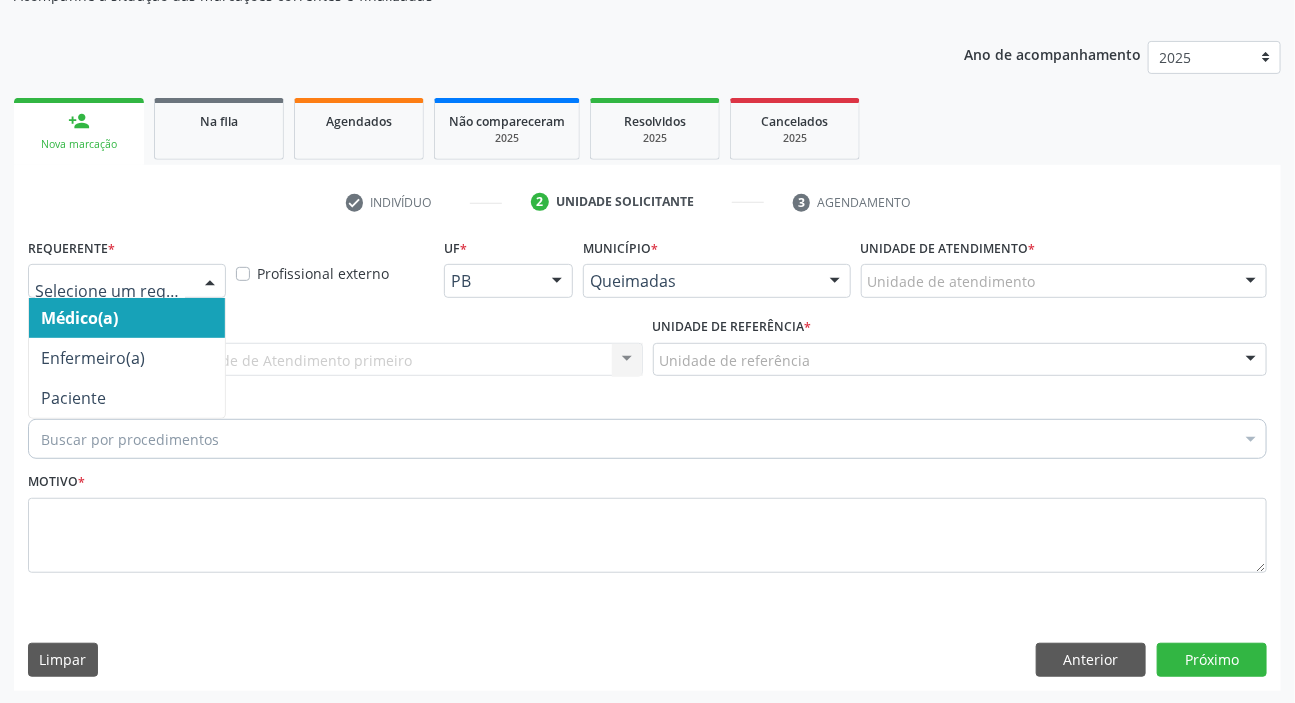 click at bounding box center [127, 281] 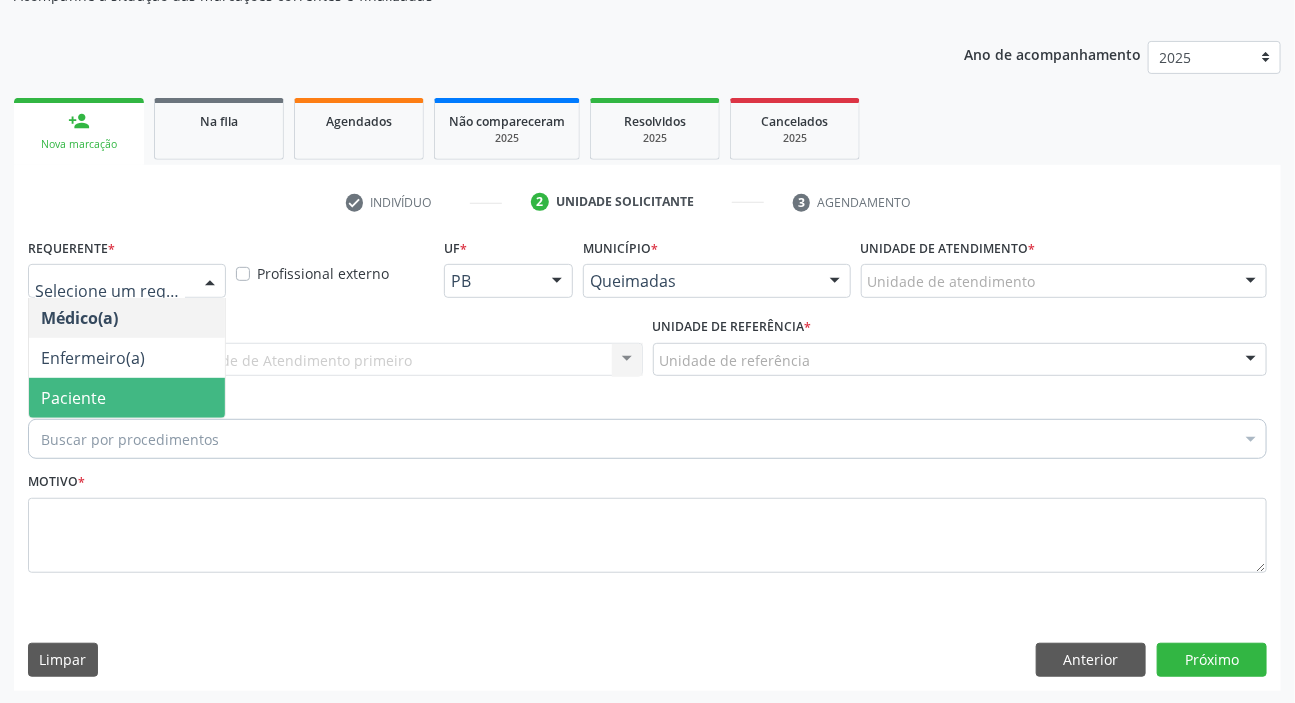 click on "Paciente" at bounding box center (73, 398) 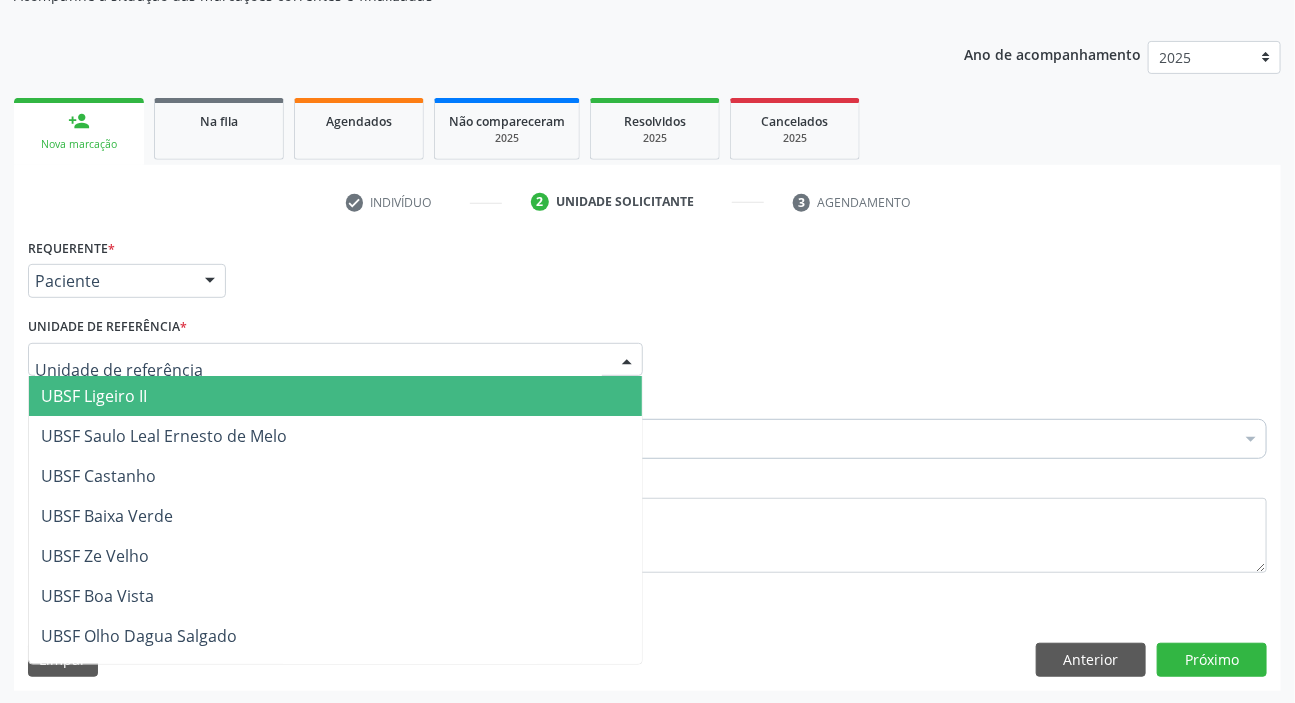 type on "V" 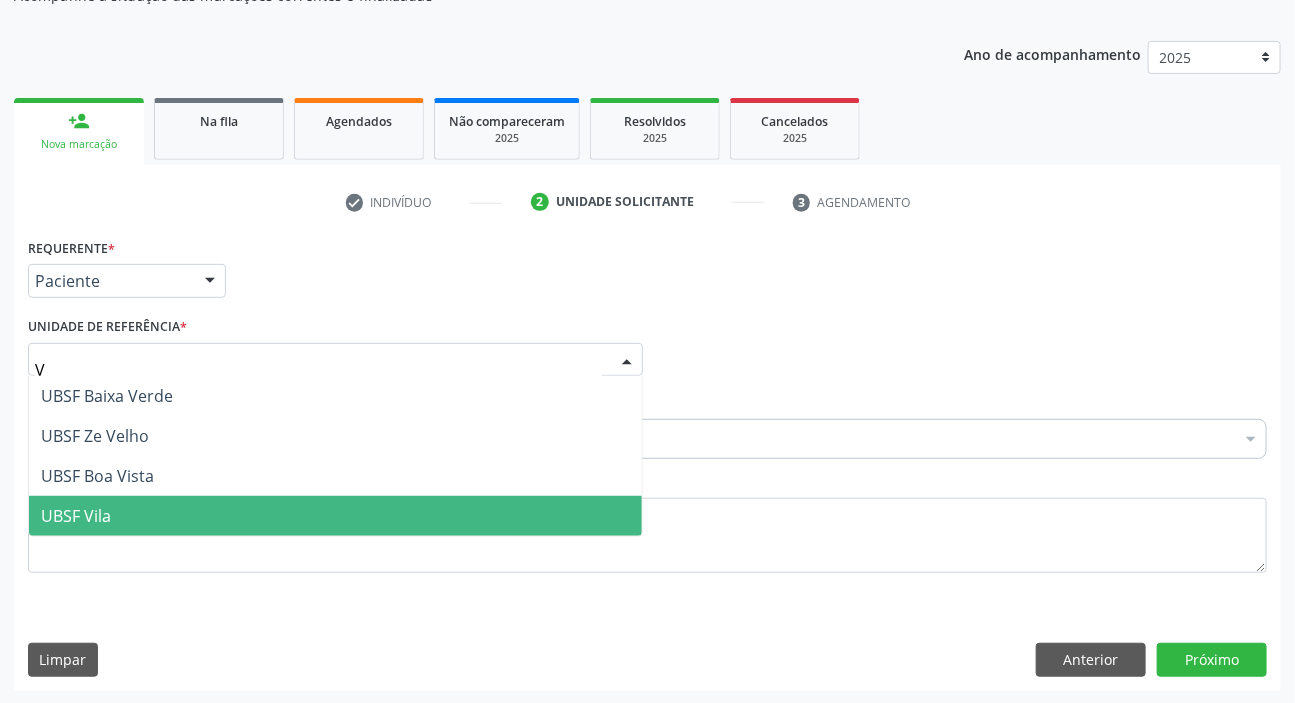 click on "UBSF Vila" at bounding box center [335, 516] 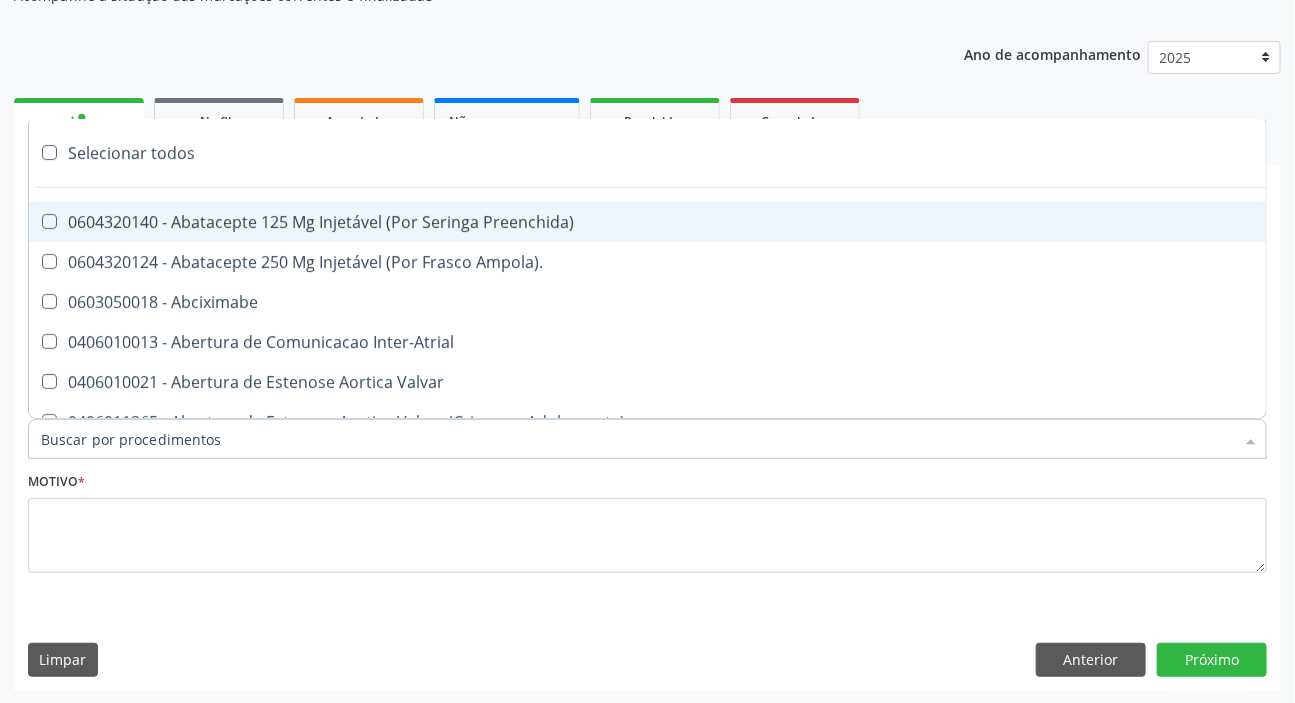 paste on "MÉDICO UR" 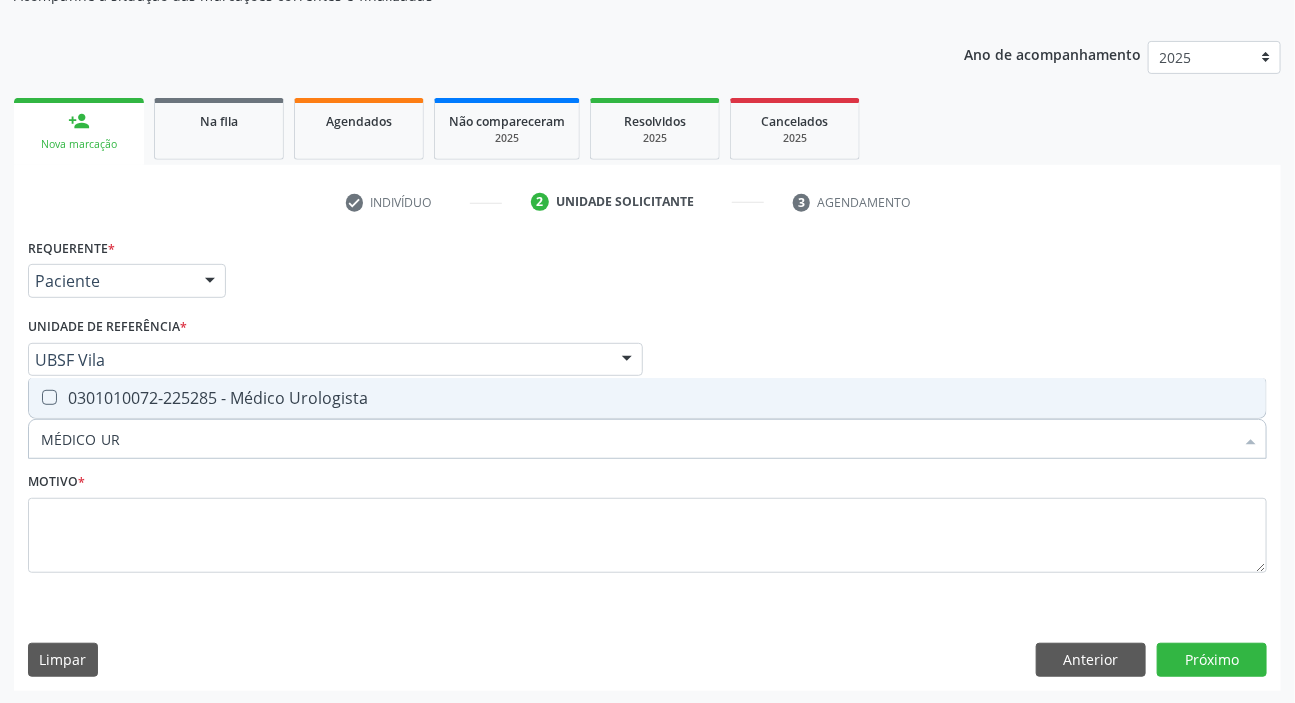 click on "0301010072-225285 - Médico Urologista" at bounding box center (647, 398) 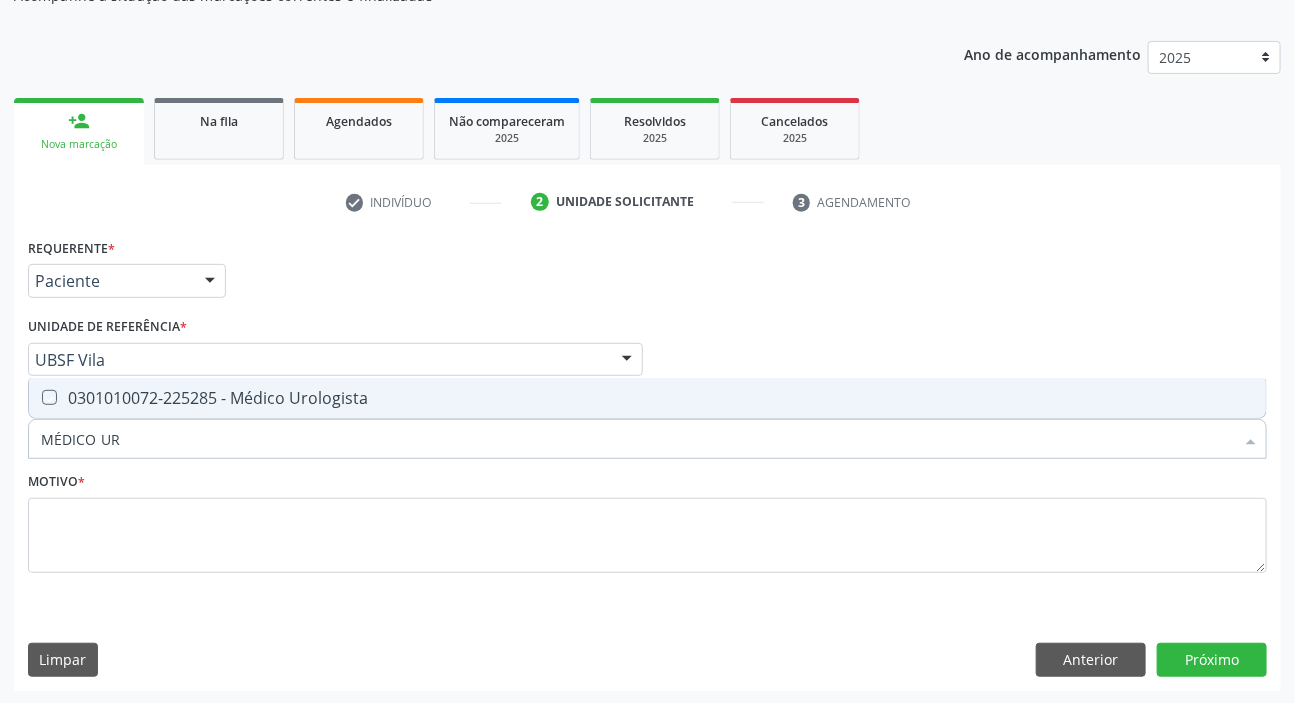 checkbox on "true" 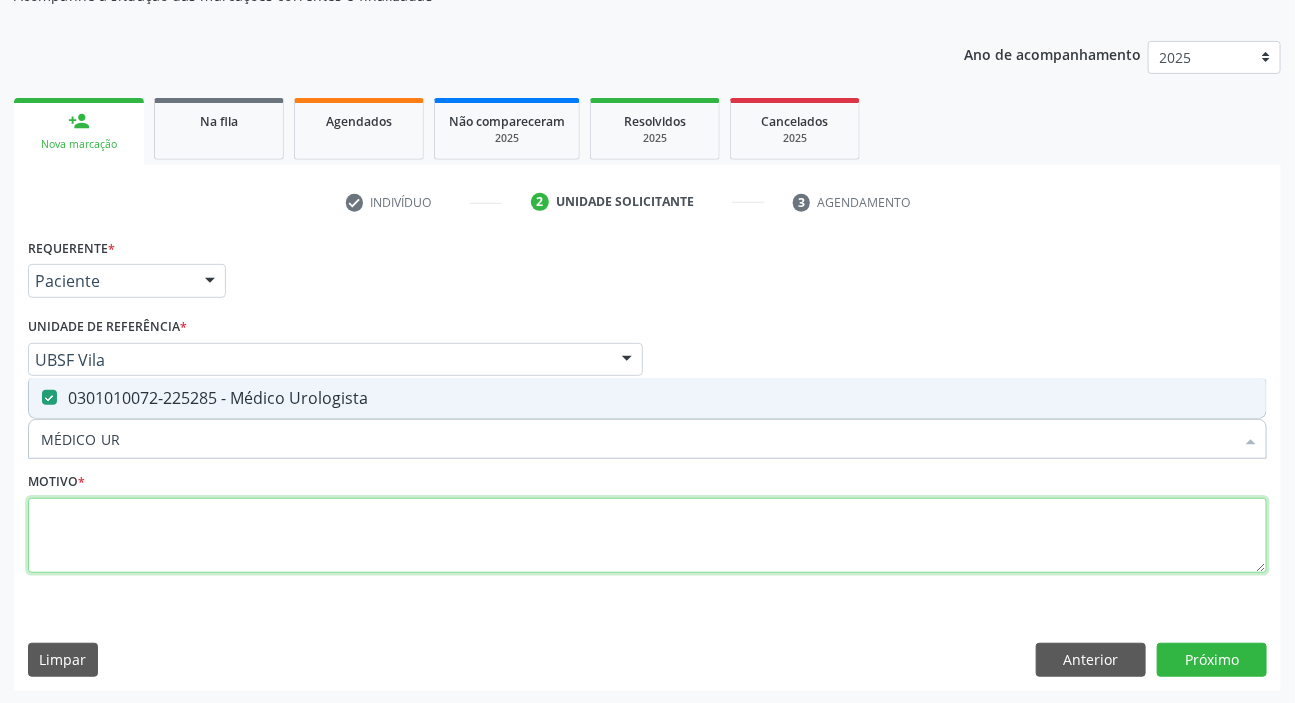click at bounding box center [647, 536] 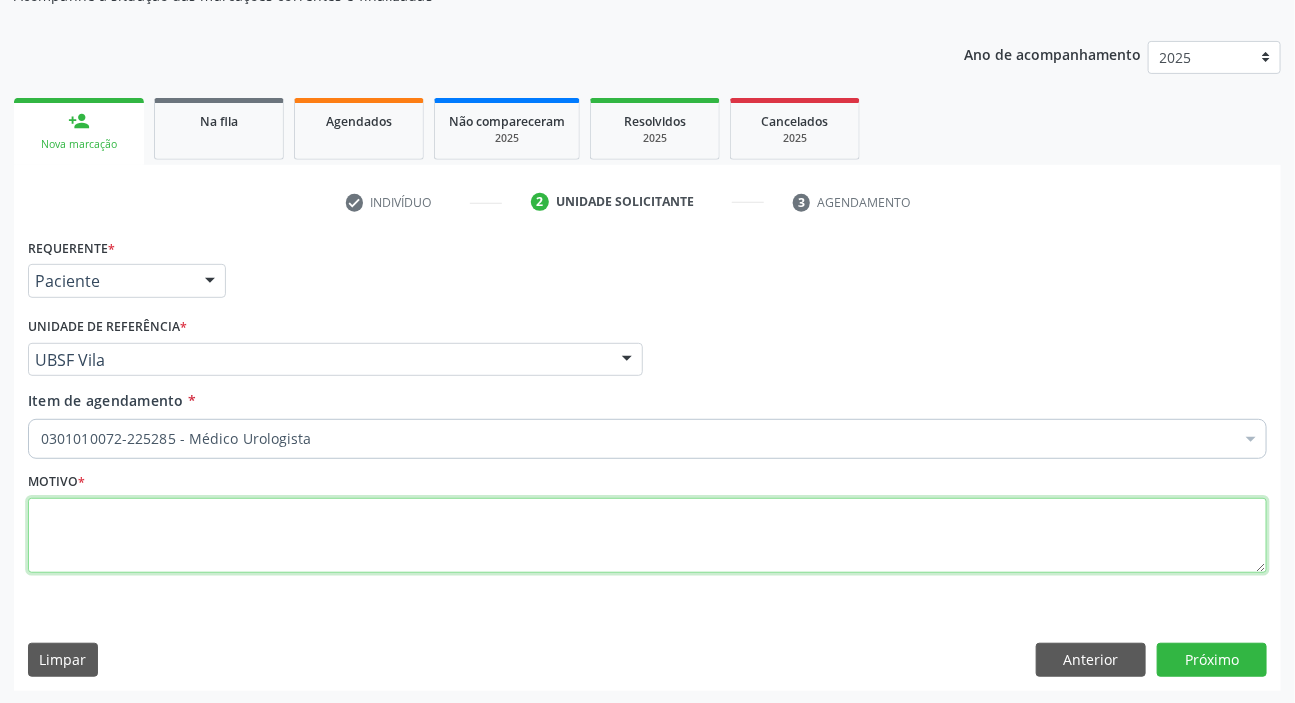 click at bounding box center (647, 536) 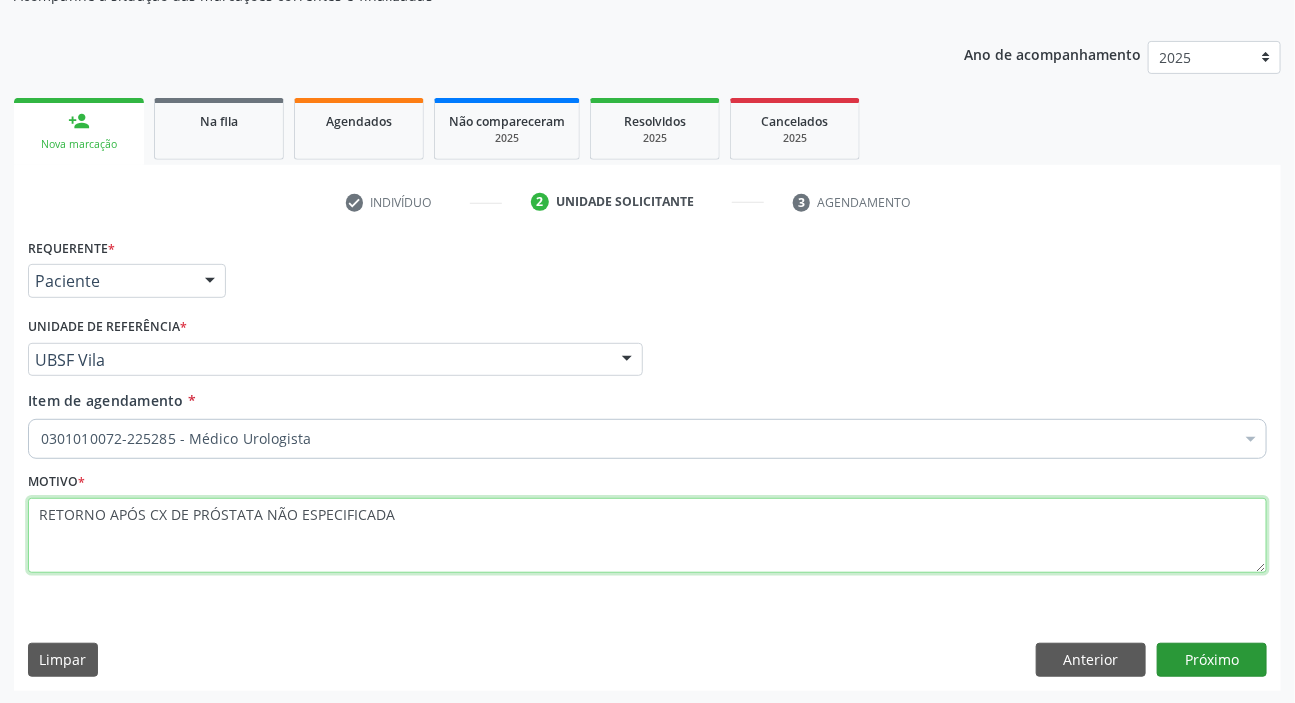 type on "RETORNO APÓS CX DE PRÓSTATA NÃO ESPECIFICADA" 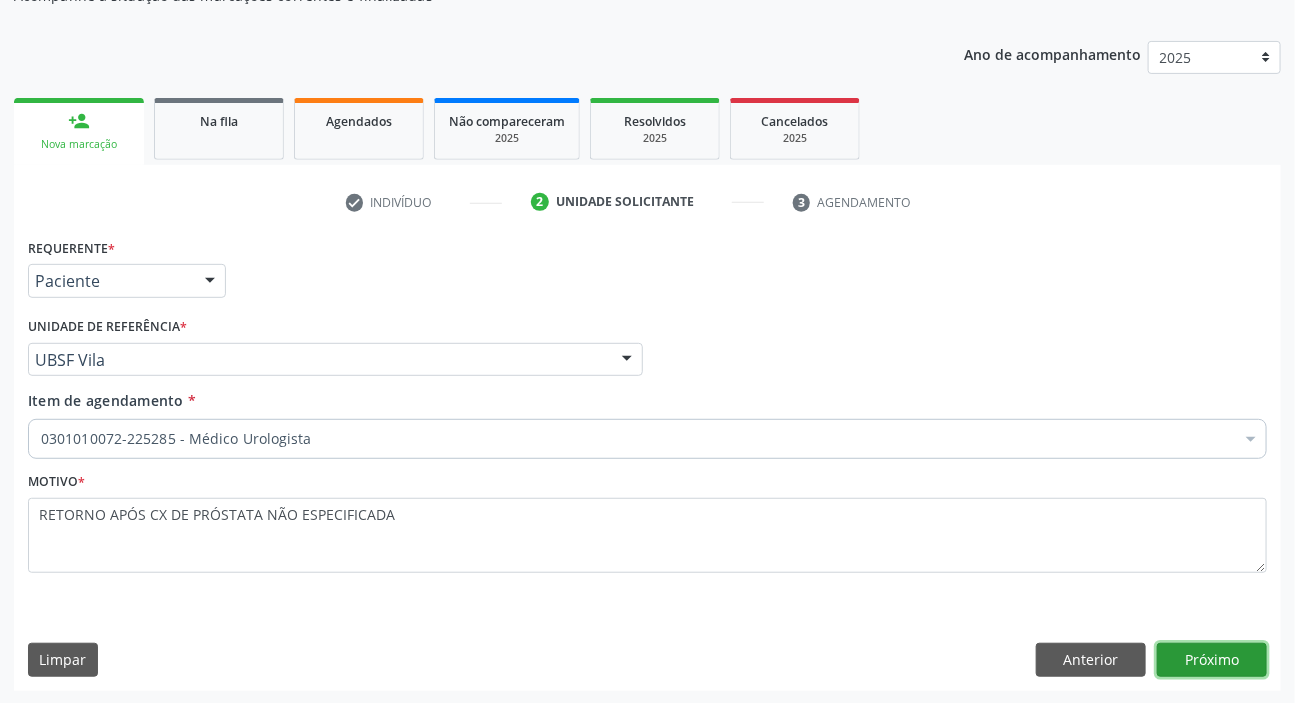 click on "Próximo" at bounding box center (1212, 660) 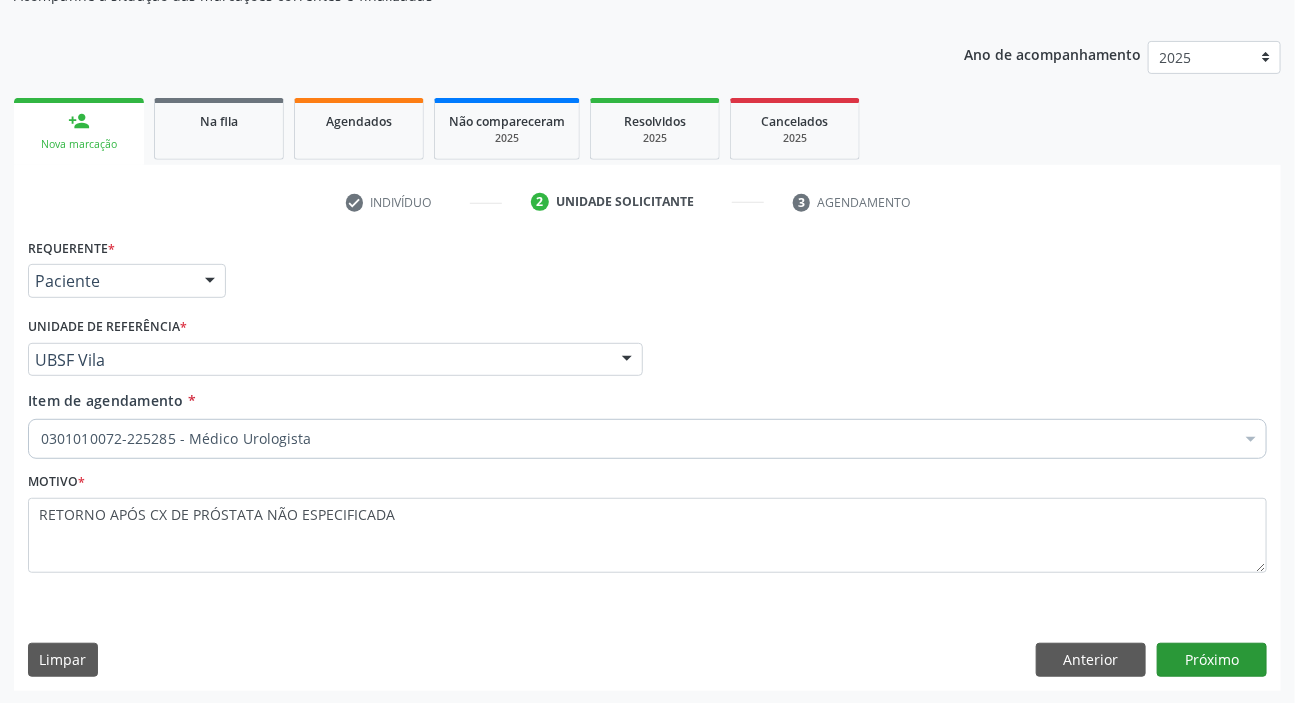 scroll, scrollTop: 166, scrollLeft: 0, axis: vertical 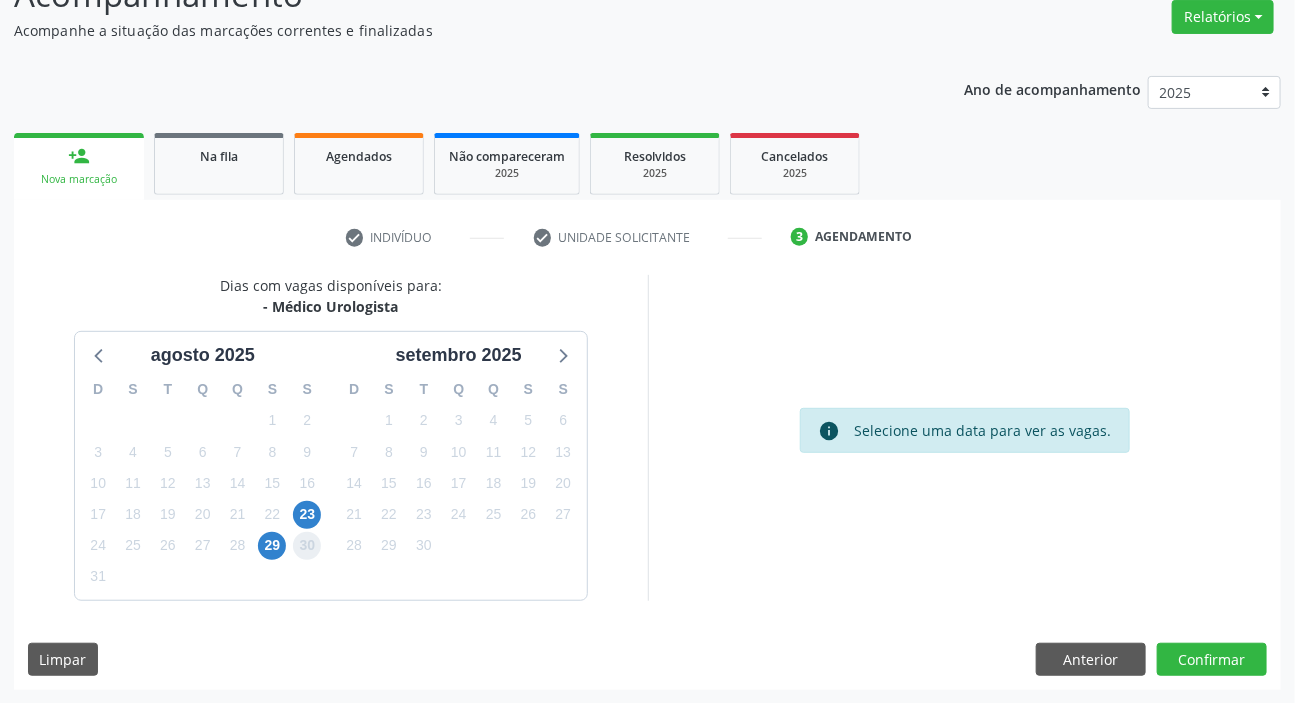 click on "30" at bounding box center (307, 546) 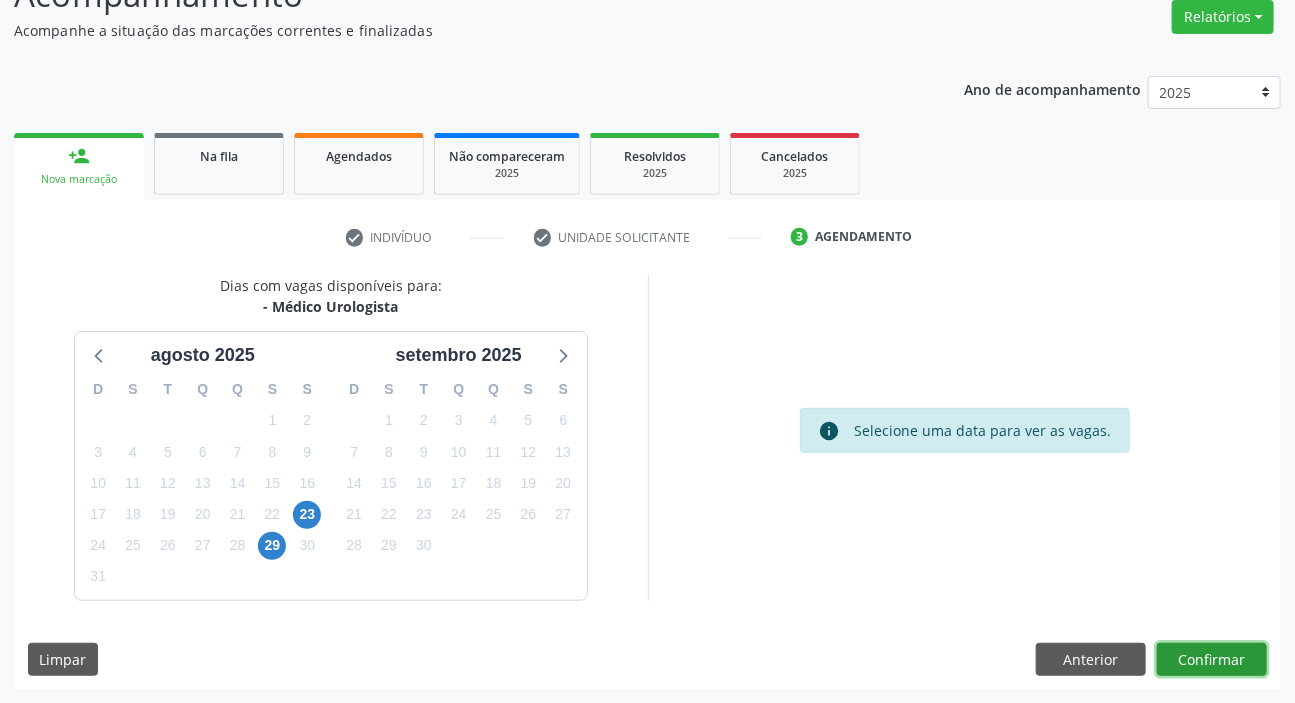 click on "Confirmar" at bounding box center [1212, 660] 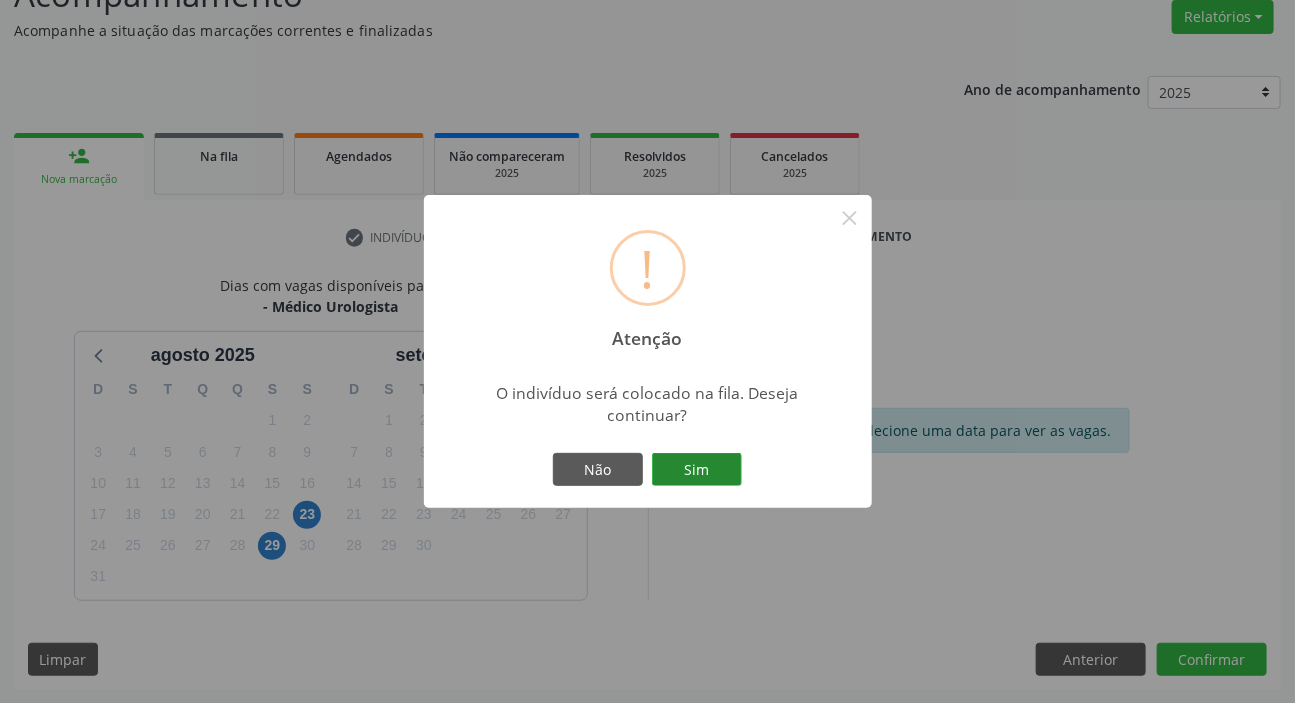 click on "Sim" at bounding box center [697, 470] 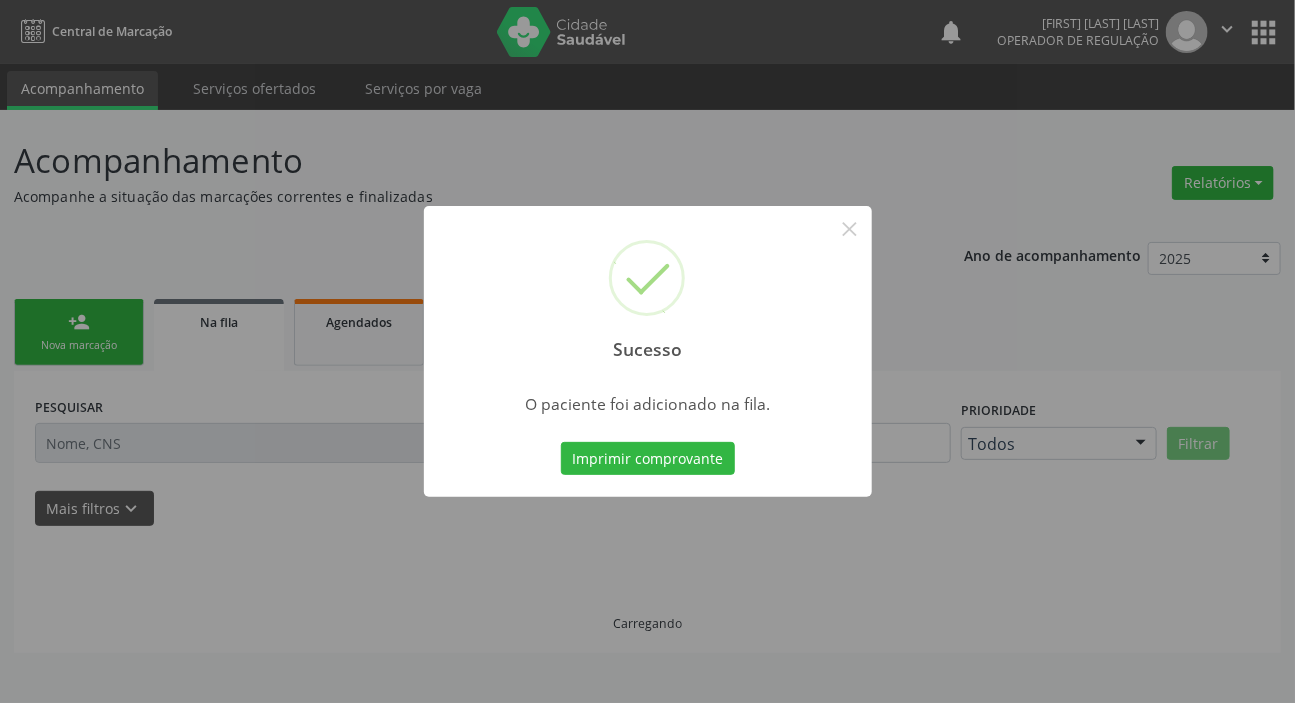 scroll, scrollTop: 0, scrollLeft: 0, axis: both 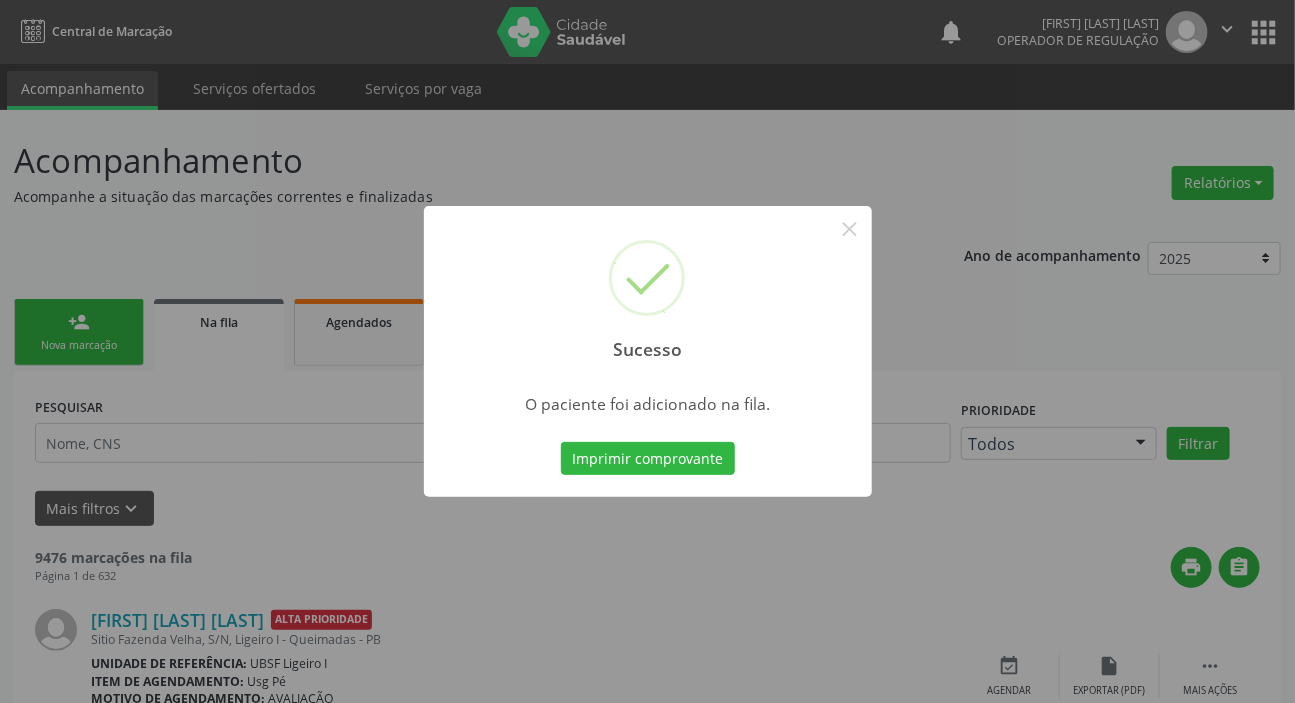 click on "Sucesso × O paciente foi adicionado na fila. Imprimir comprovante Cancel" at bounding box center (647, 351) 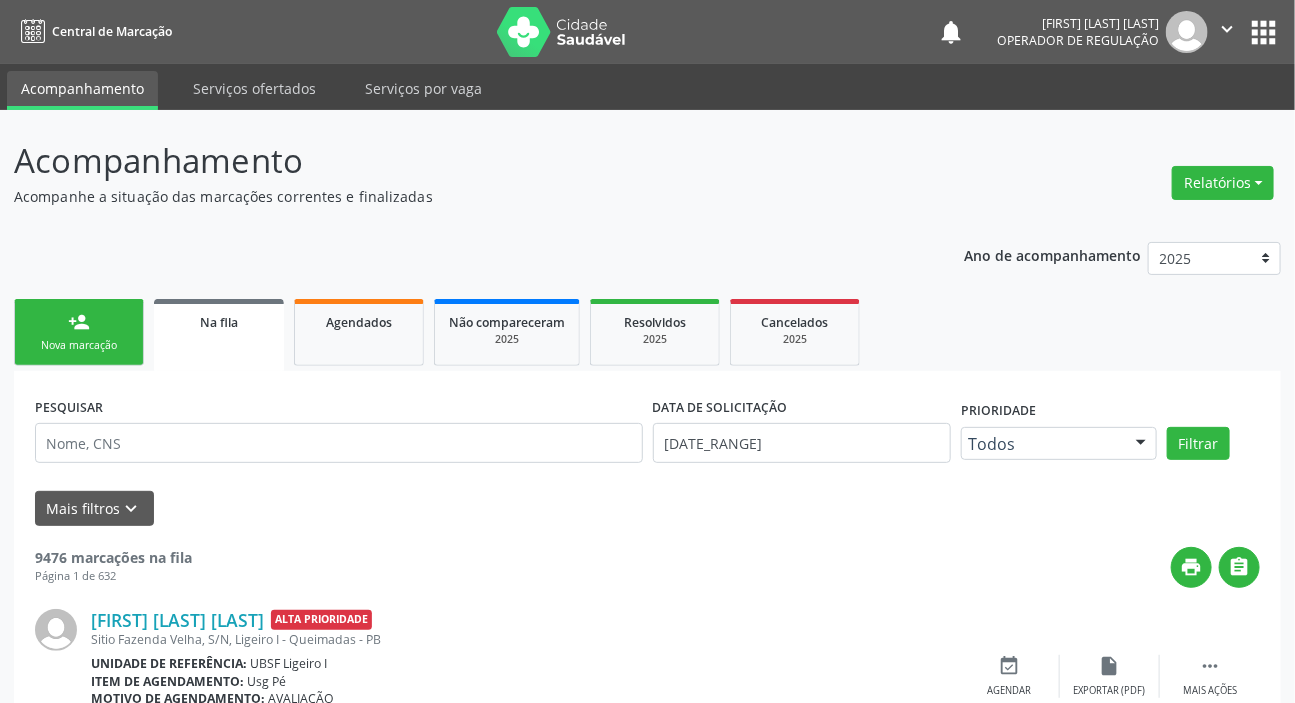 click on "person_add
Nova marcação" at bounding box center (79, 332) 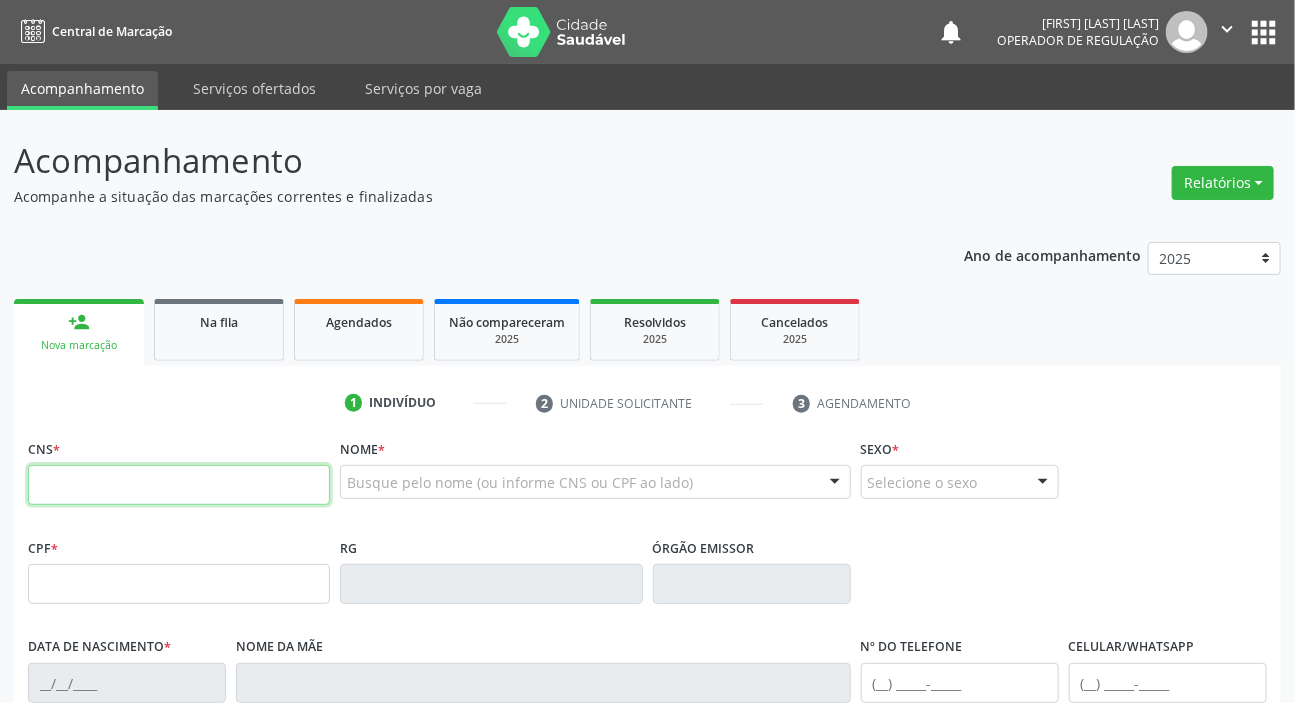 click at bounding box center [179, 485] 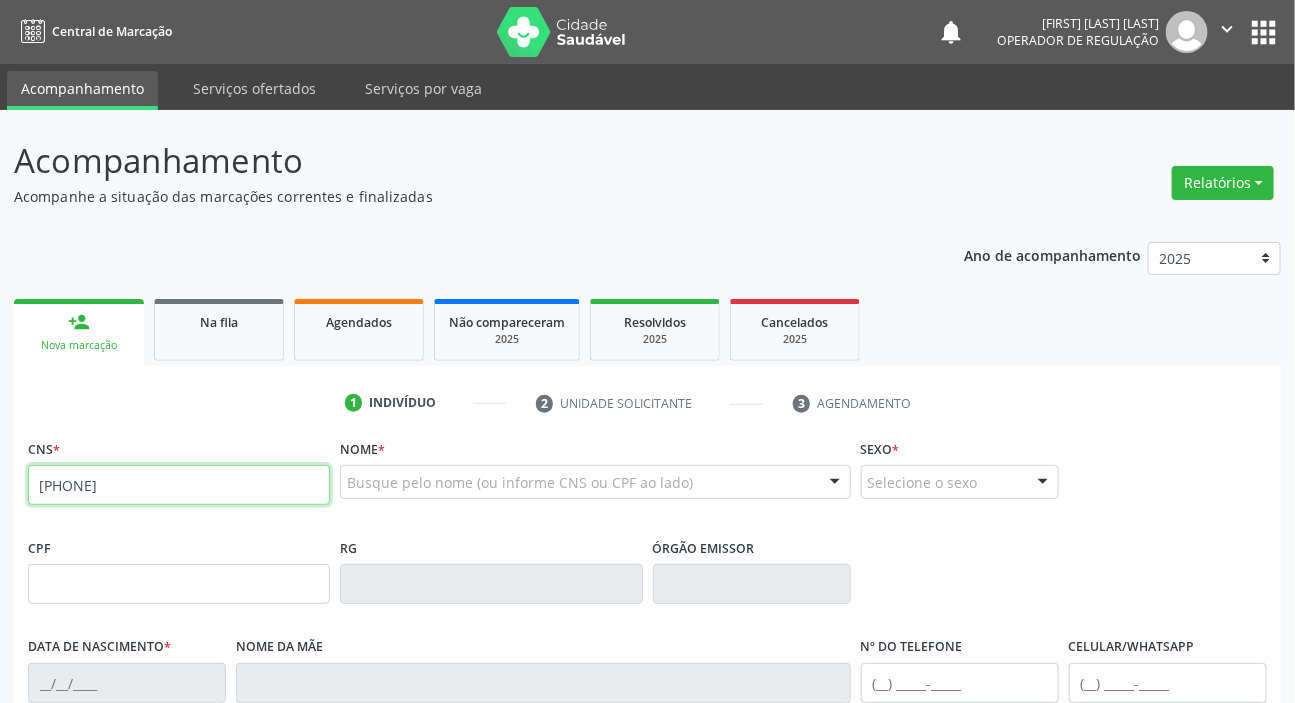 type on "[PHONE]" 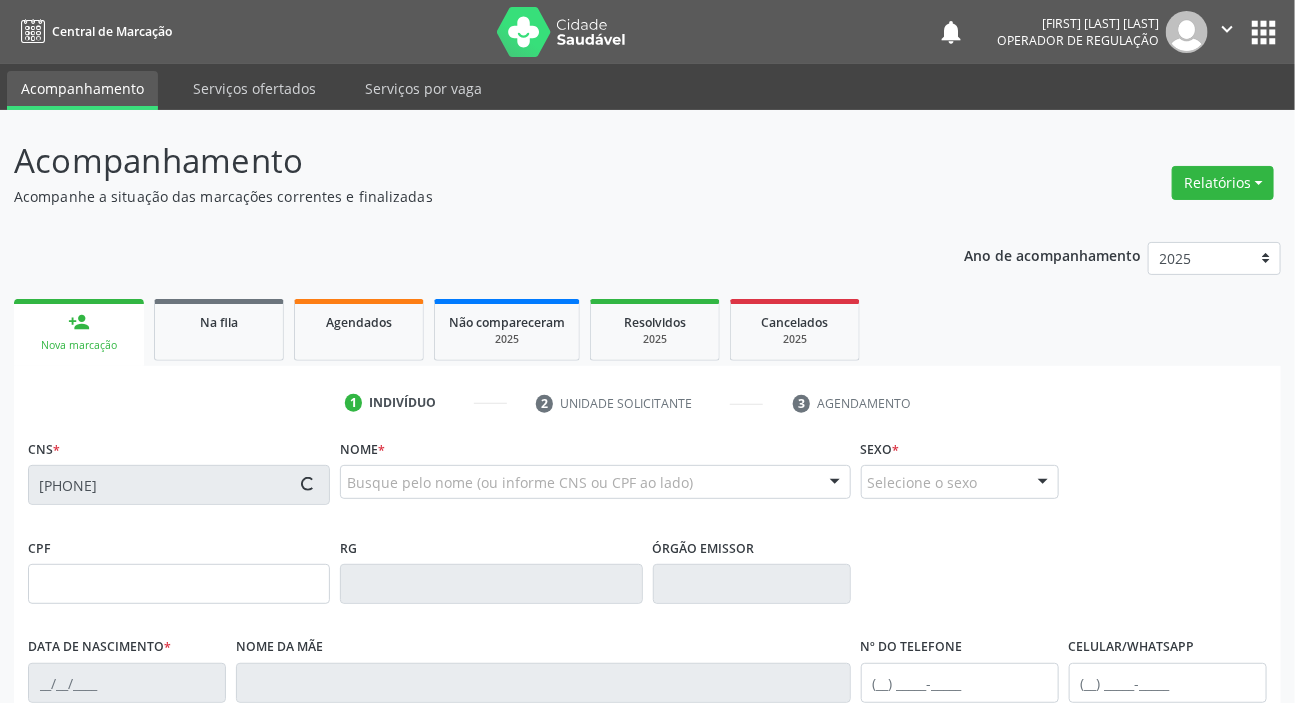 type on "[DATE]" 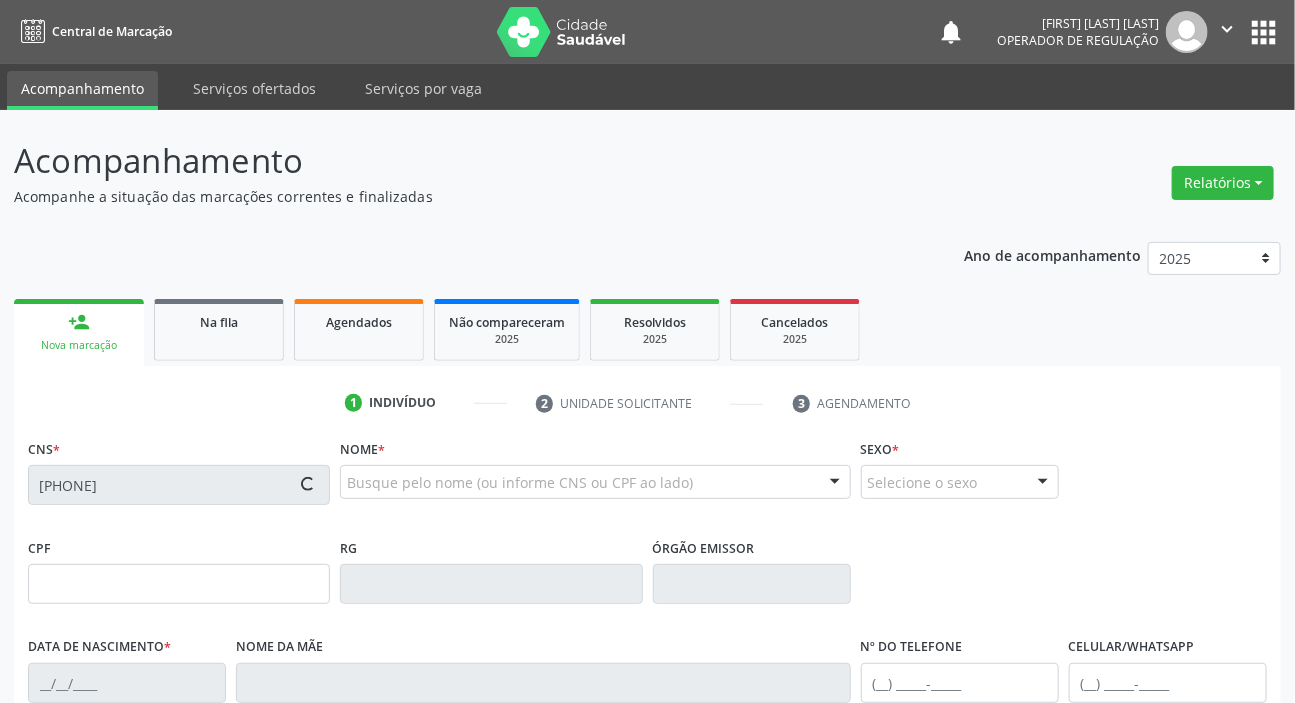type on "[FIRST] [LAST] [LAST]" 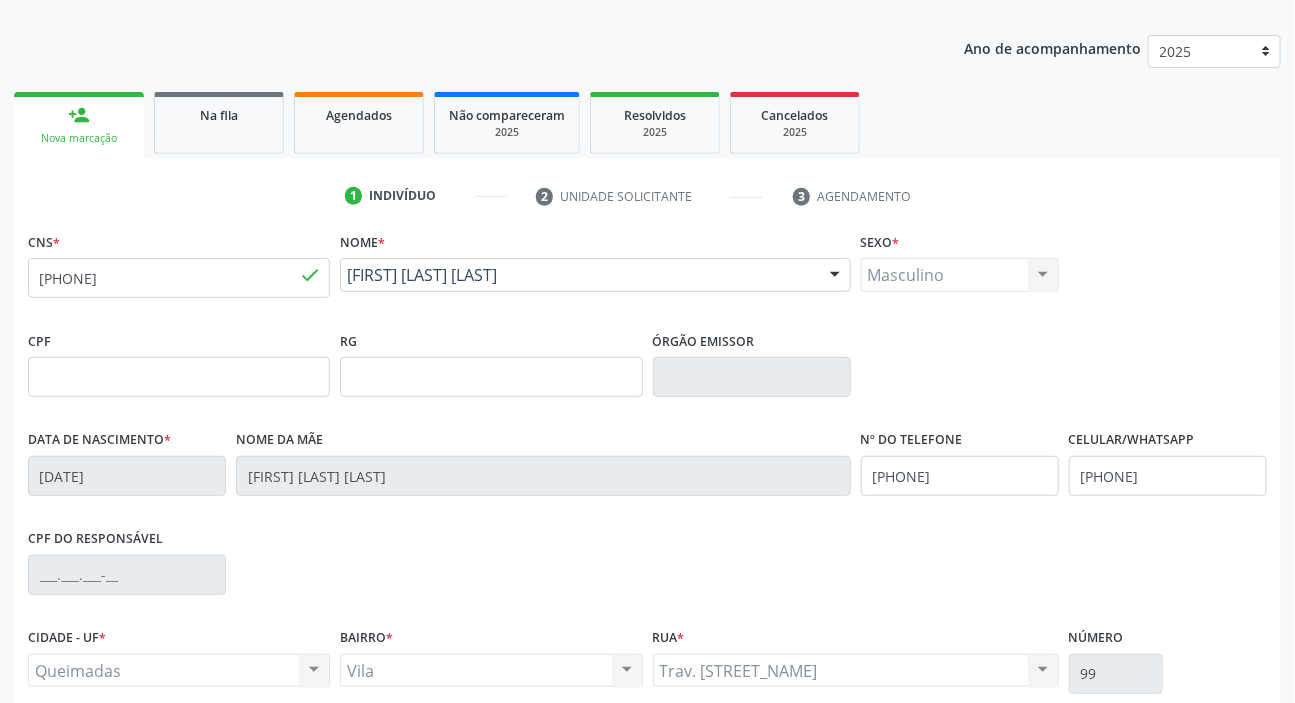 scroll, scrollTop: 380, scrollLeft: 0, axis: vertical 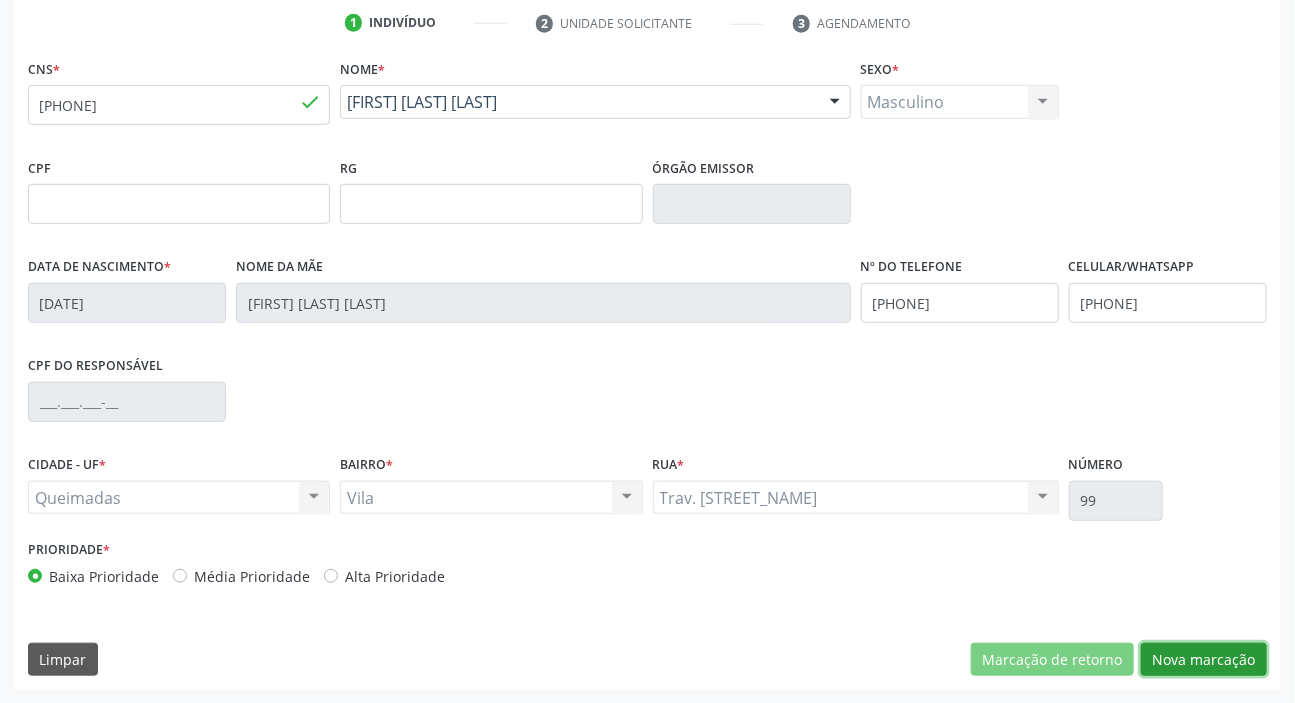 click on "Nova marcação" at bounding box center [1204, 660] 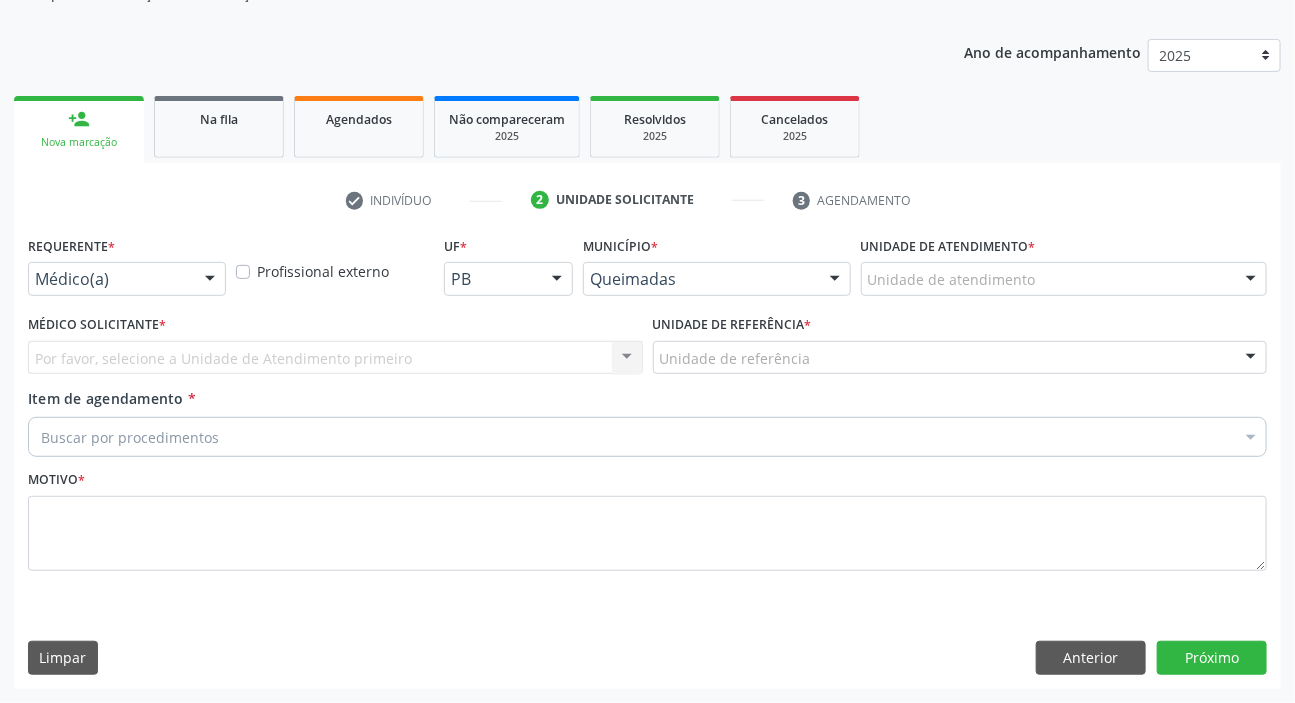 scroll, scrollTop: 201, scrollLeft: 0, axis: vertical 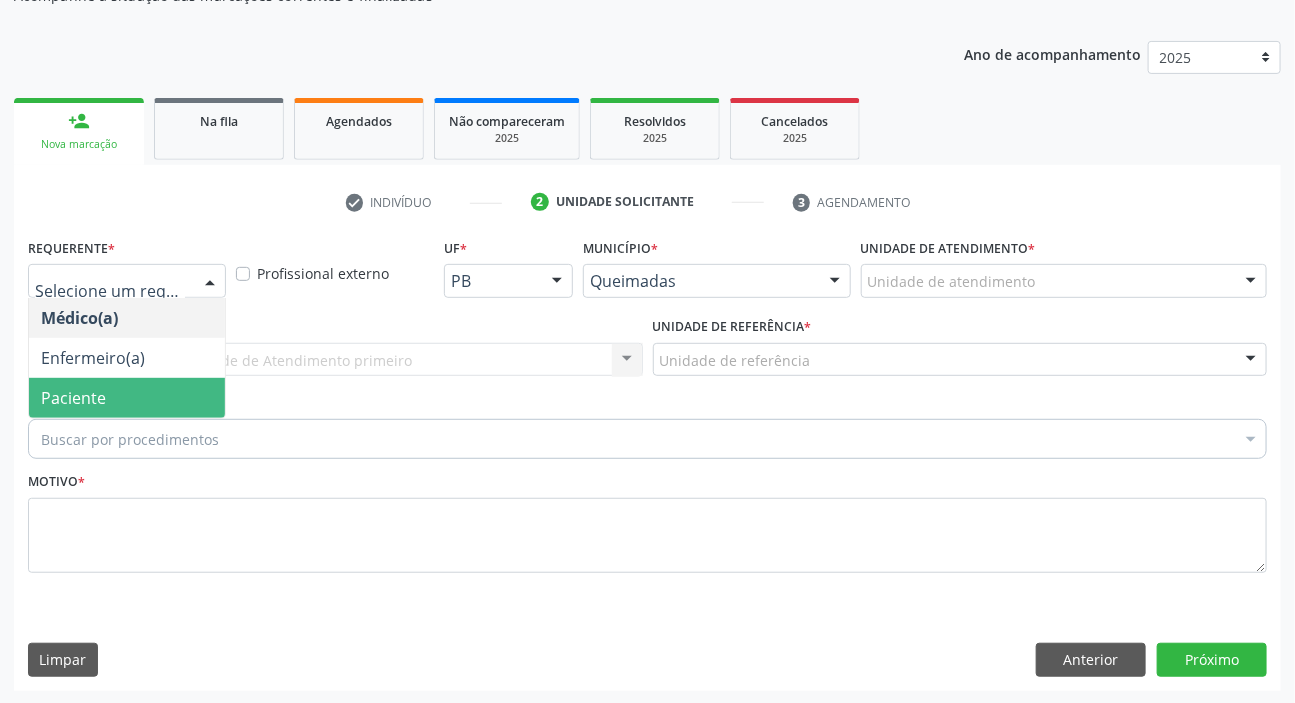 click on "Paciente" at bounding box center [127, 398] 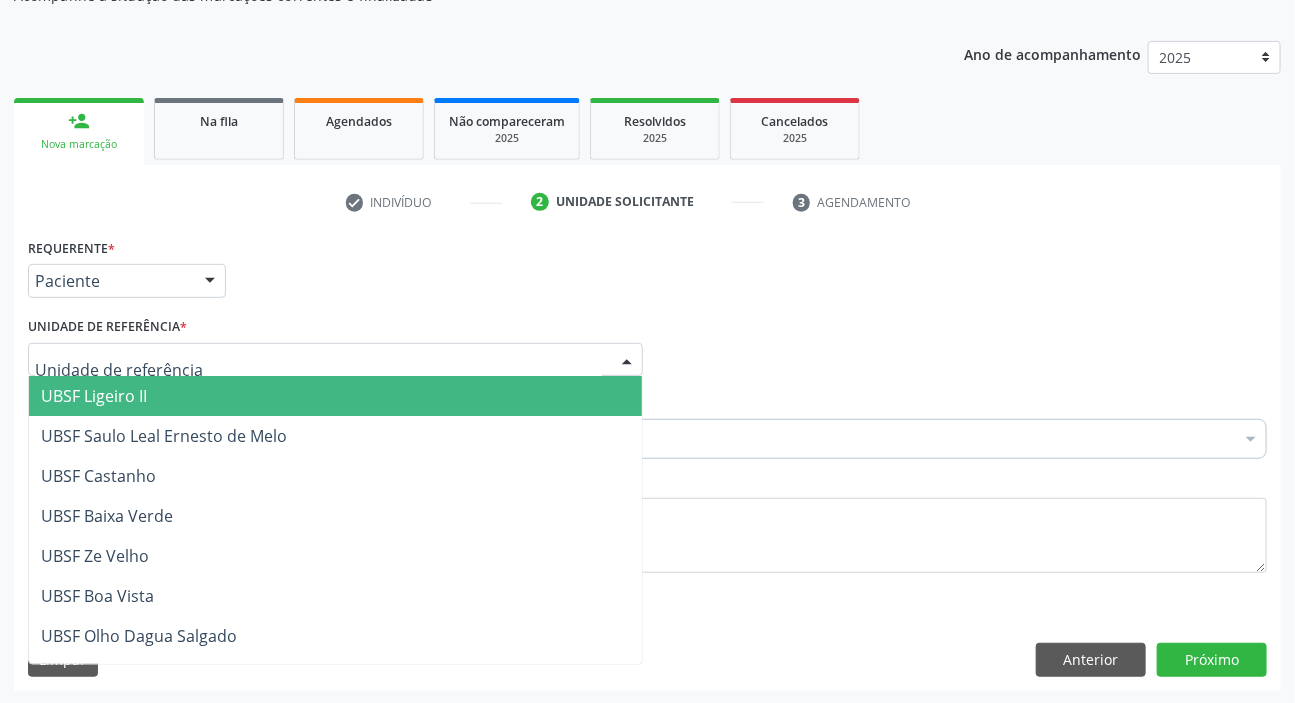 type on "V" 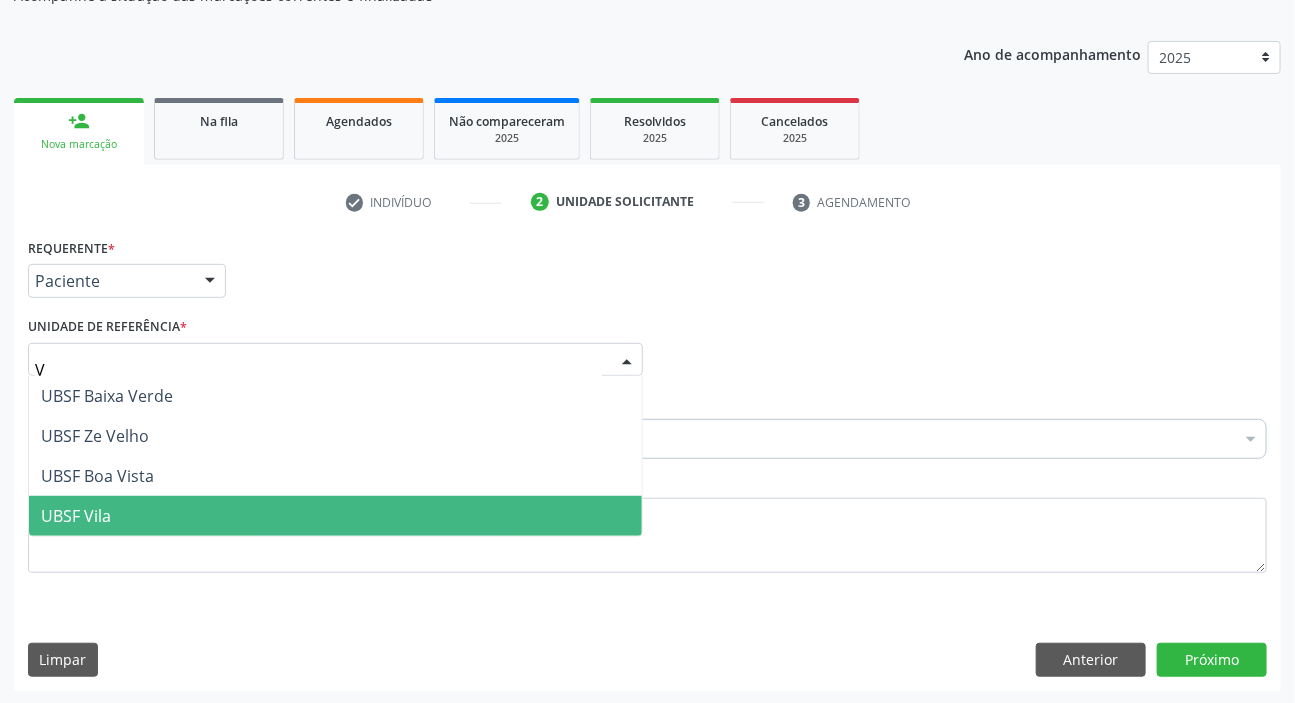 click on "UBSF Vila" at bounding box center [335, 516] 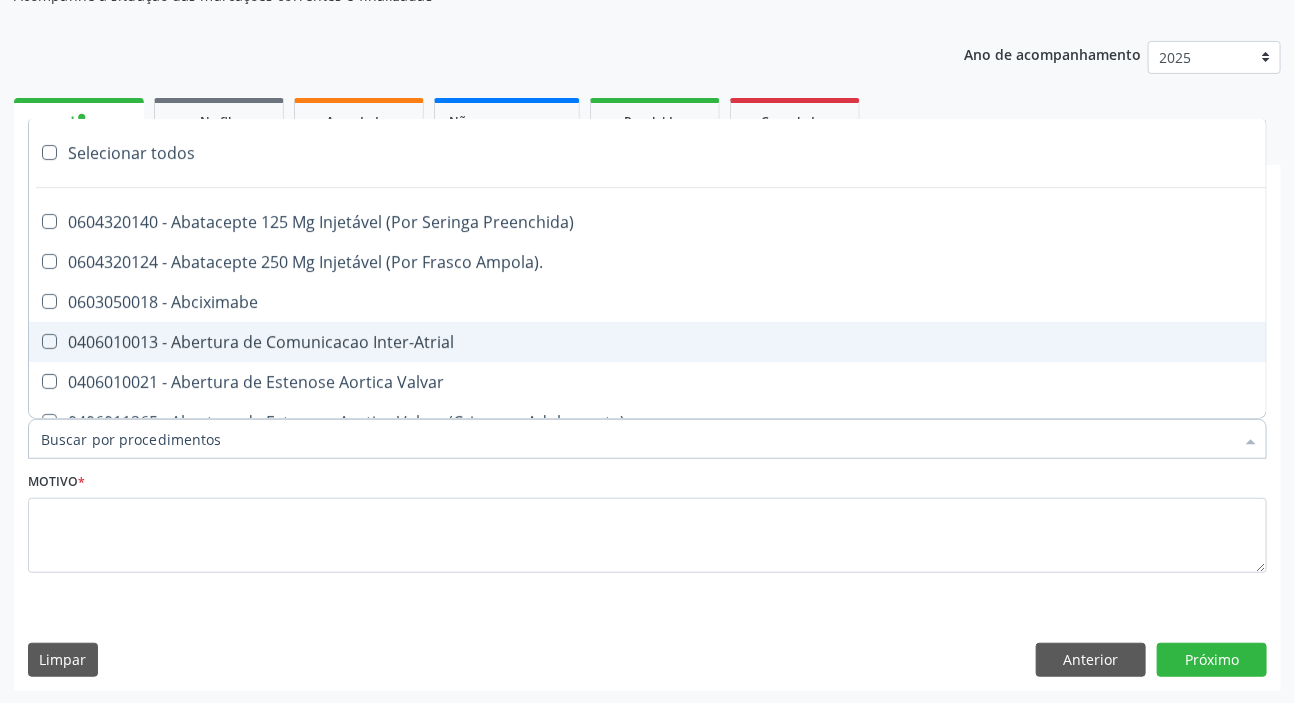 paste on "MÉDICO UR" 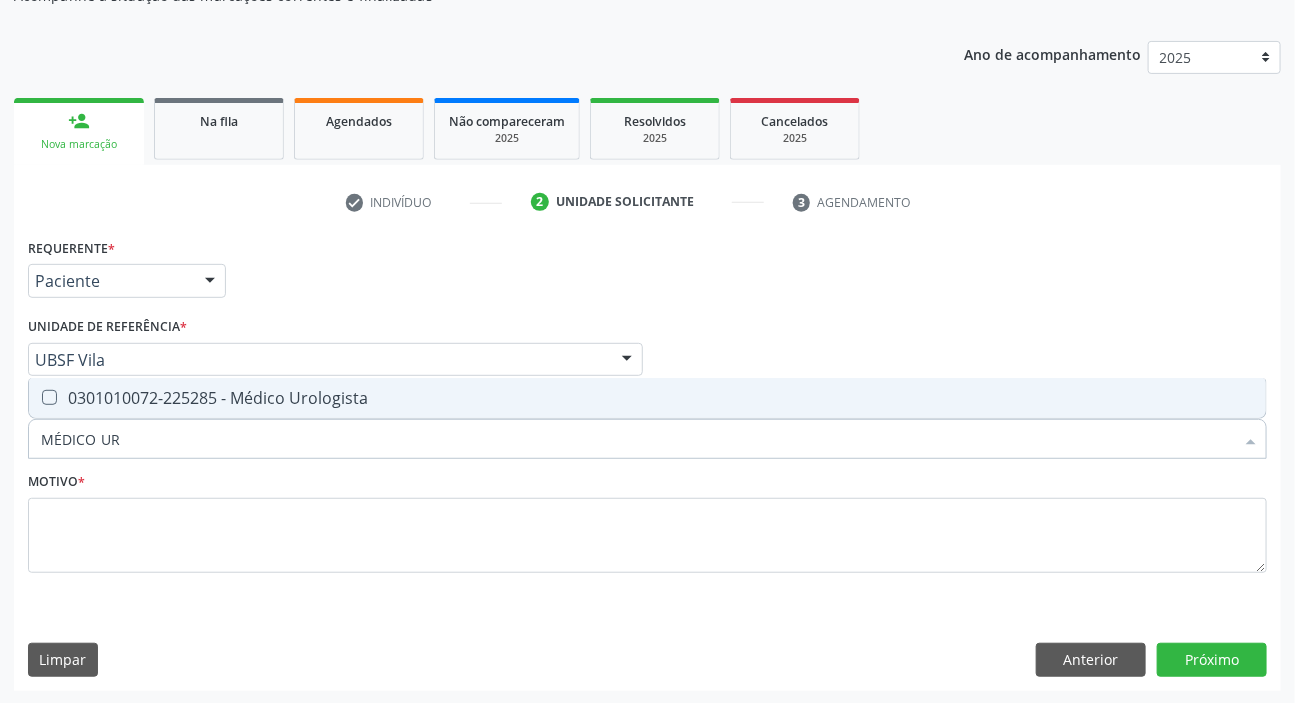 drag, startPoint x: 278, startPoint y: 389, endPoint x: 260, endPoint y: 511, distance: 123.32072 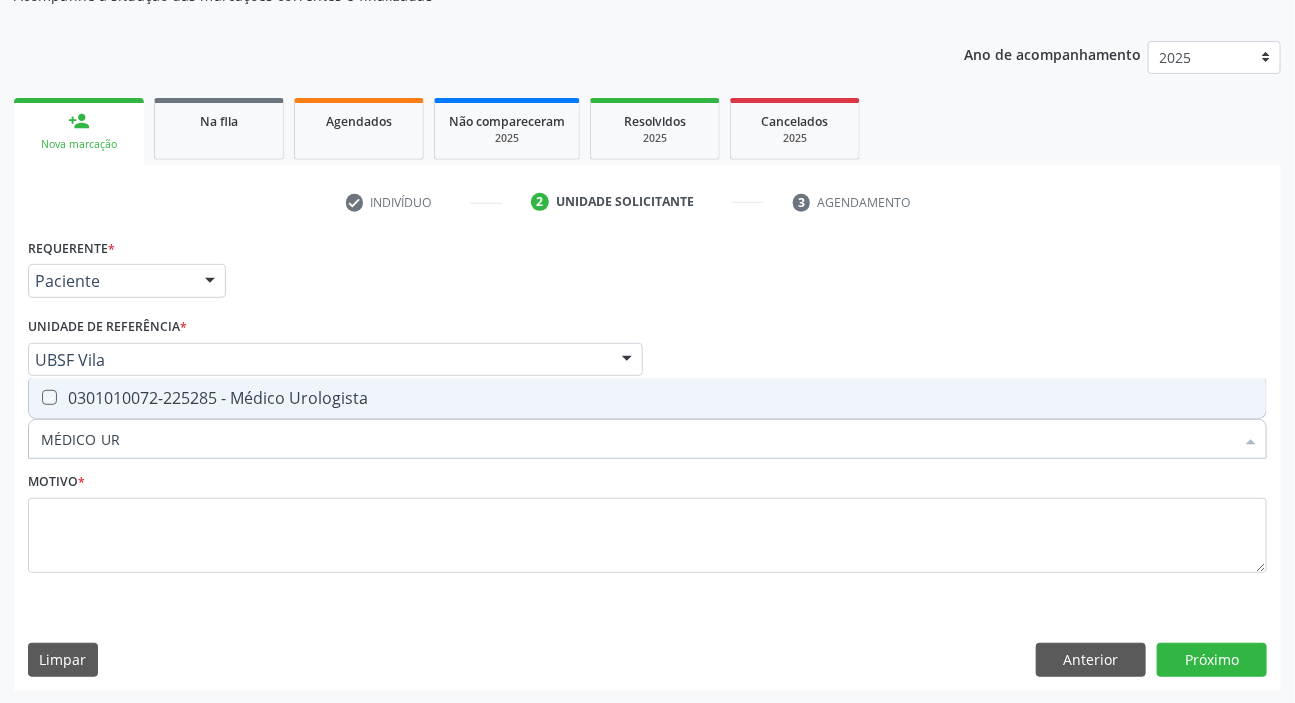checkbox on "true" 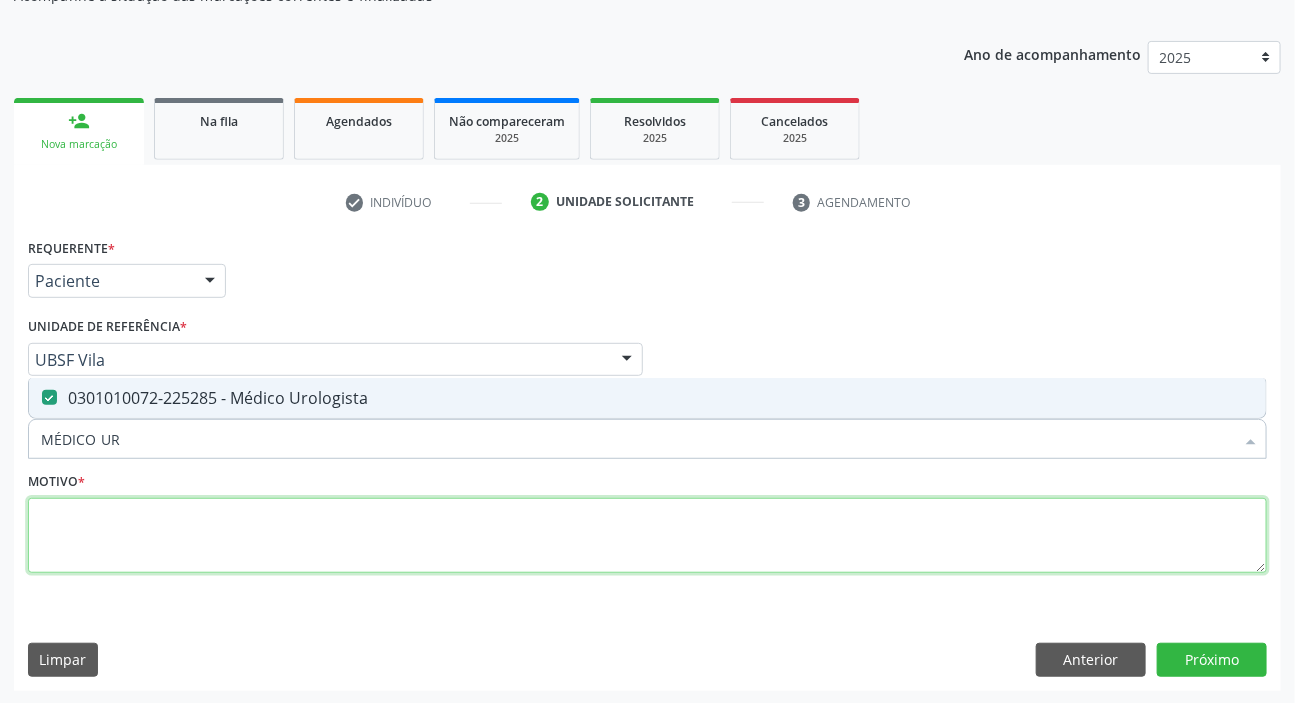 click at bounding box center [647, 536] 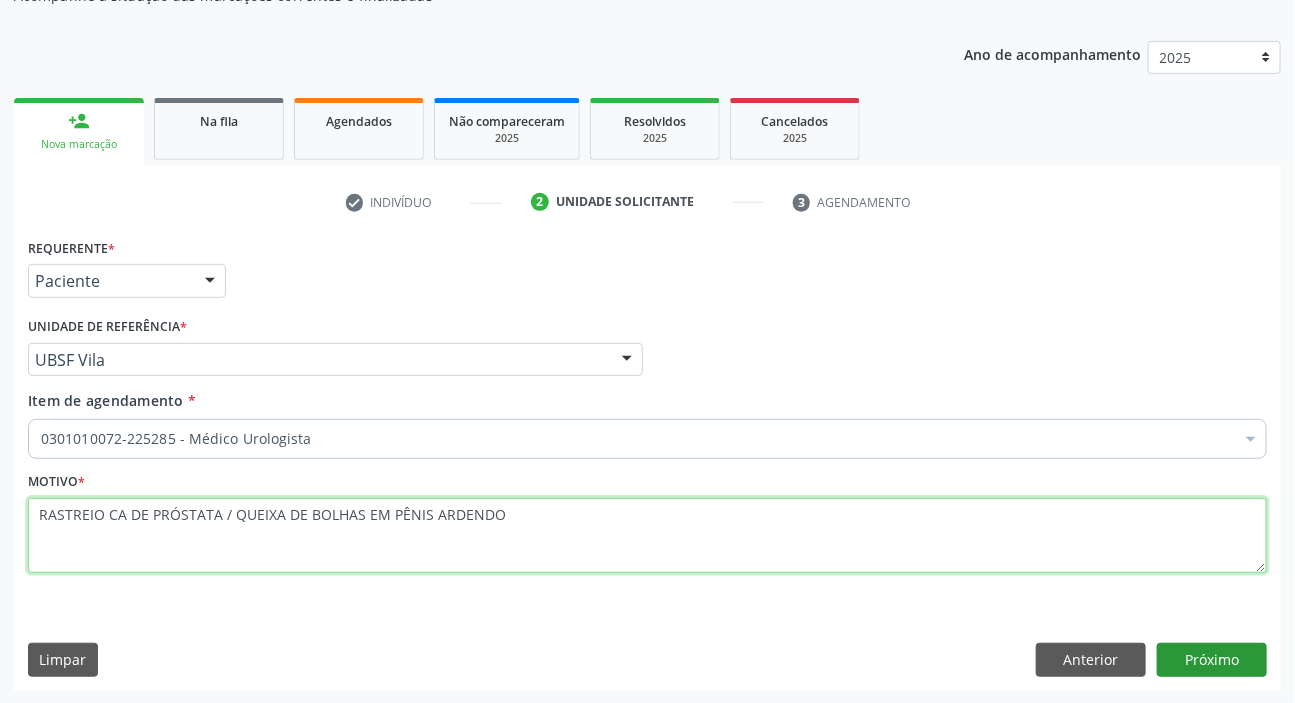 type on "RASTREIO CA DE PRÓSTATA / QUEIXA DE BOLHAS EM PÊNIS ARDENDO" 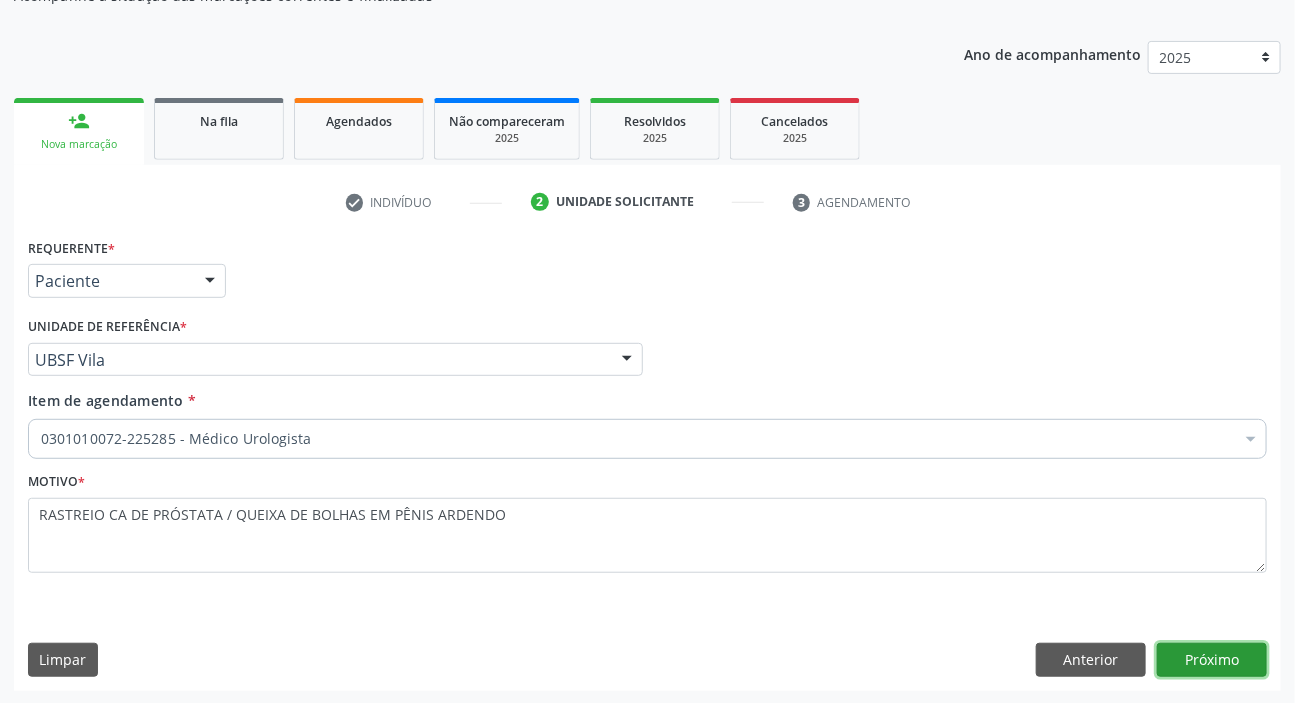click on "Próximo" at bounding box center (1212, 660) 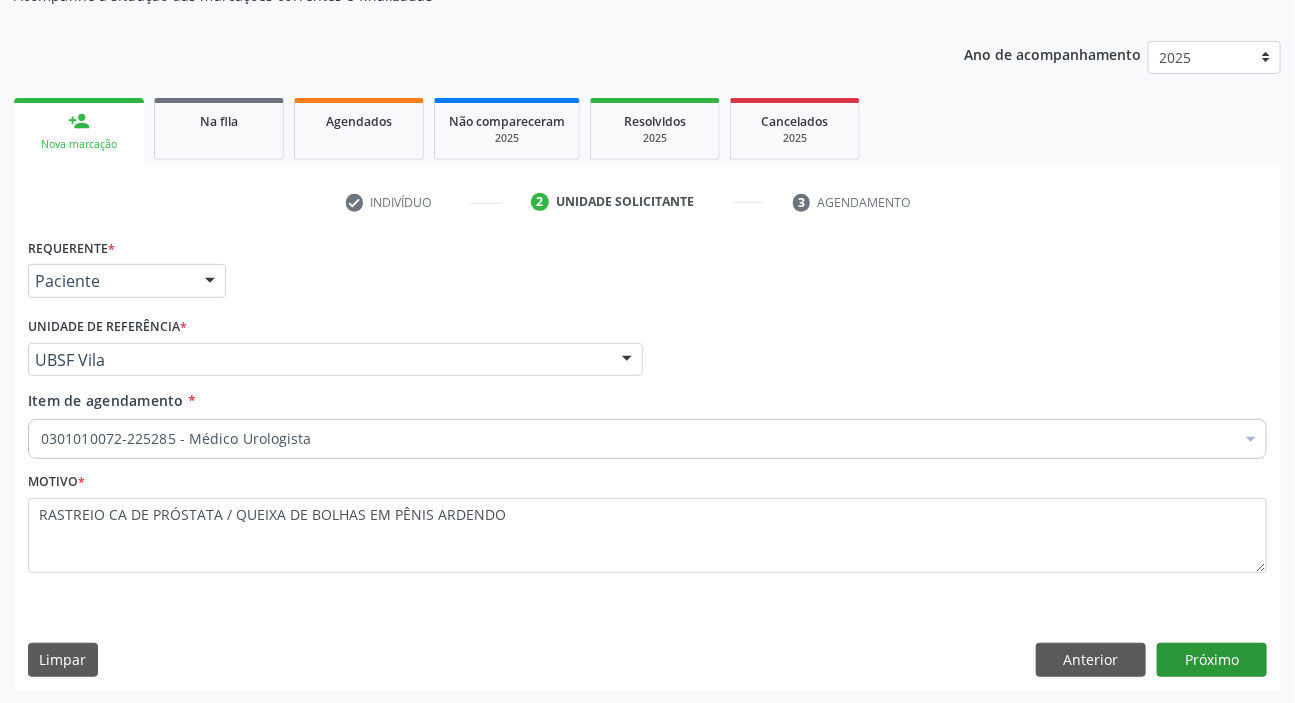 scroll, scrollTop: 166, scrollLeft: 0, axis: vertical 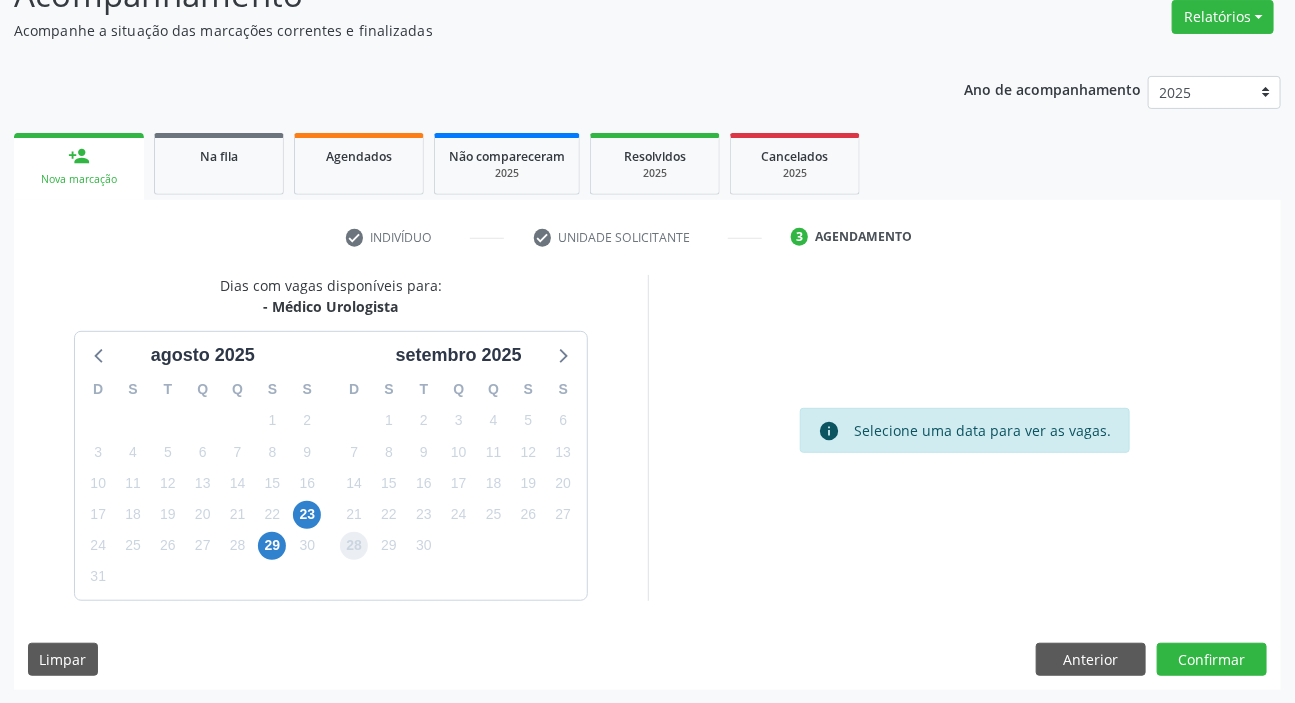 click on "28" at bounding box center [354, 546] 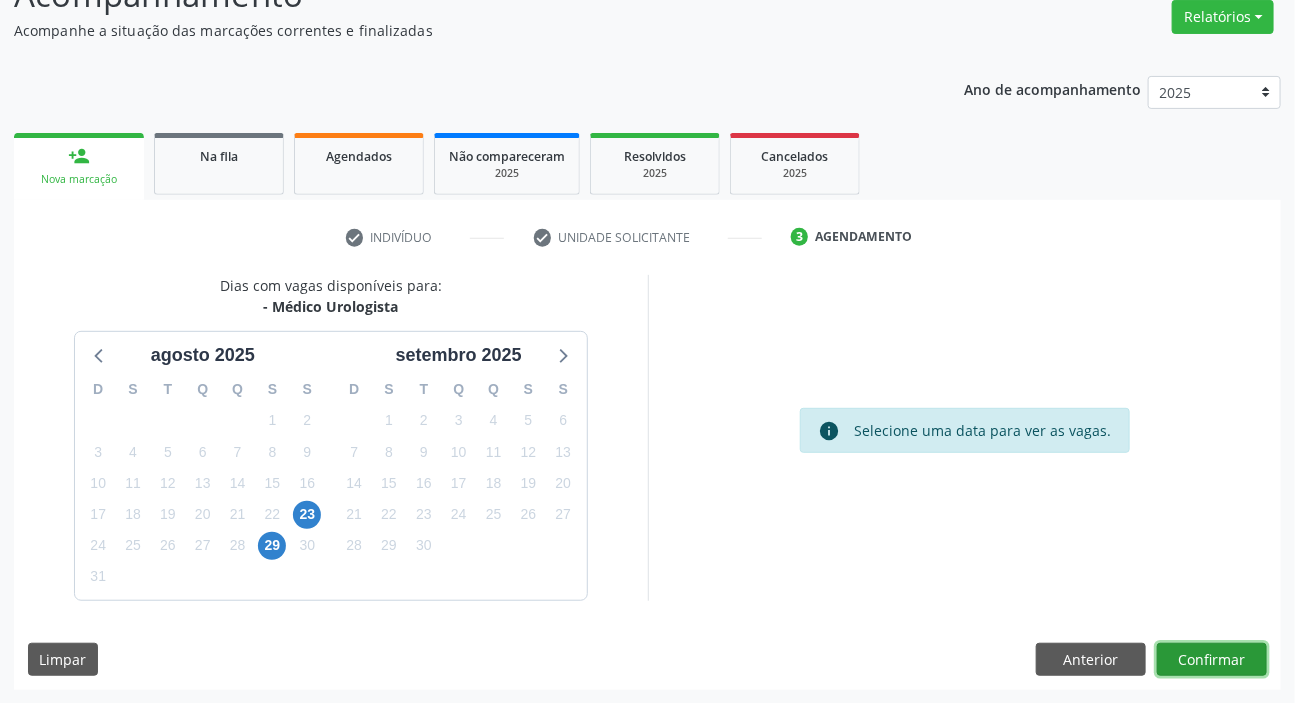 click on "Confirmar" at bounding box center (1212, 660) 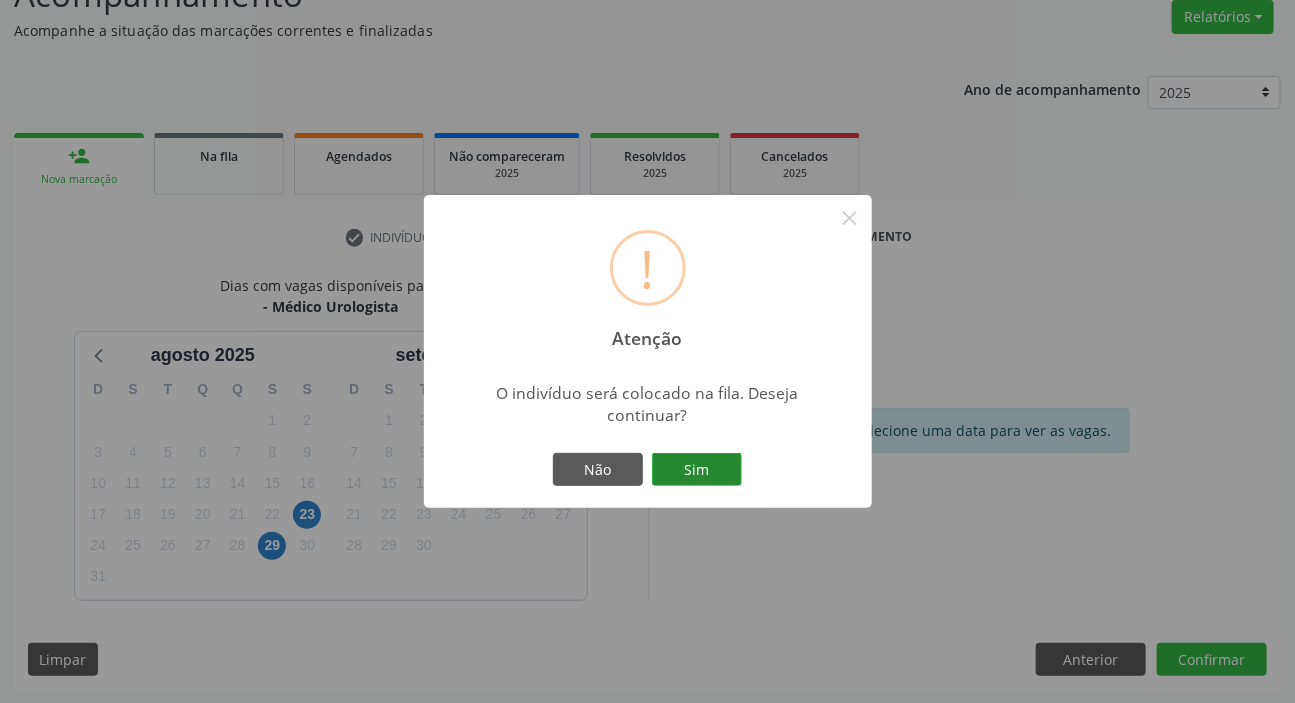 click on "Sim" at bounding box center [697, 470] 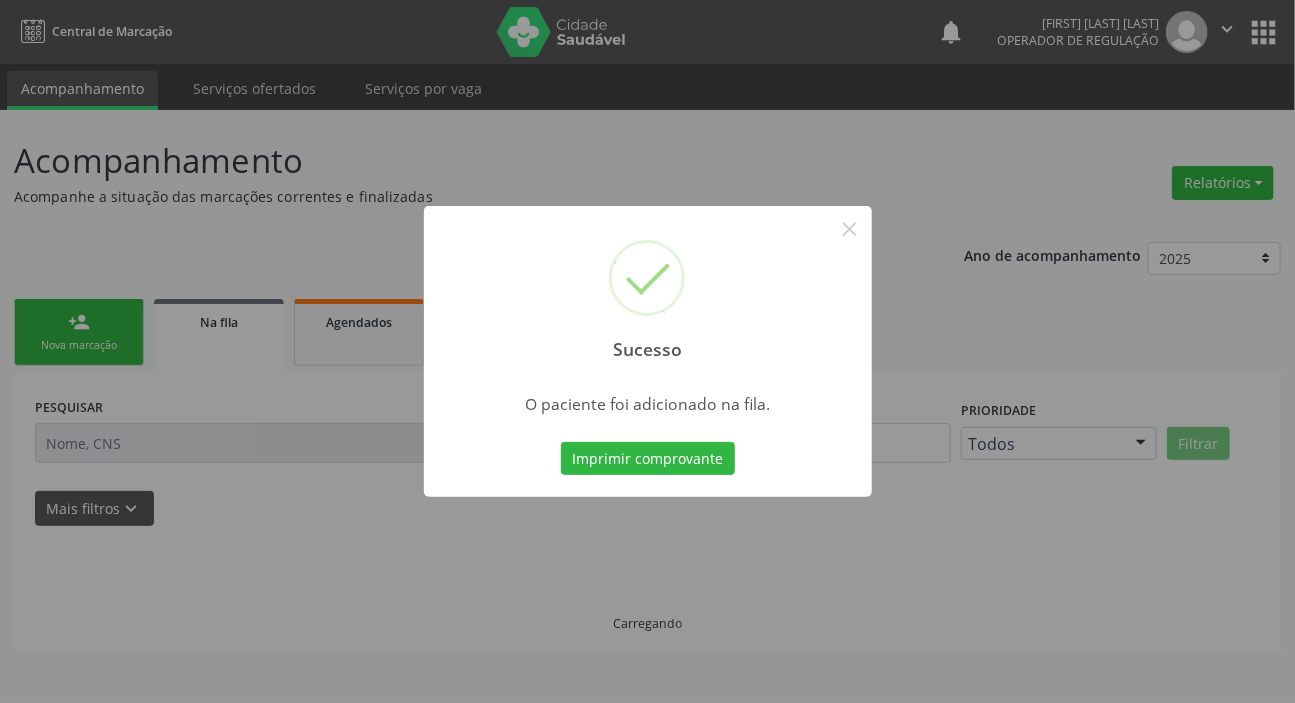 scroll, scrollTop: 0, scrollLeft: 0, axis: both 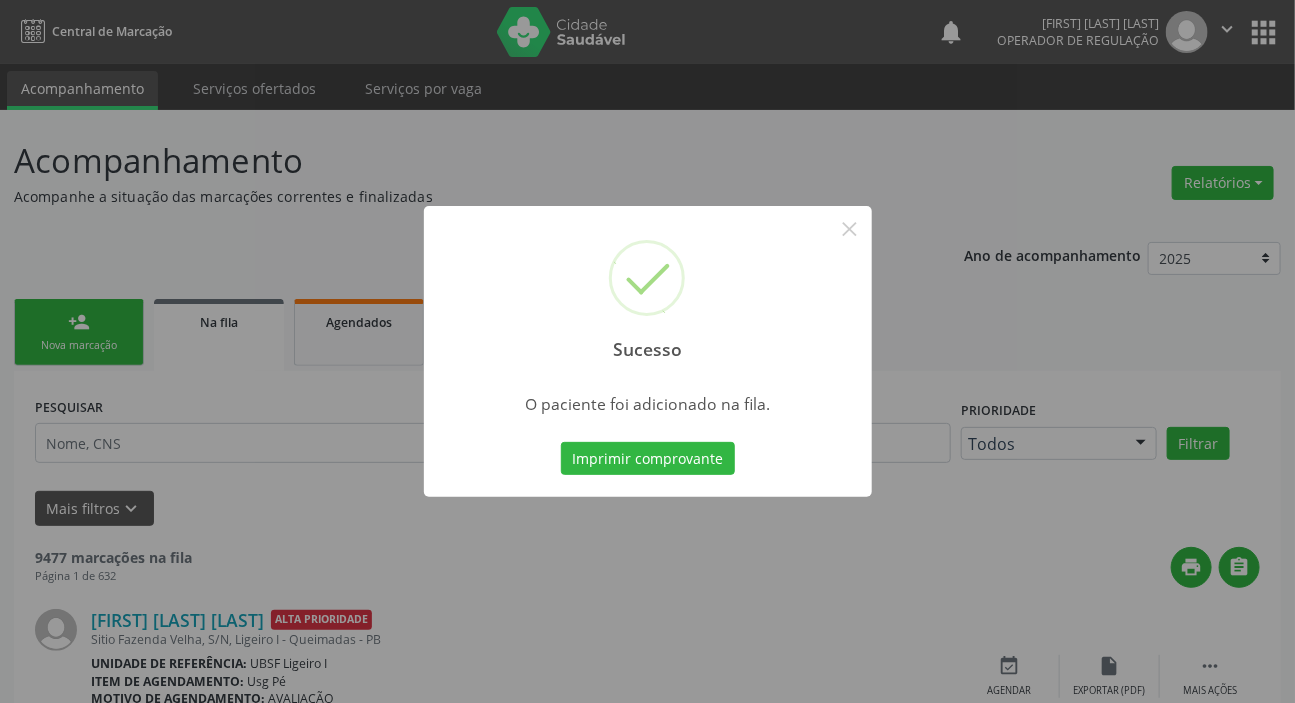 type 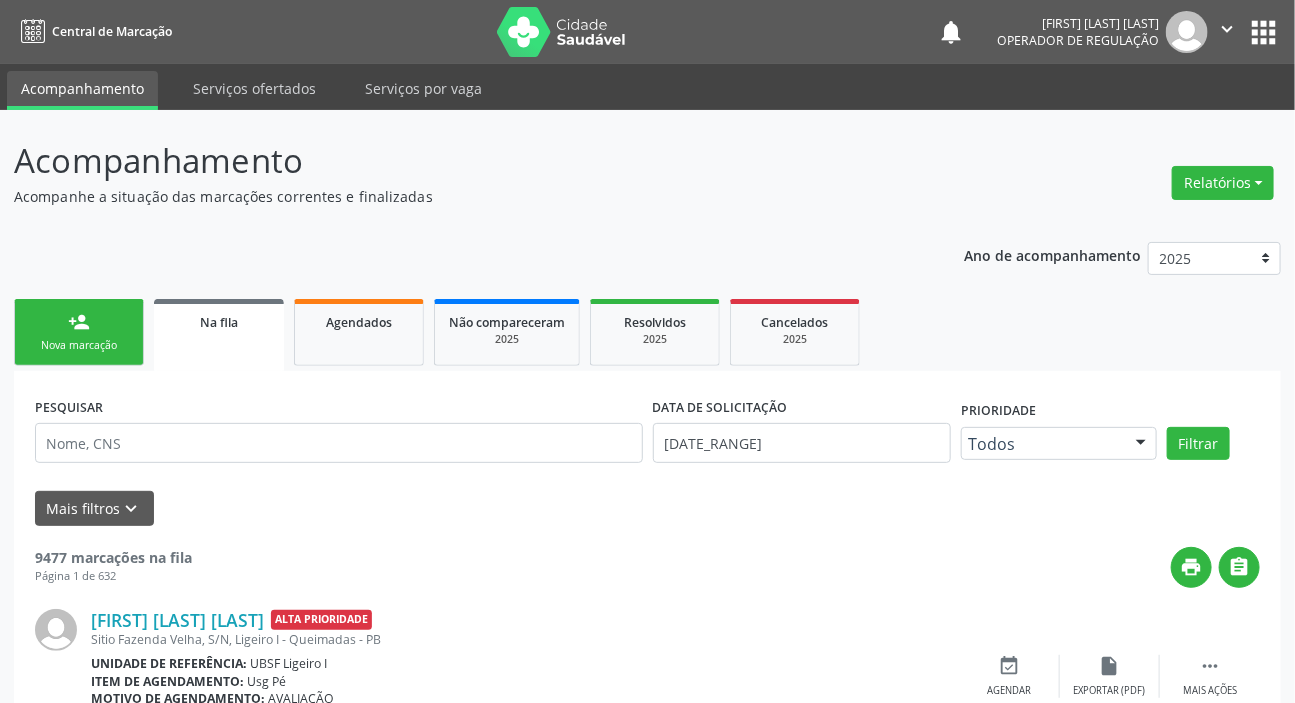 click on "person_add
Nova marcação" at bounding box center (79, 332) 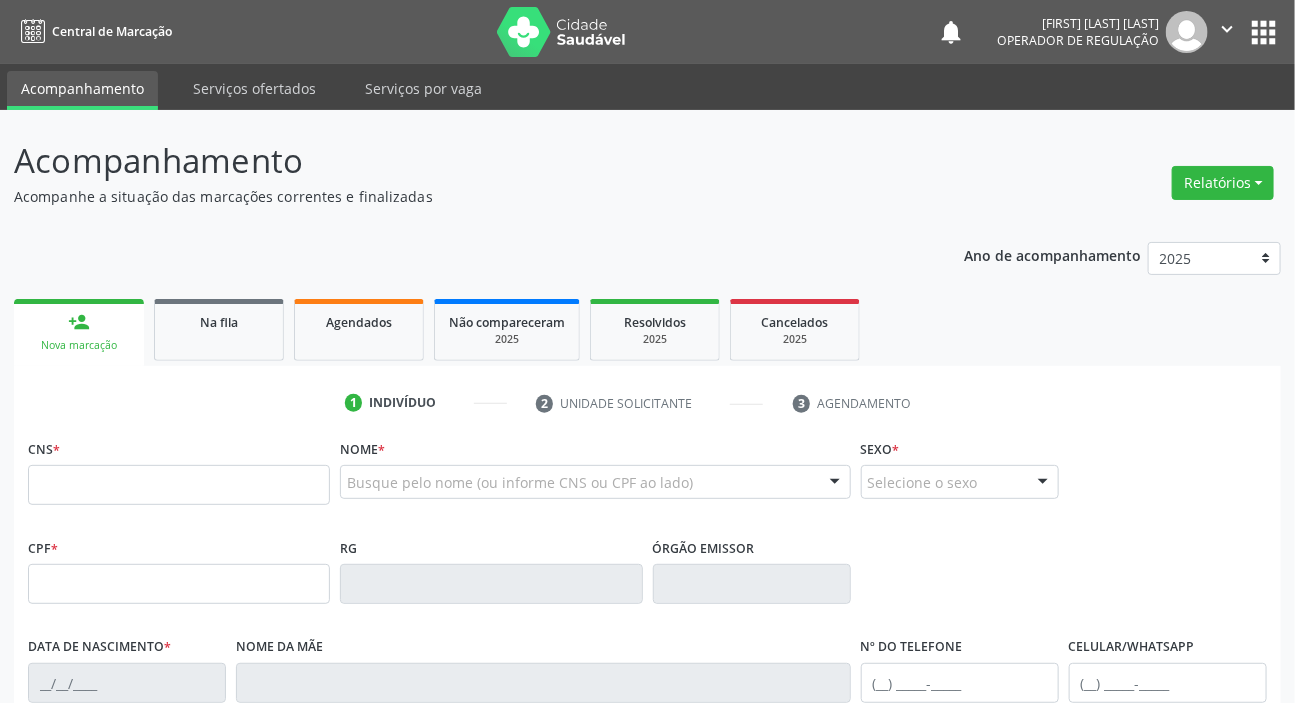 click at bounding box center (179, 485) 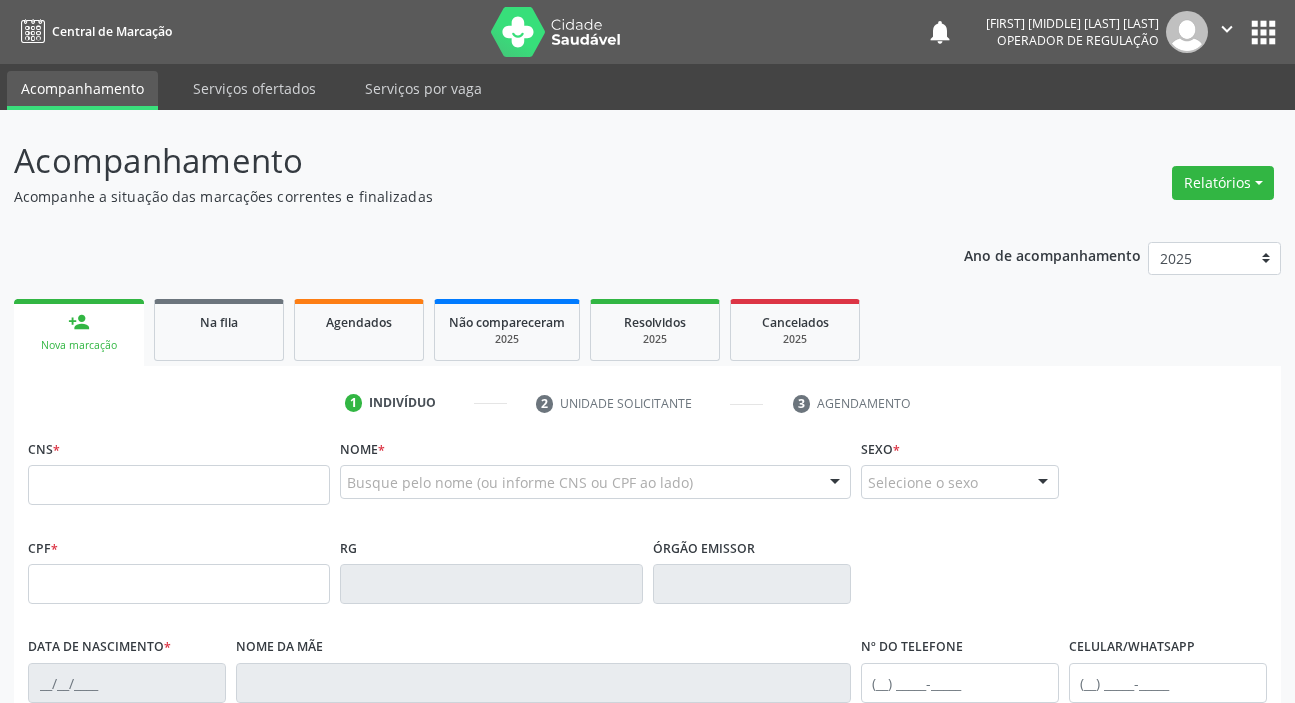 scroll, scrollTop: 0, scrollLeft: 0, axis: both 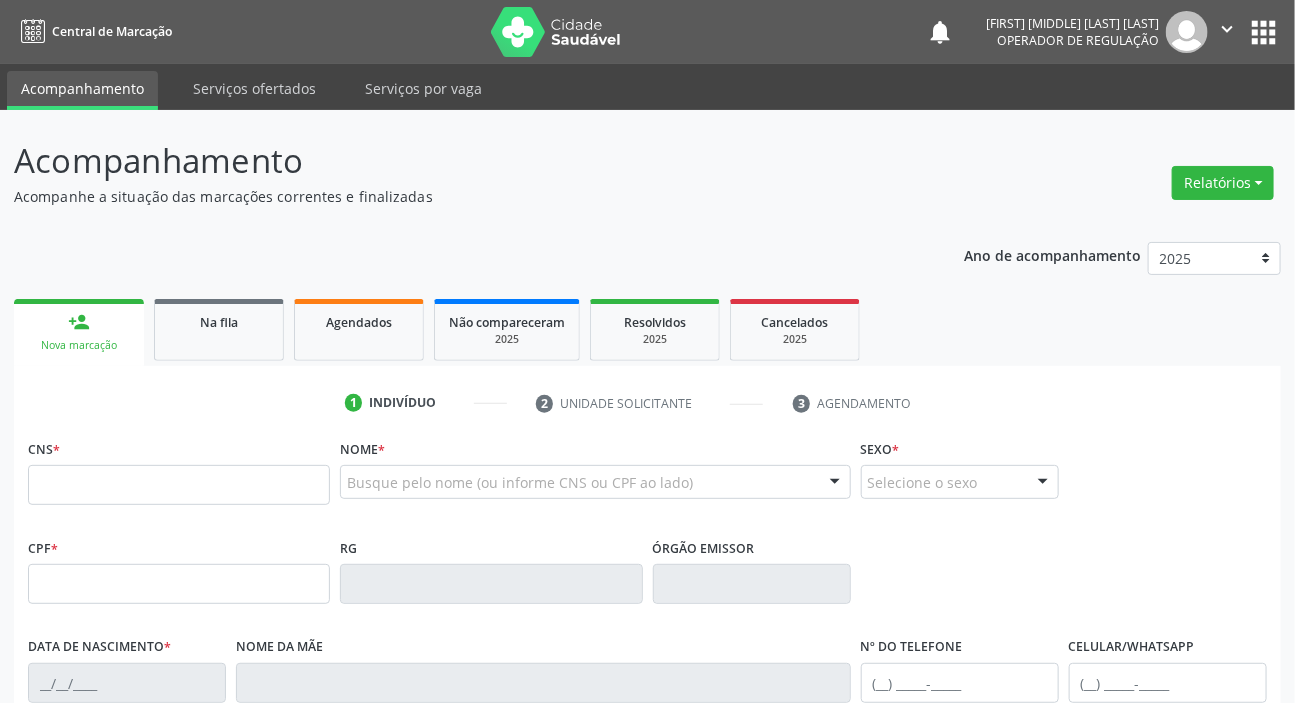 click at bounding box center [179, 485] 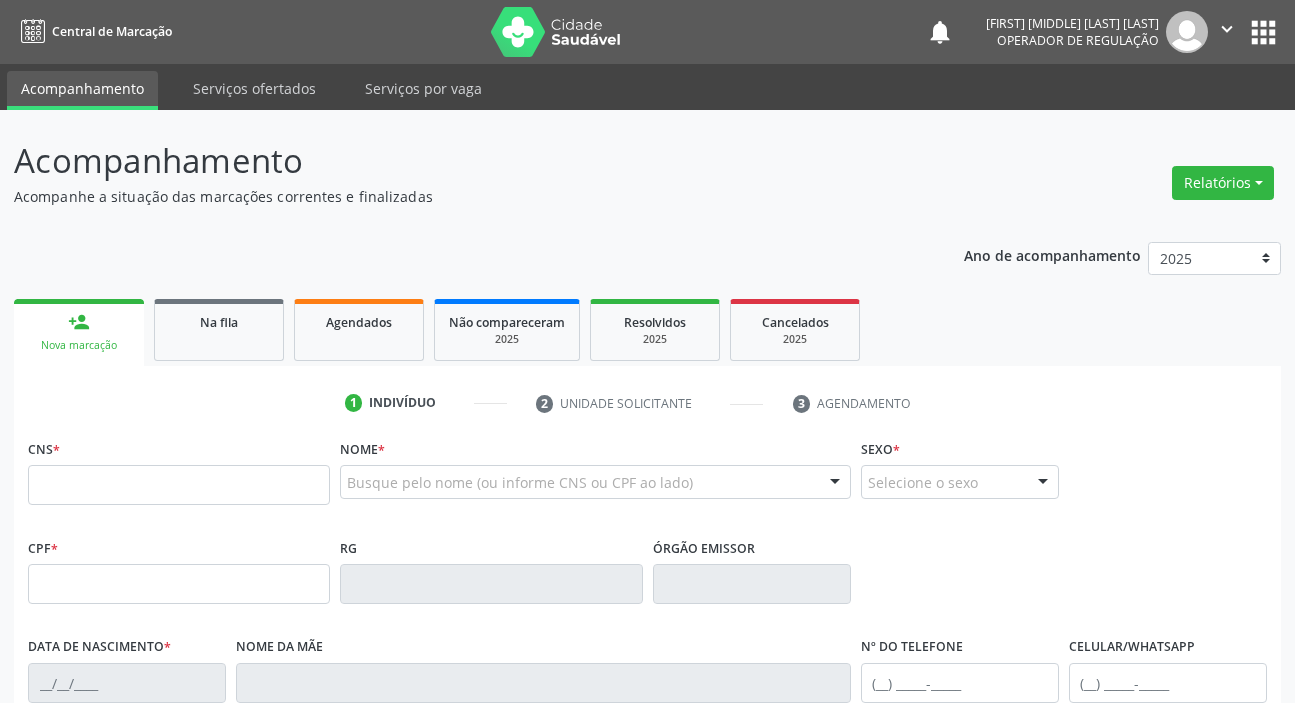 scroll, scrollTop: 0, scrollLeft: 0, axis: both 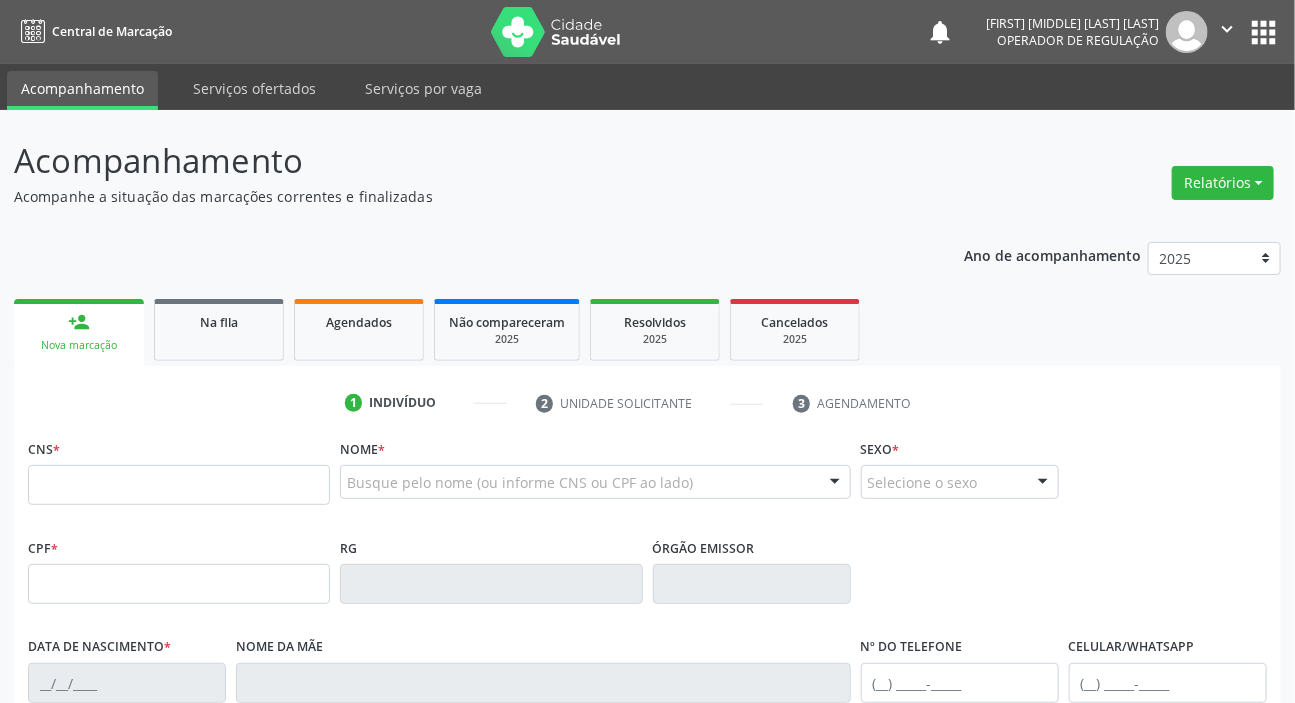 click at bounding box center (179, 485) 